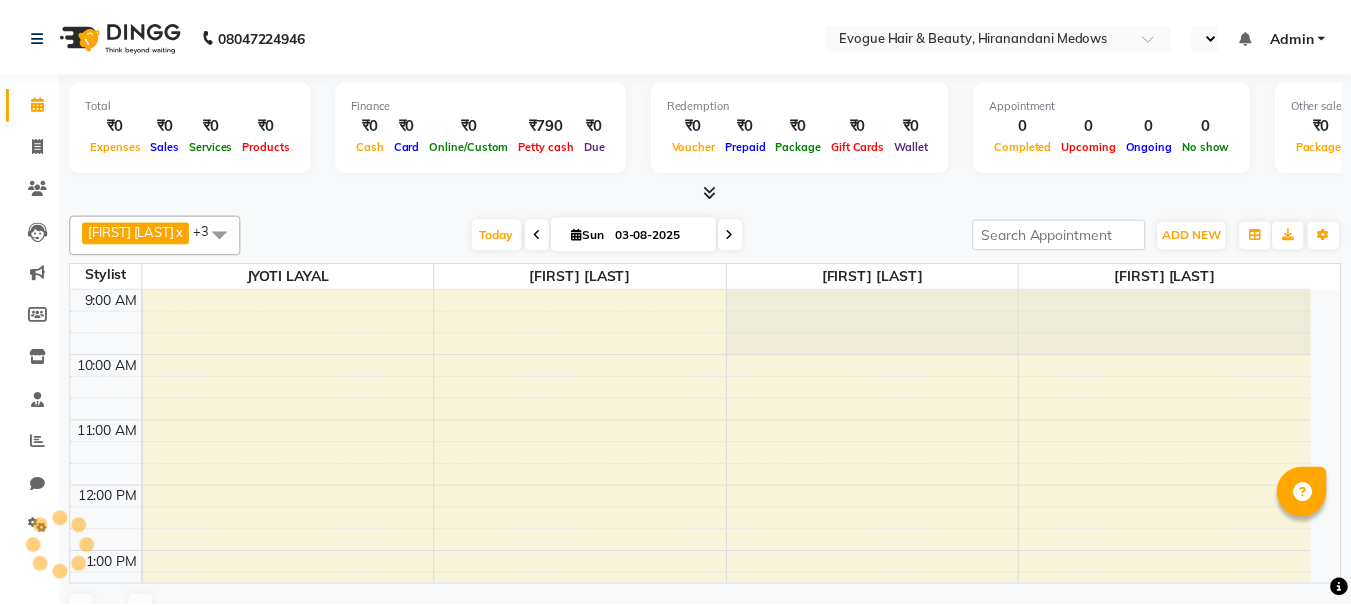 scroll, scrollTop: 0, scrollLeft: 0, axis: both 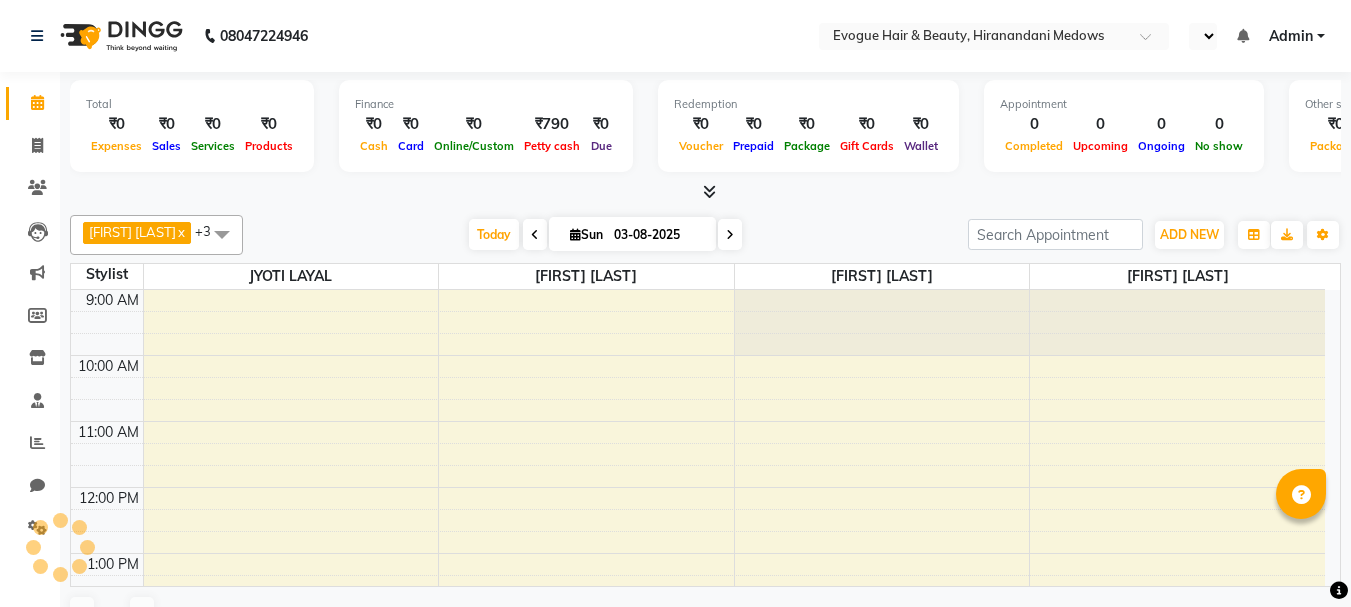 select on "en" 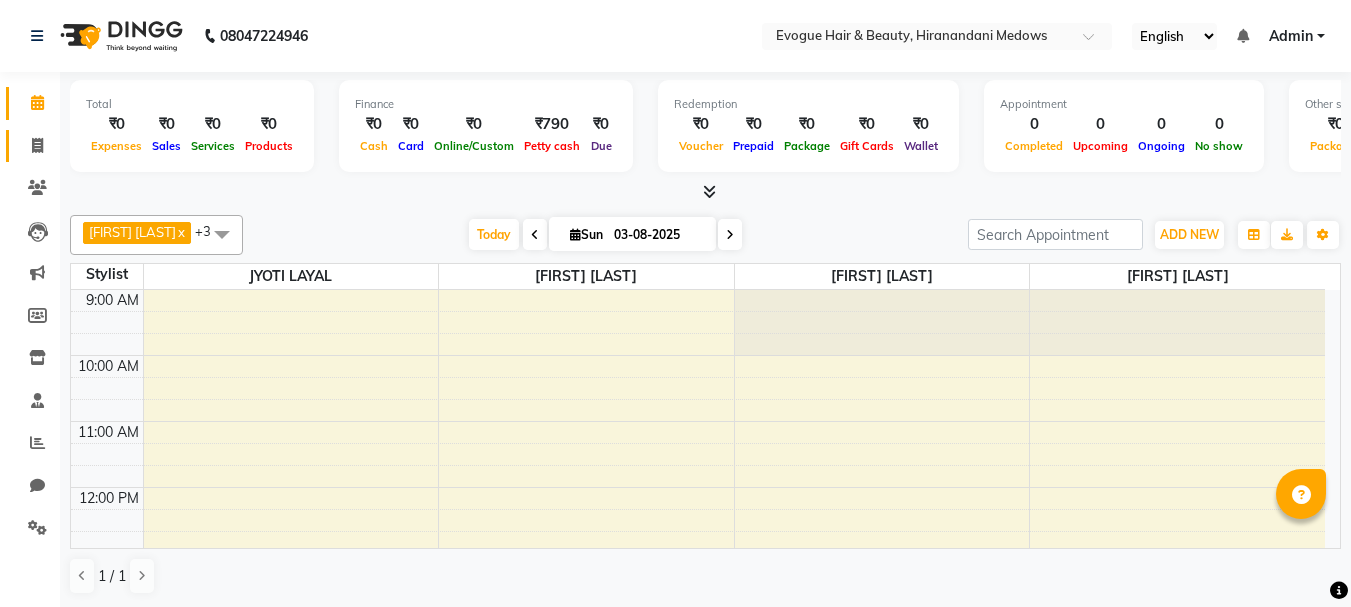 click on "Invoice" 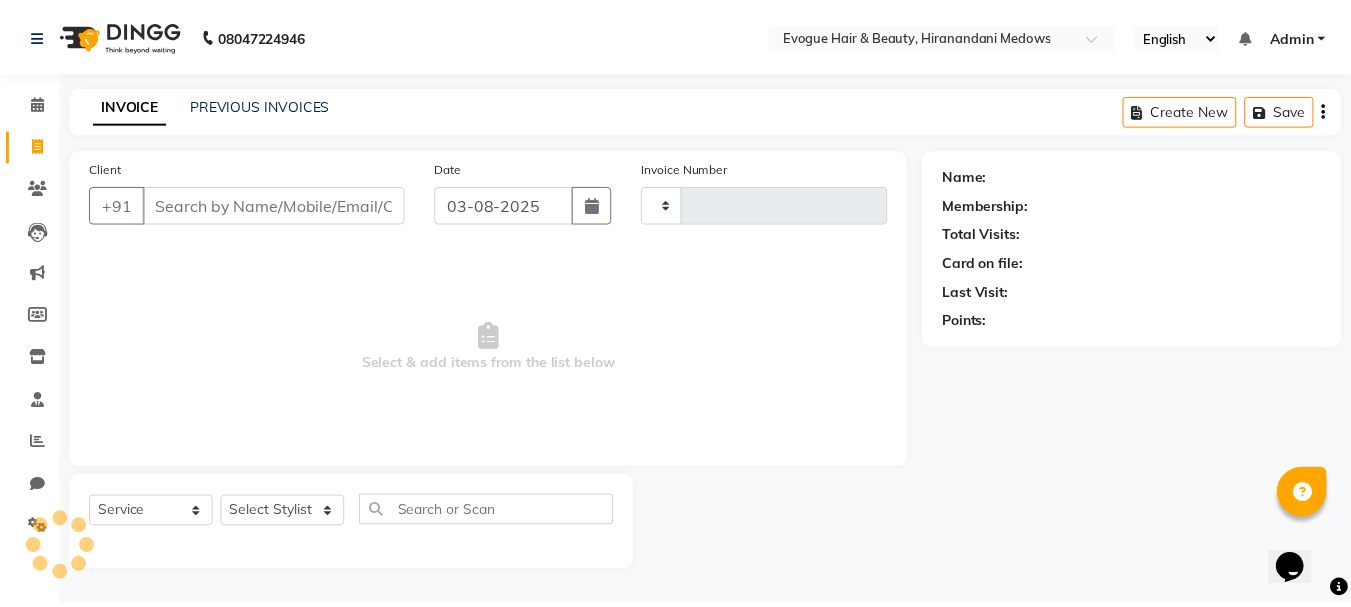 scroll, scrollTop: 0, scrollLeft: 0, axis: both 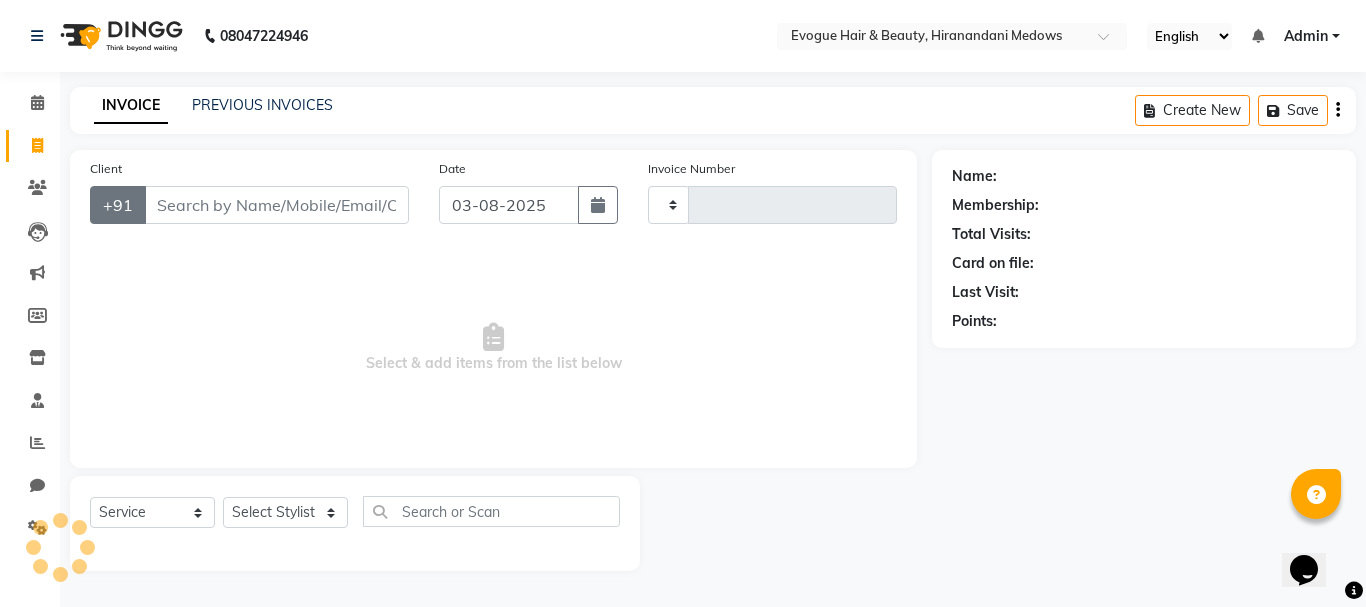 type on "0778" 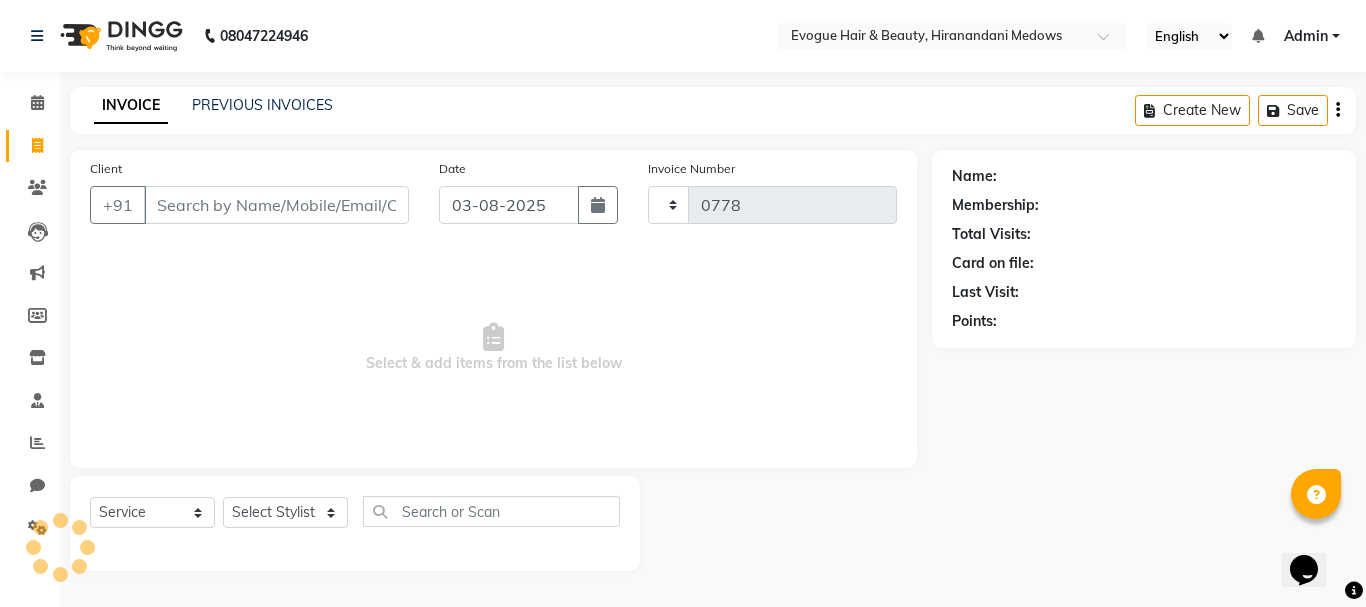 select on "746" 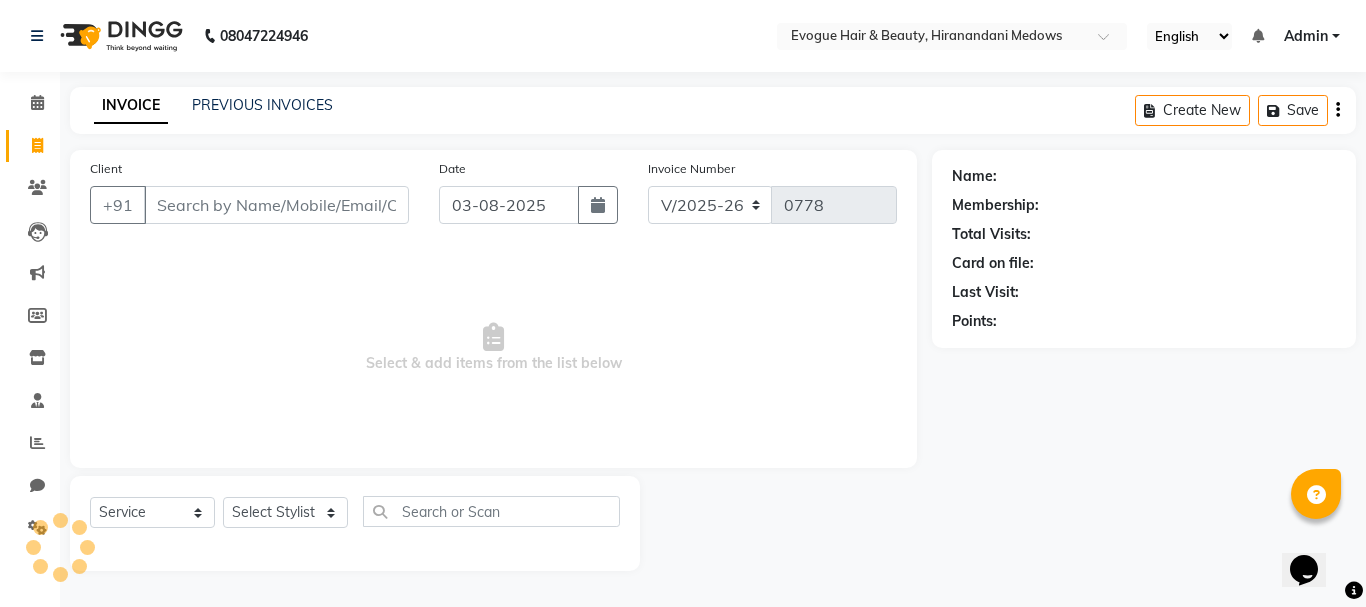 click on "Client" at bounding box center [276, 205] 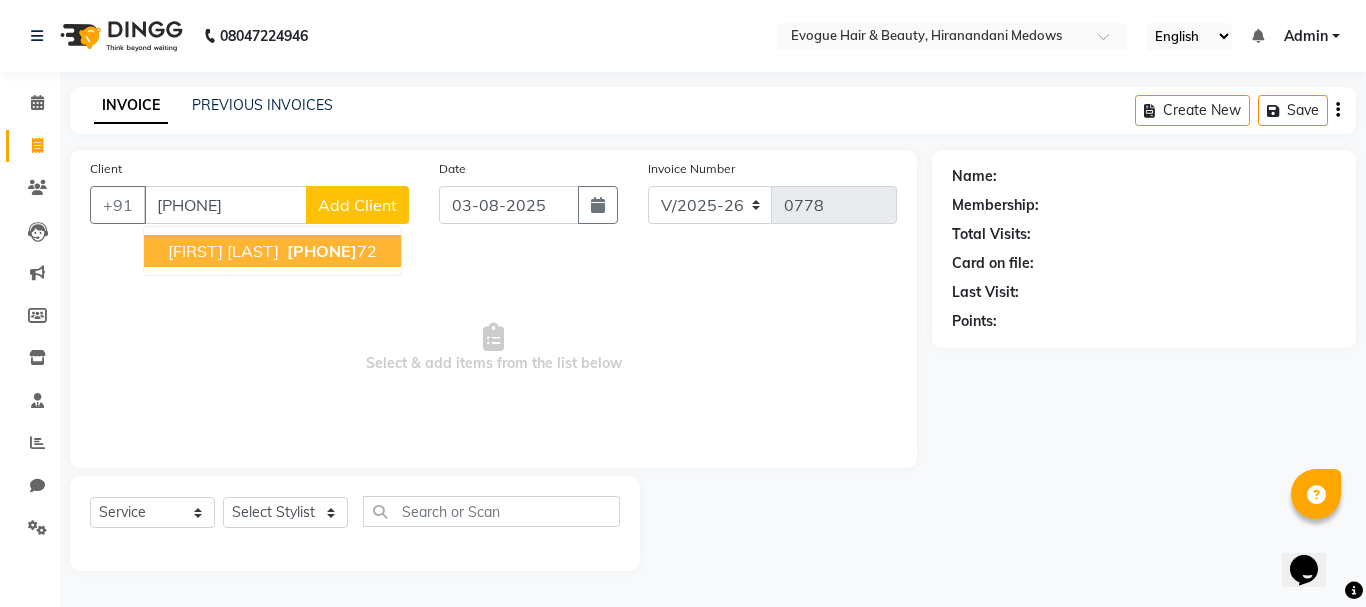 click on "[FIRST] [LAST]" at bounding box center [223, 251] 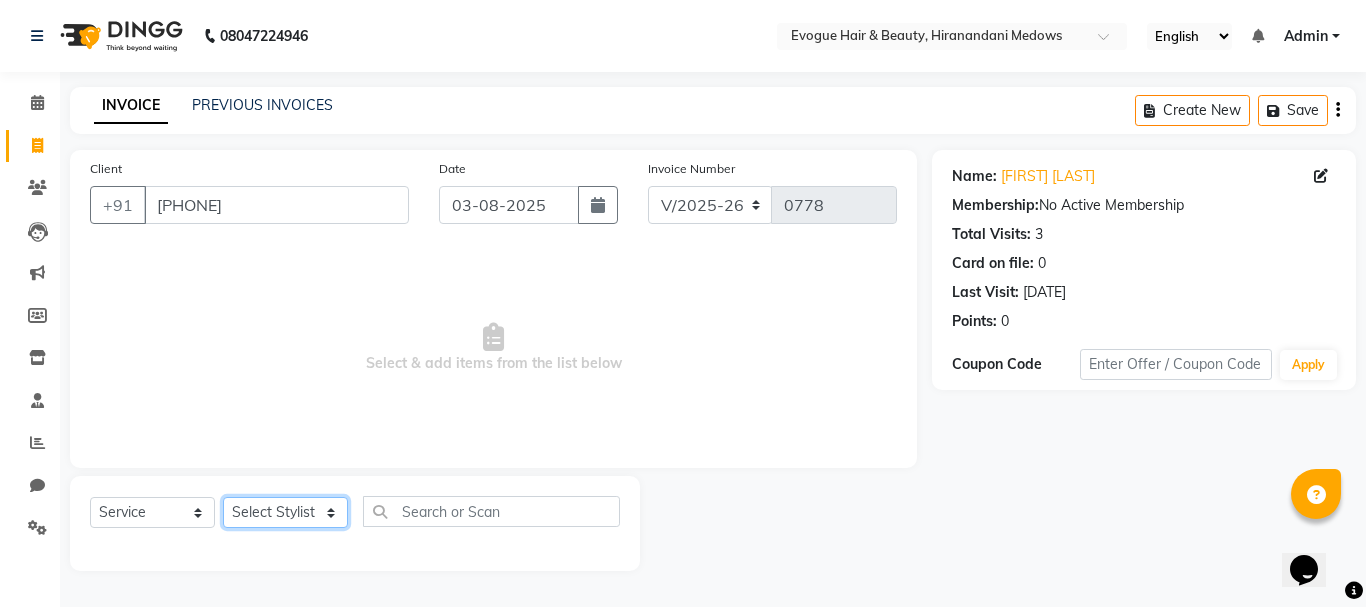 click on "Select Stylist [FIRST] [LAST] JYOTI LAYAL Manager [FIRST] [LAST] [FIRST] [LAST] [FIRST] [LAST]" 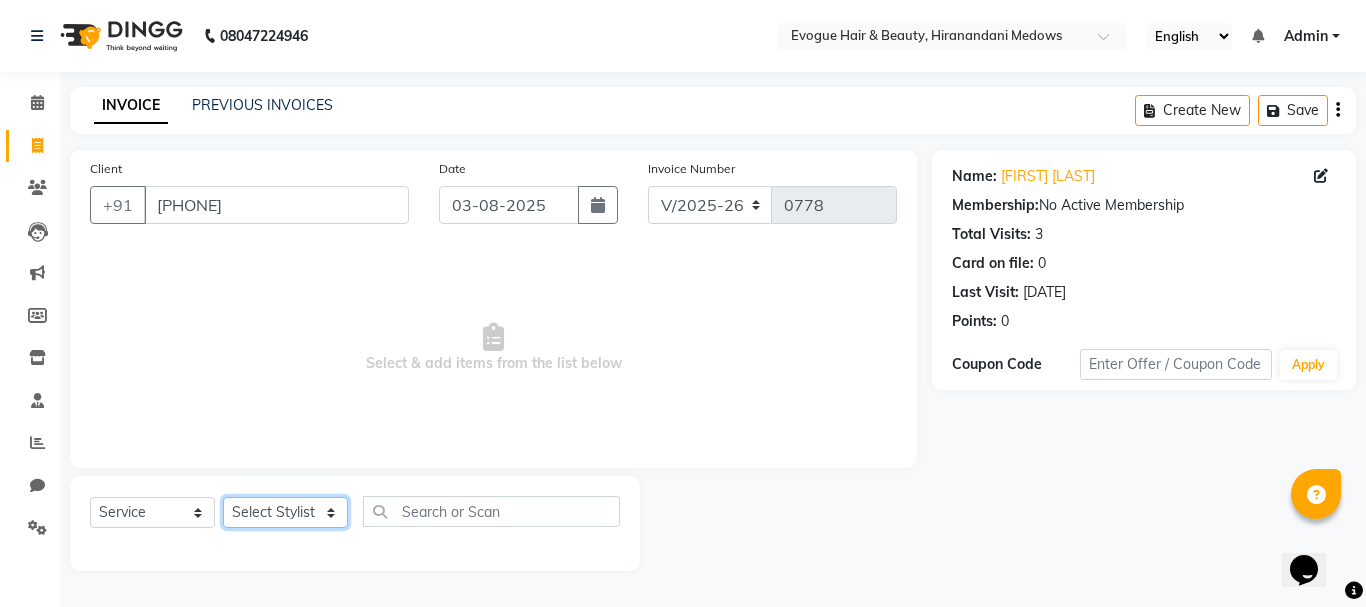select on "11857" 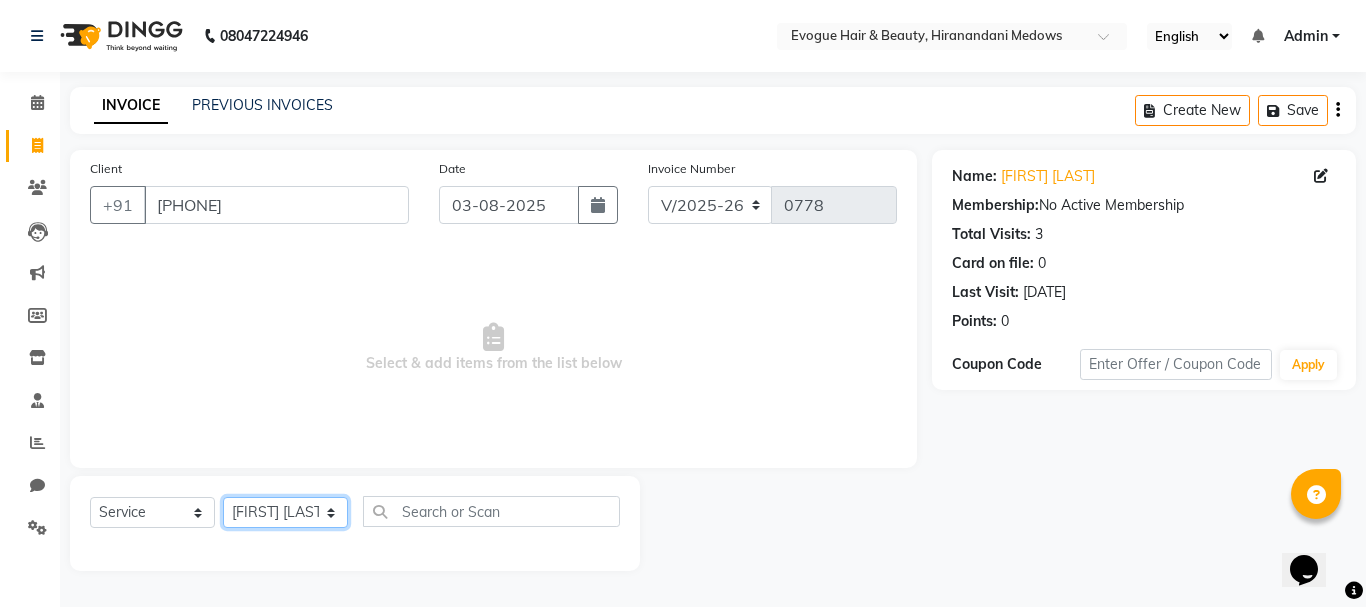 click on "Select Stylist [FIRST] [LAST] JYOTI LAYAL Manager [FIRST] [LAST] [FIRST] [LAST] [FIRST] [LAST]" 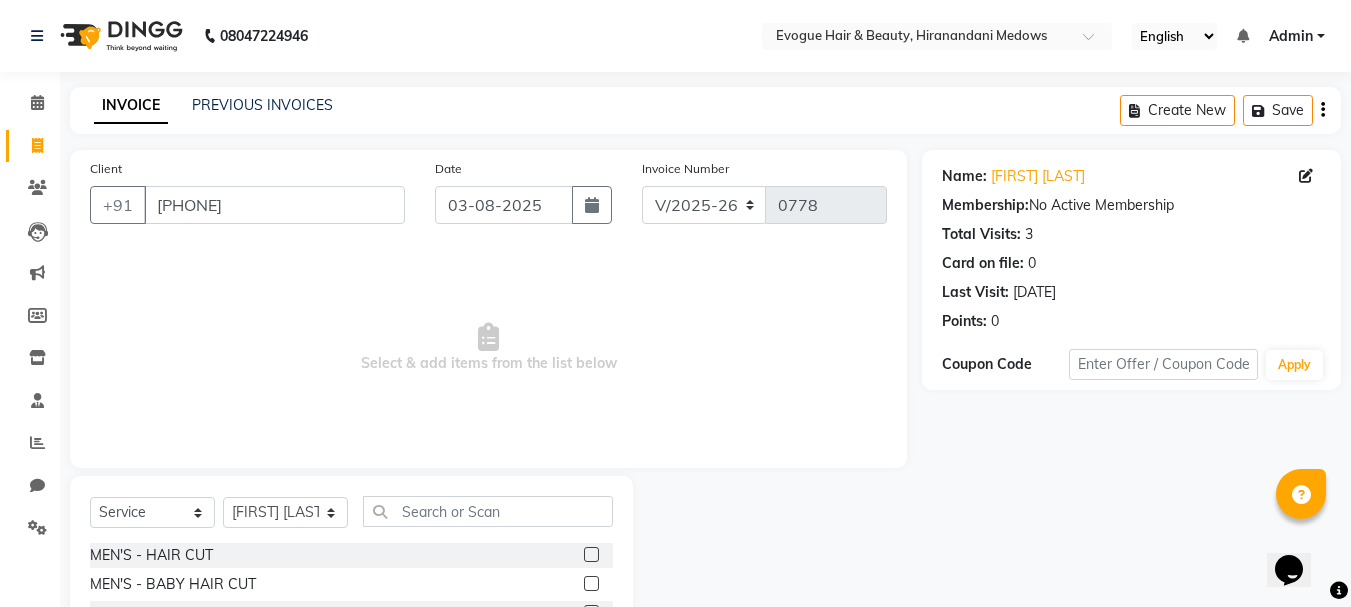 click 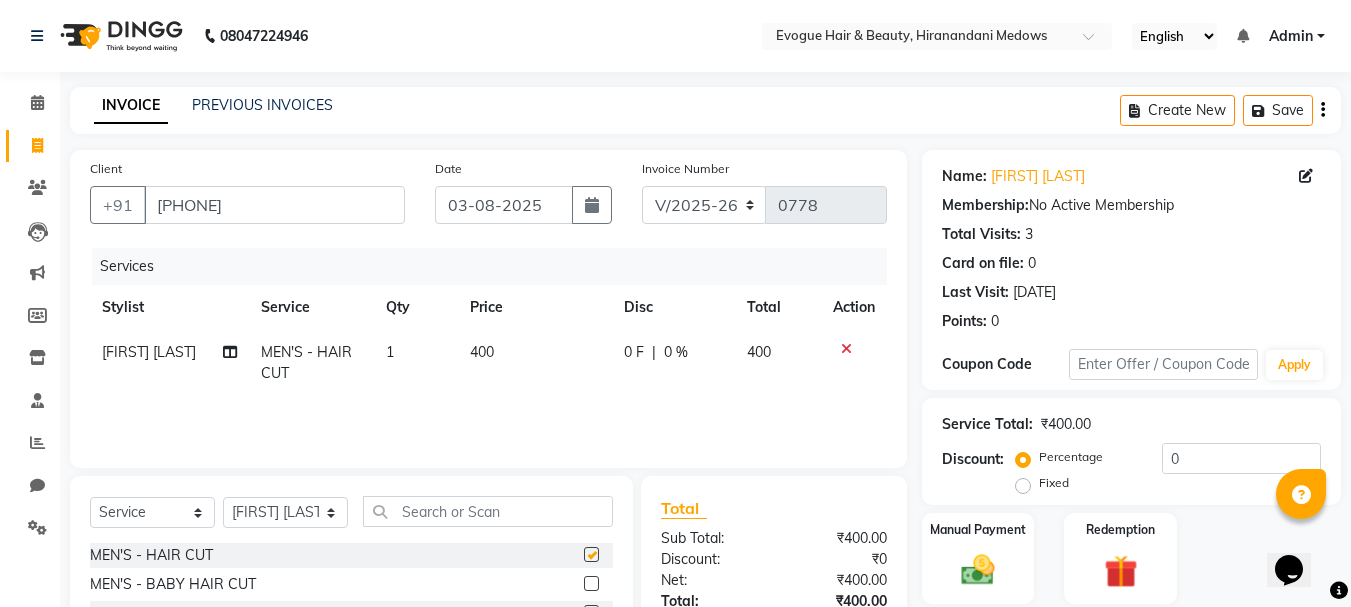 checkbox on "false" 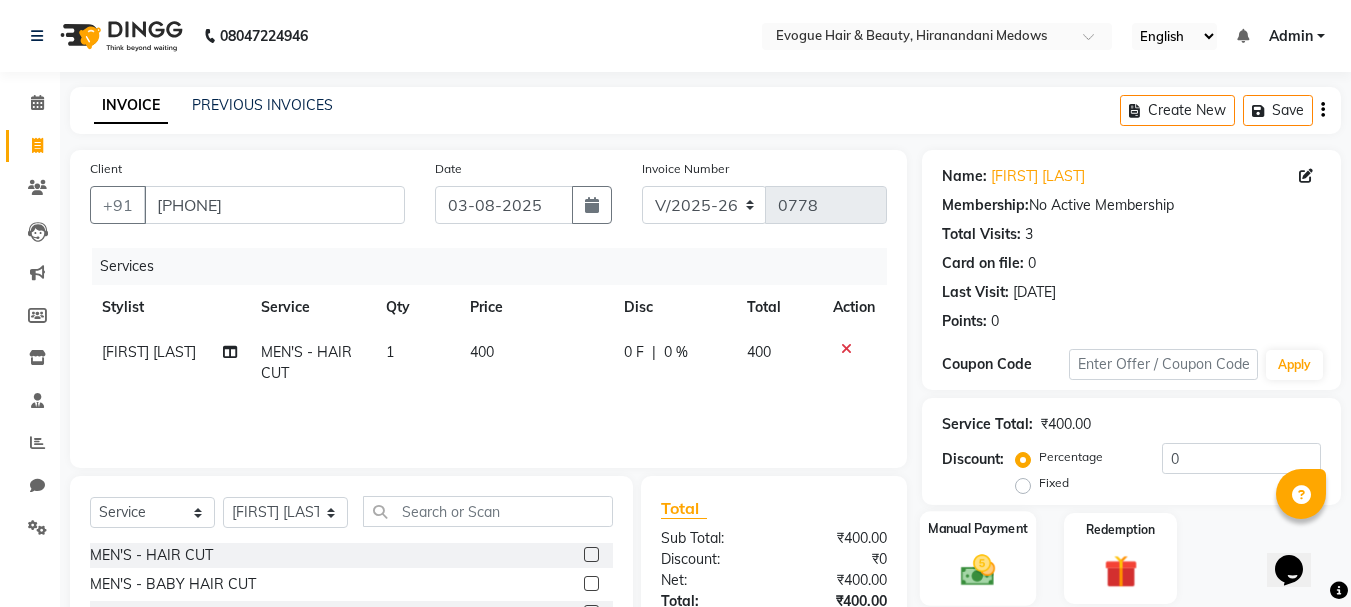 click on "Manual Payment" 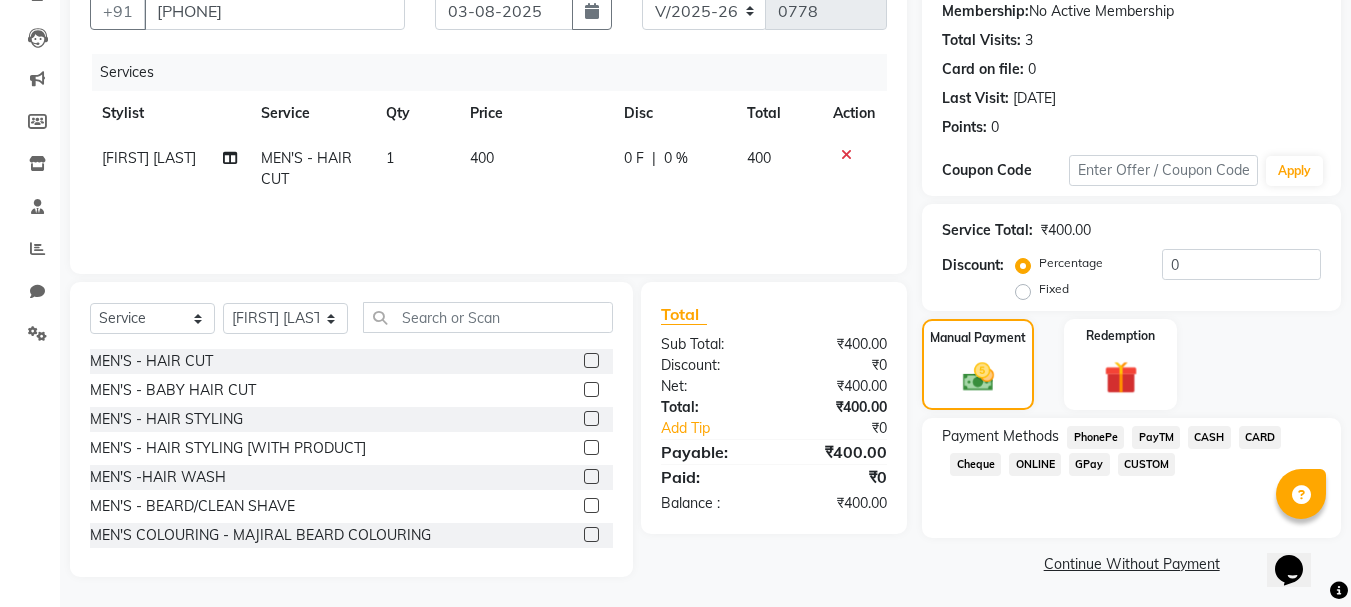 scroll, scrollTop: 196, scrollLeft: 0, axis: vertical 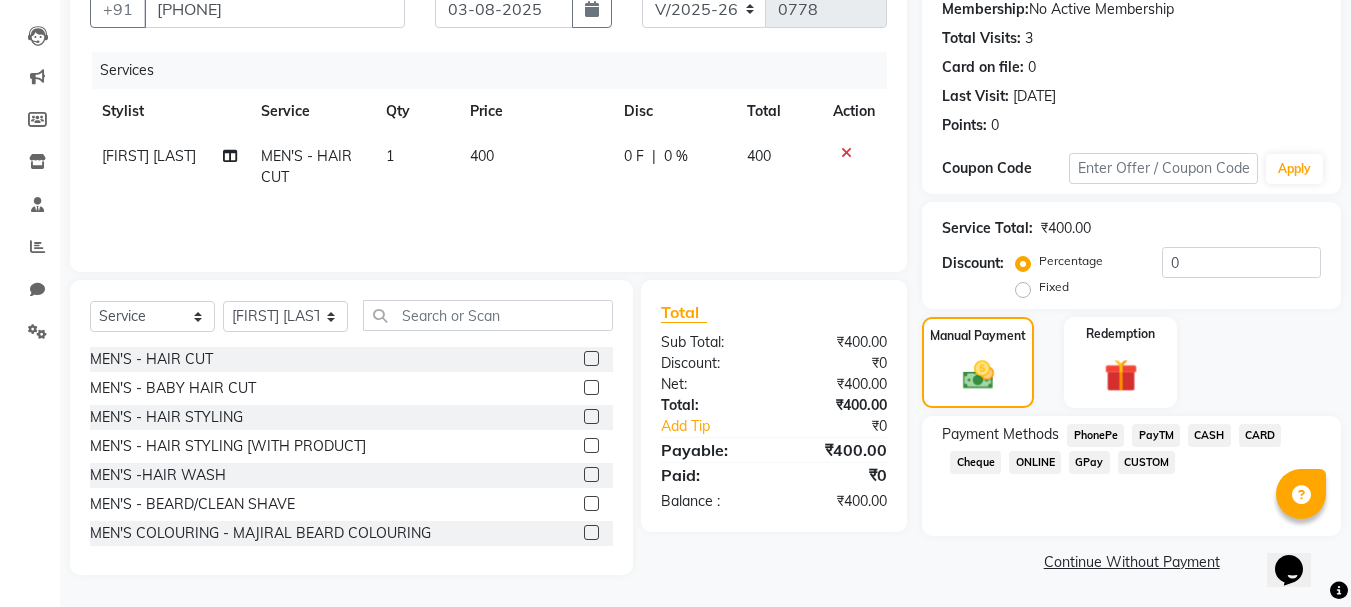 click on "CASH" 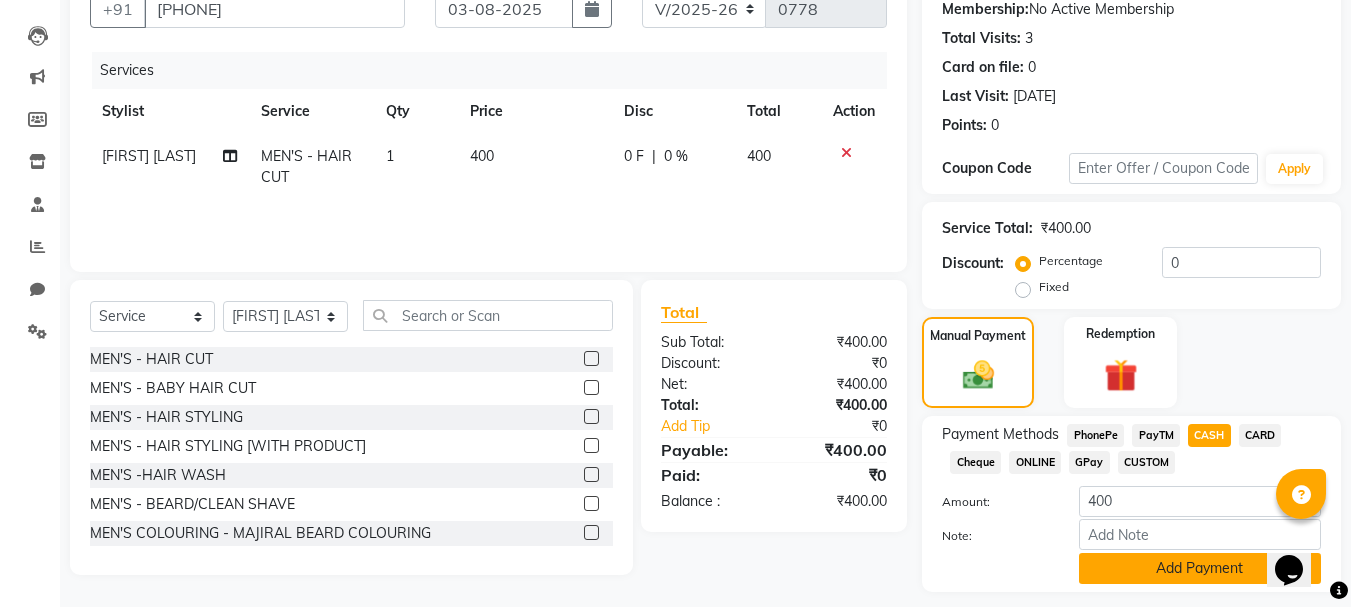 click on "Add Payment" 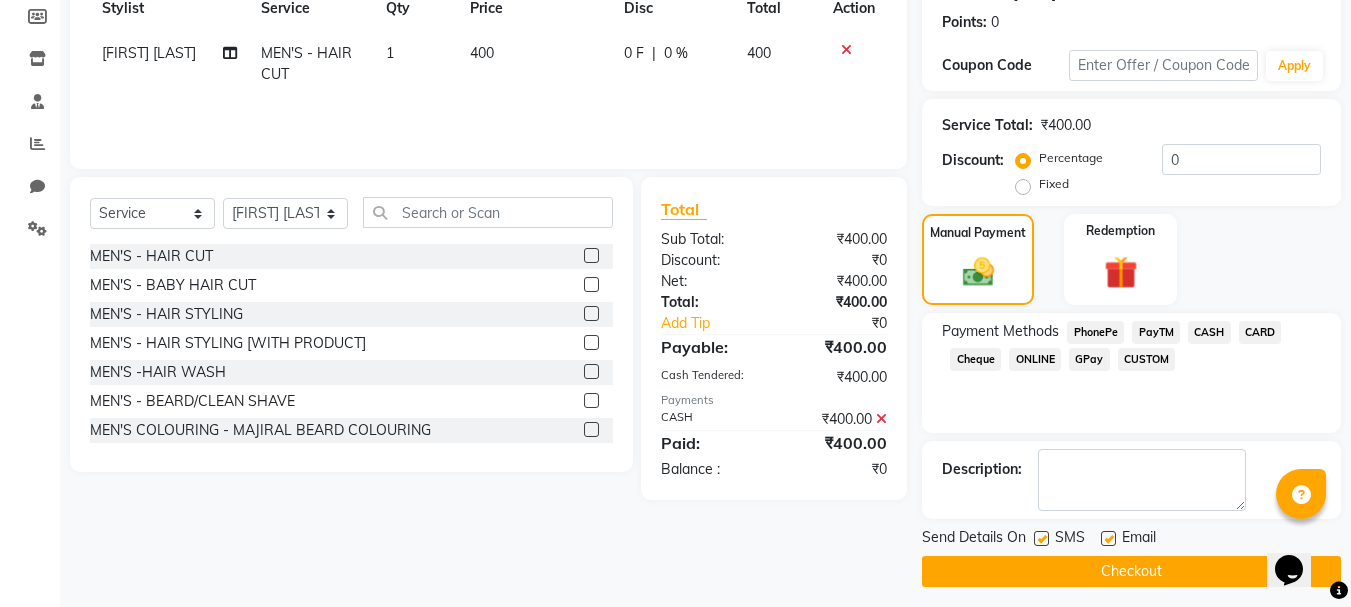 scroll, scrollTop: 309, scrollLeft: 0, axis: vertical 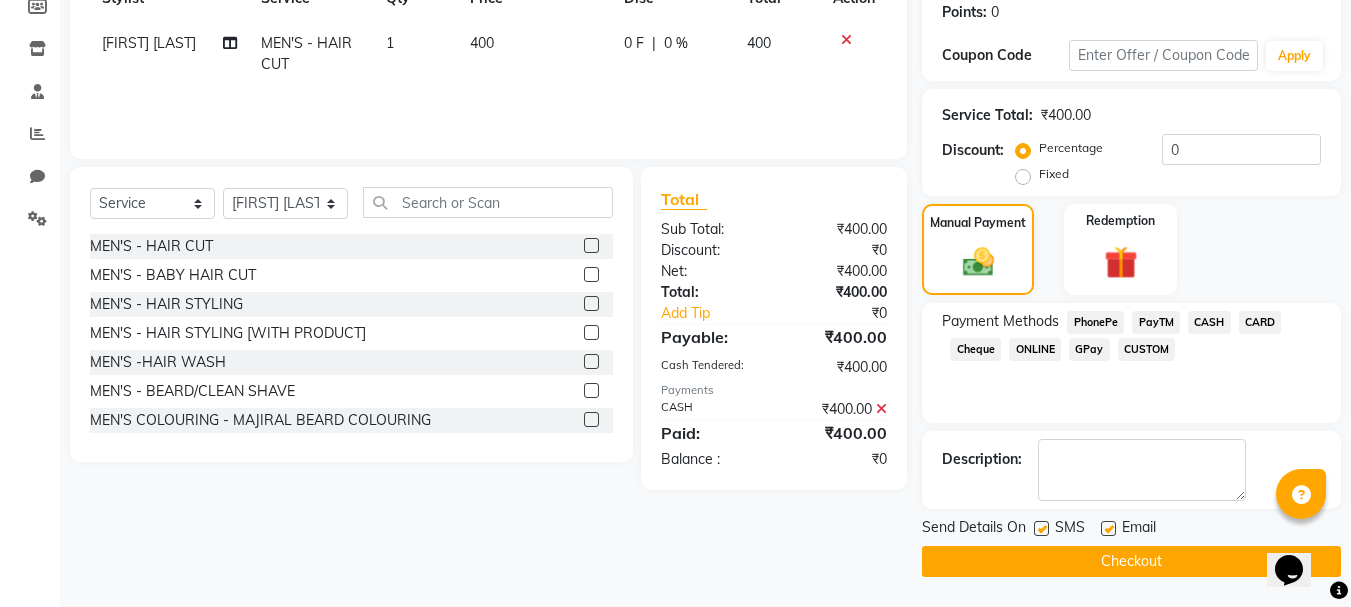 click on "Checkout" 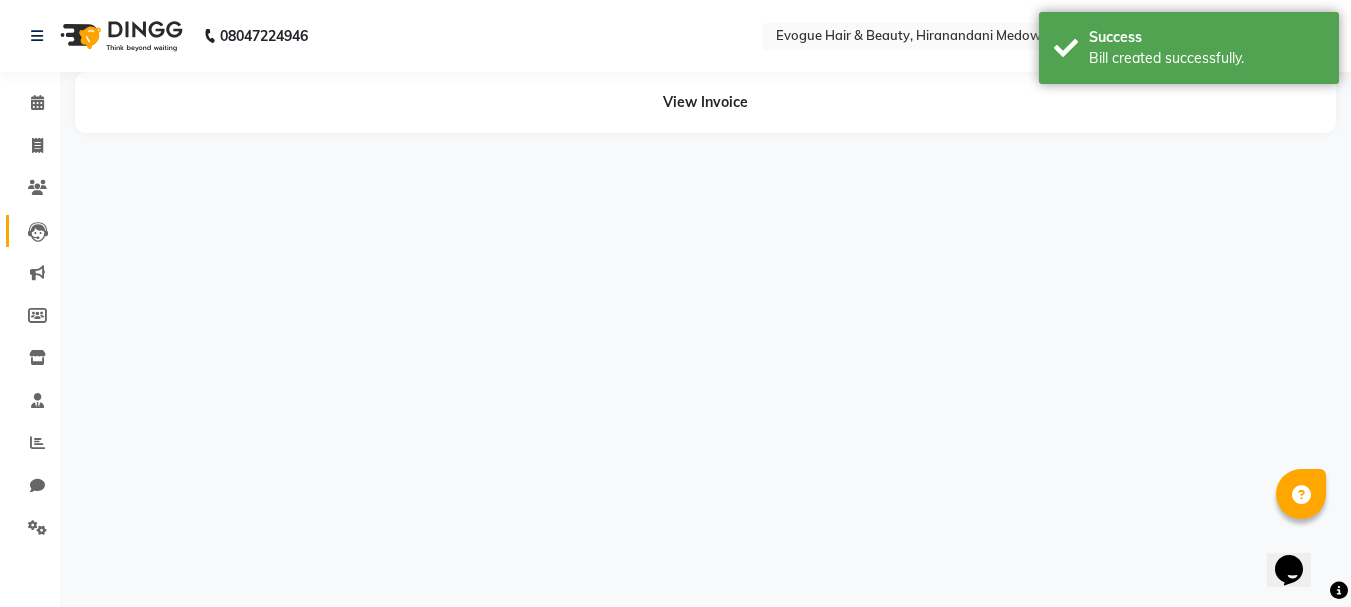 scroll, scrollTop: 0, scrollLeft: 0, axis: both 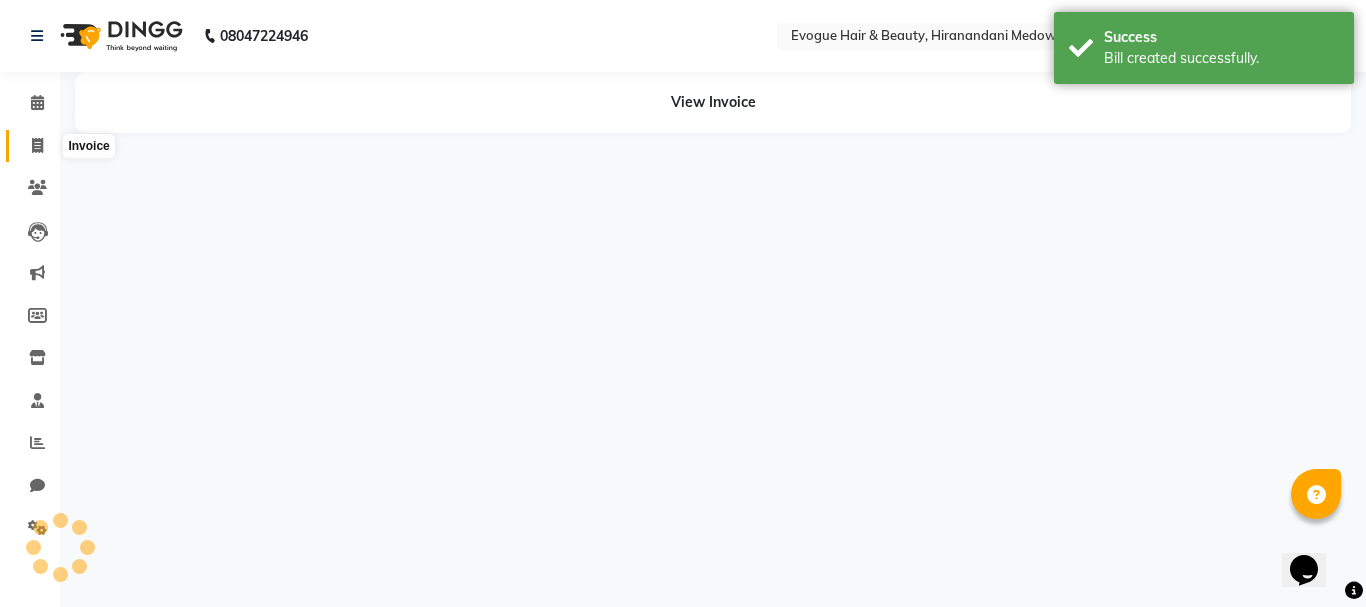 click 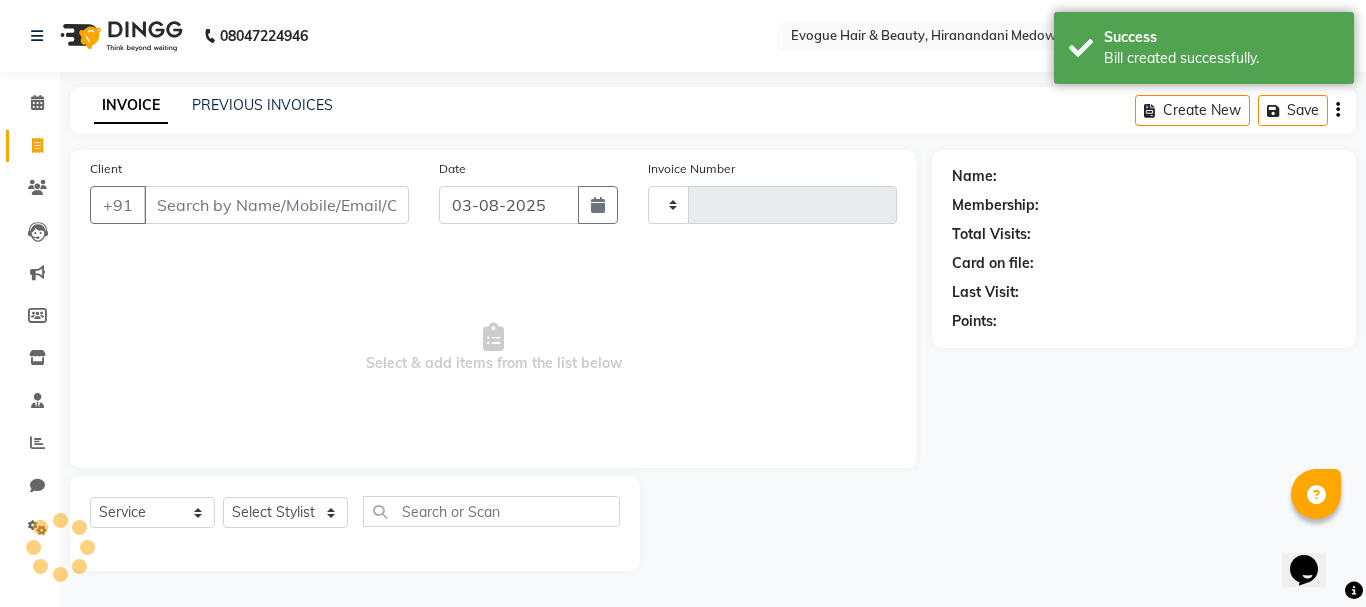 click on "Client" at bounding box center (276, 205) 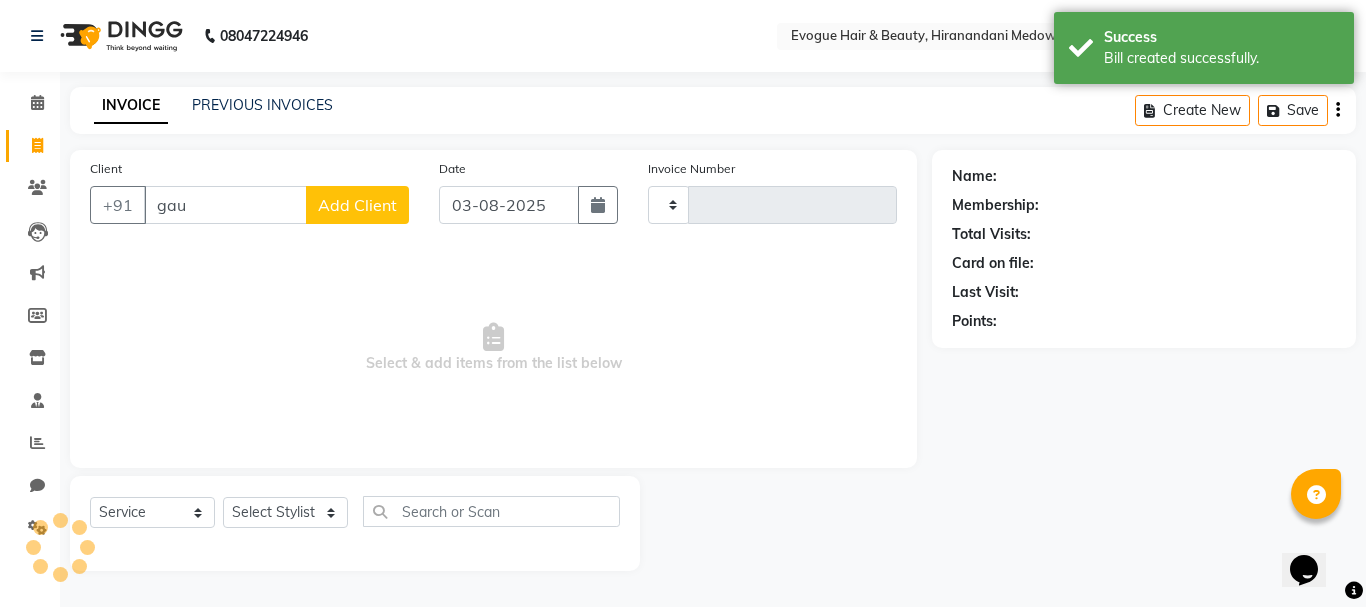 type on "gaur" 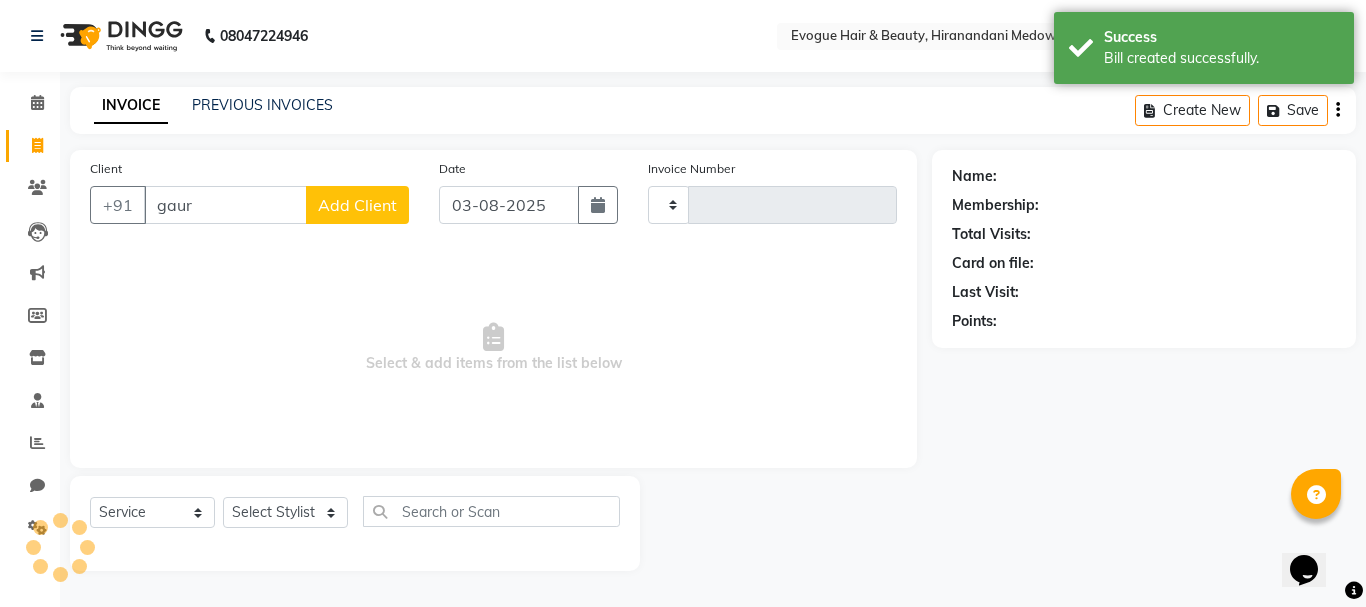 type on "0779" 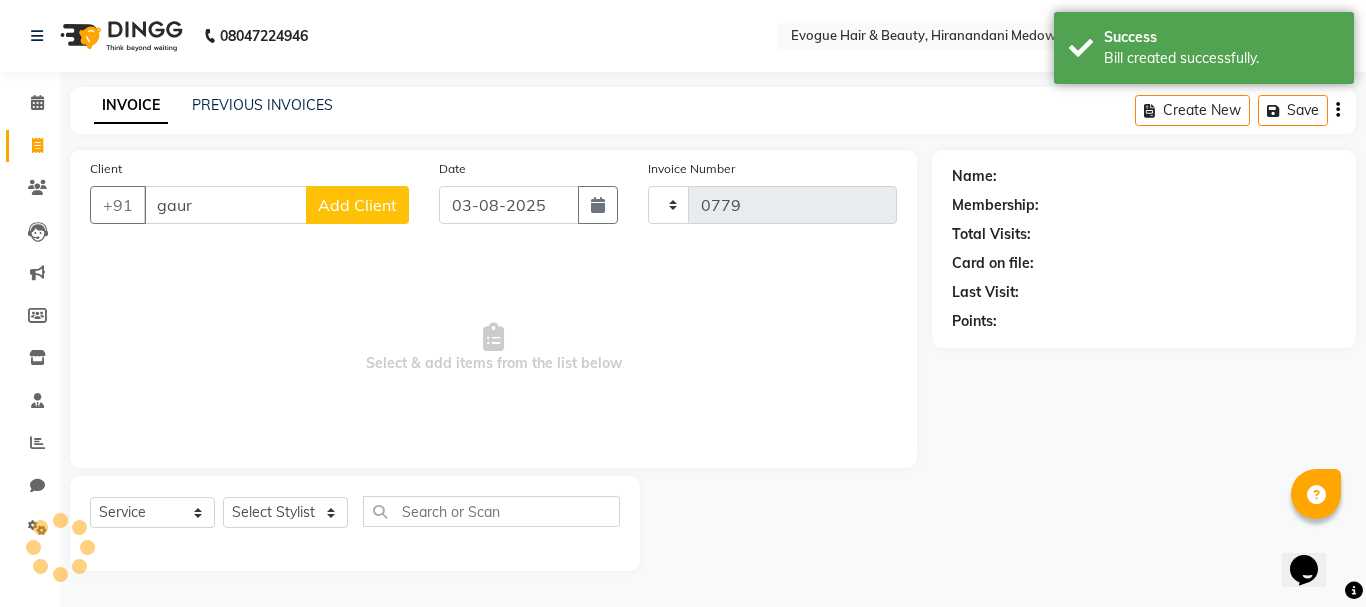 select on "746" 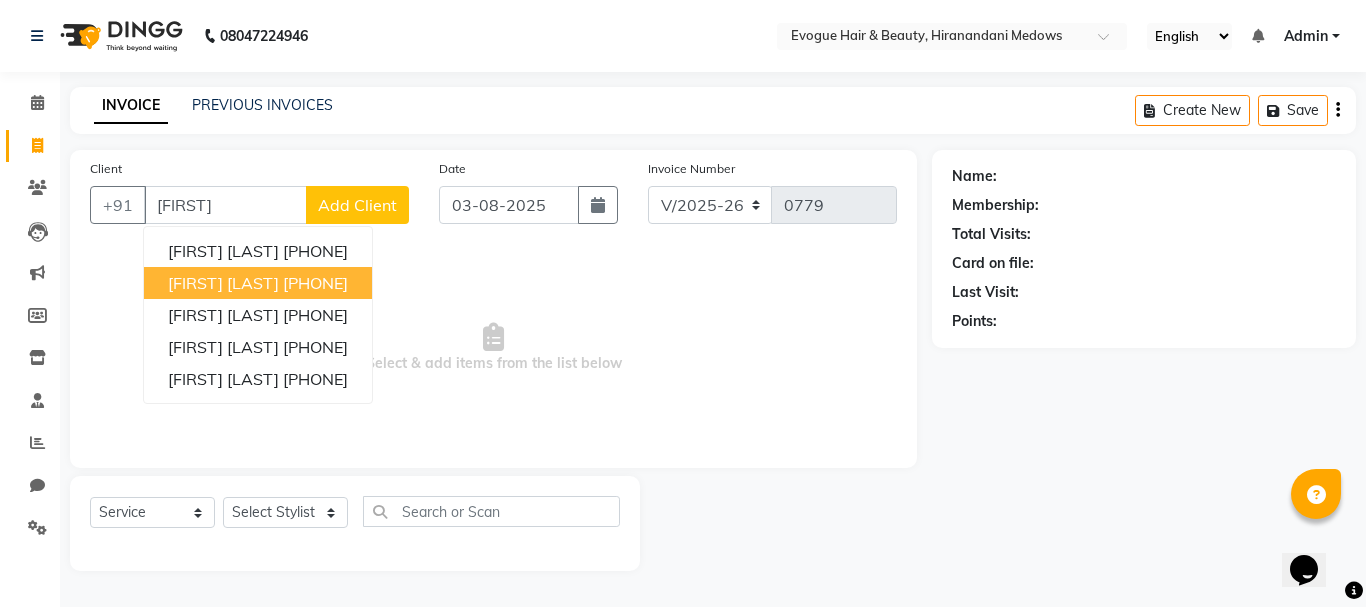click on "[FIRST] [LAST] [PHONE]" at bounding box center [258, 283] 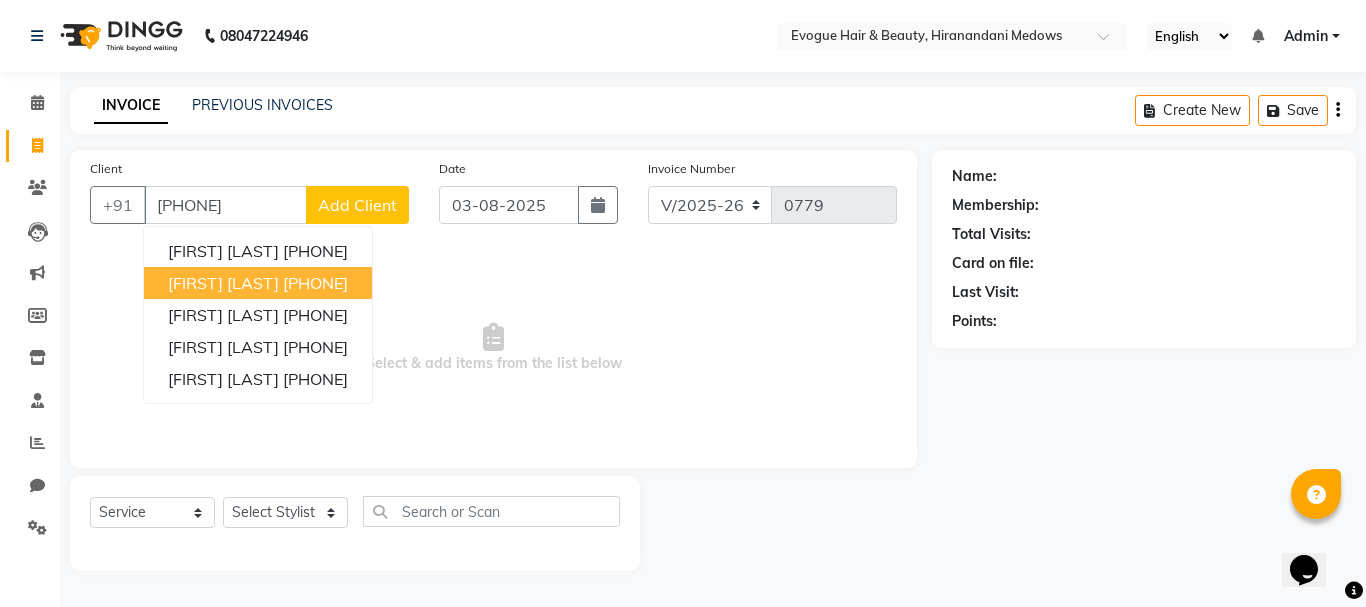 type on "[PHONE]" 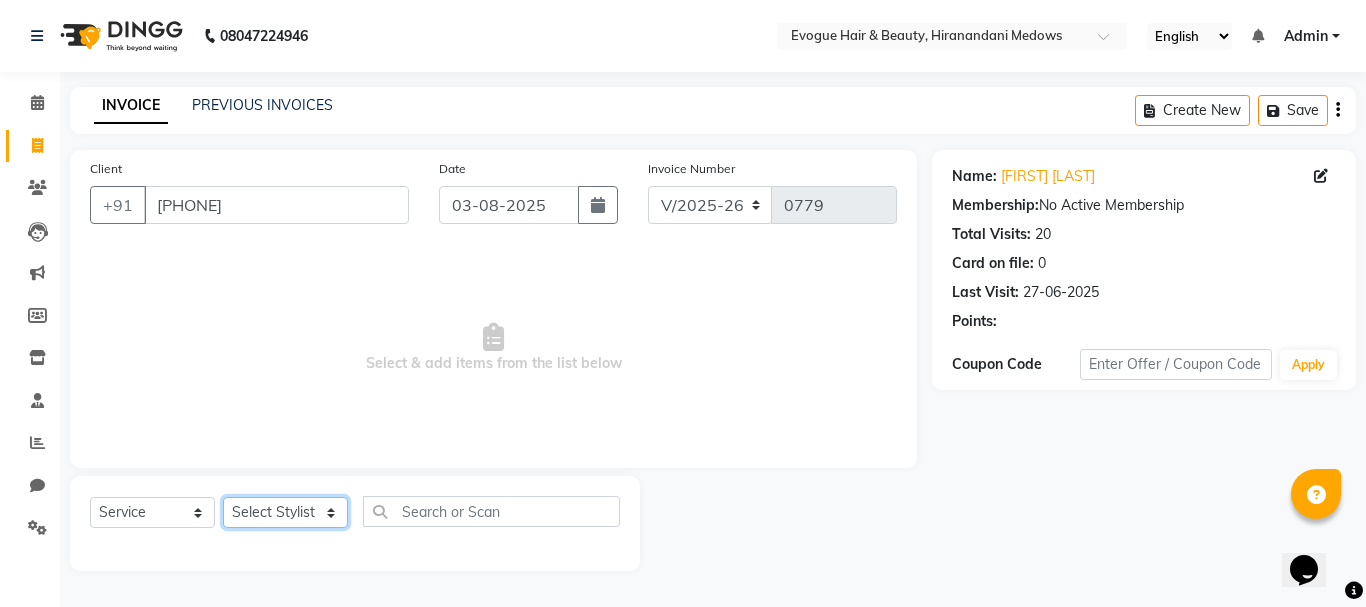 click on "Select Stylist [FIRST] [LAST] JYOTI LAYAL Manager [FIRST] [LAST] [FIRST] [LAST] [FIRST] [LAST]" 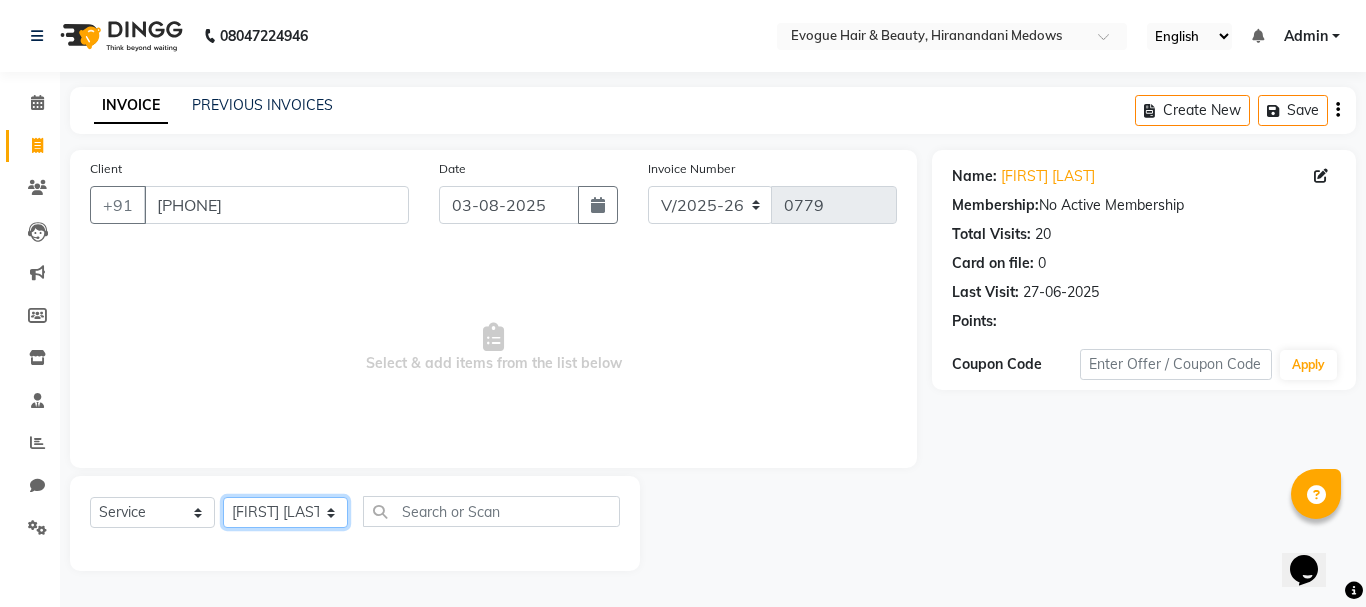 click on "Select Stylist [FIRST] [LAST] JYOTI LAYAL Manager [FIRST] [LAST] [FIRST] [LAST] [FIRST] [LAST]" 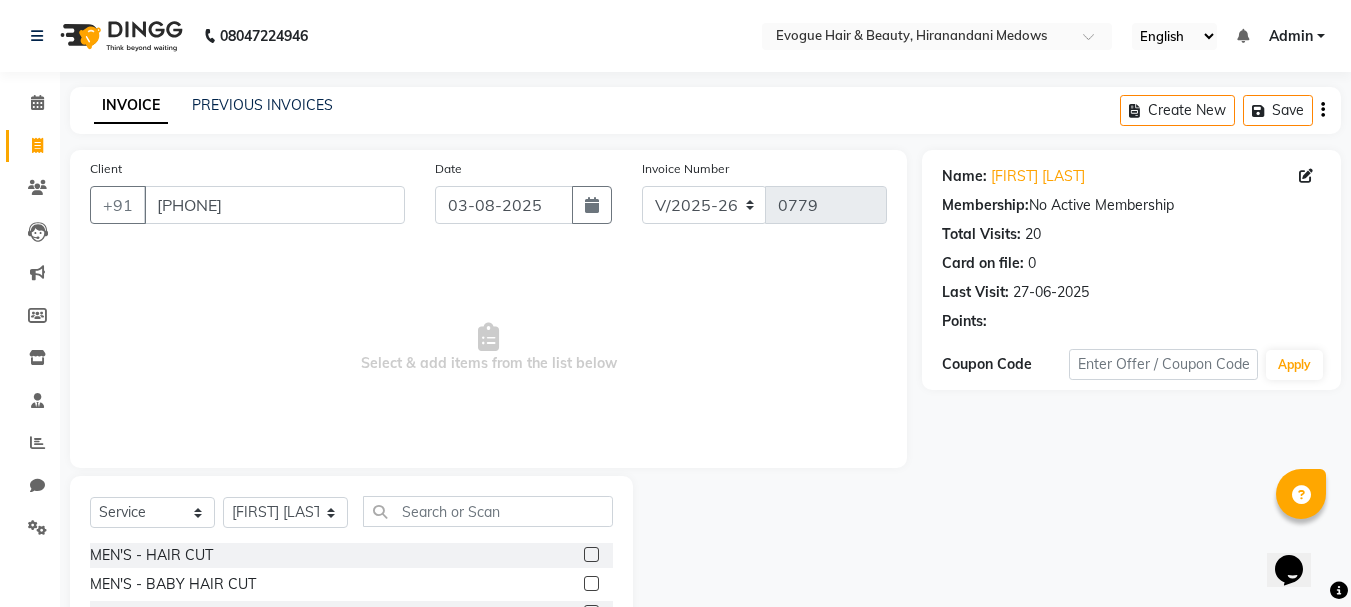 click 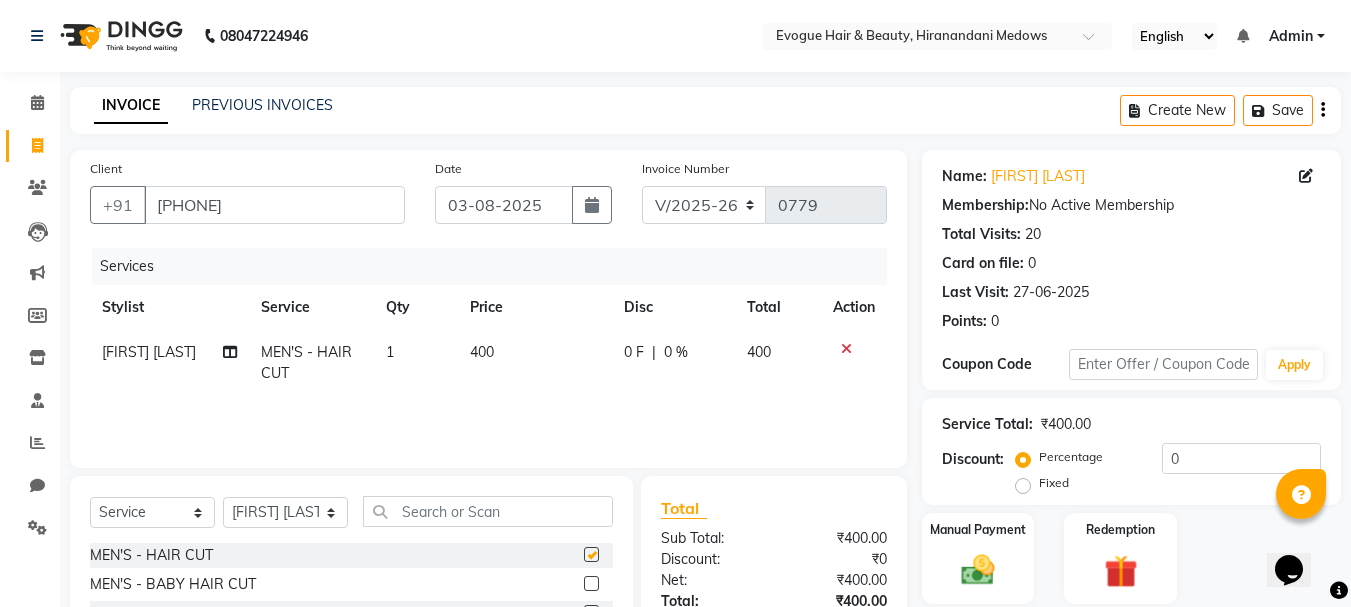 checkbox on "false" 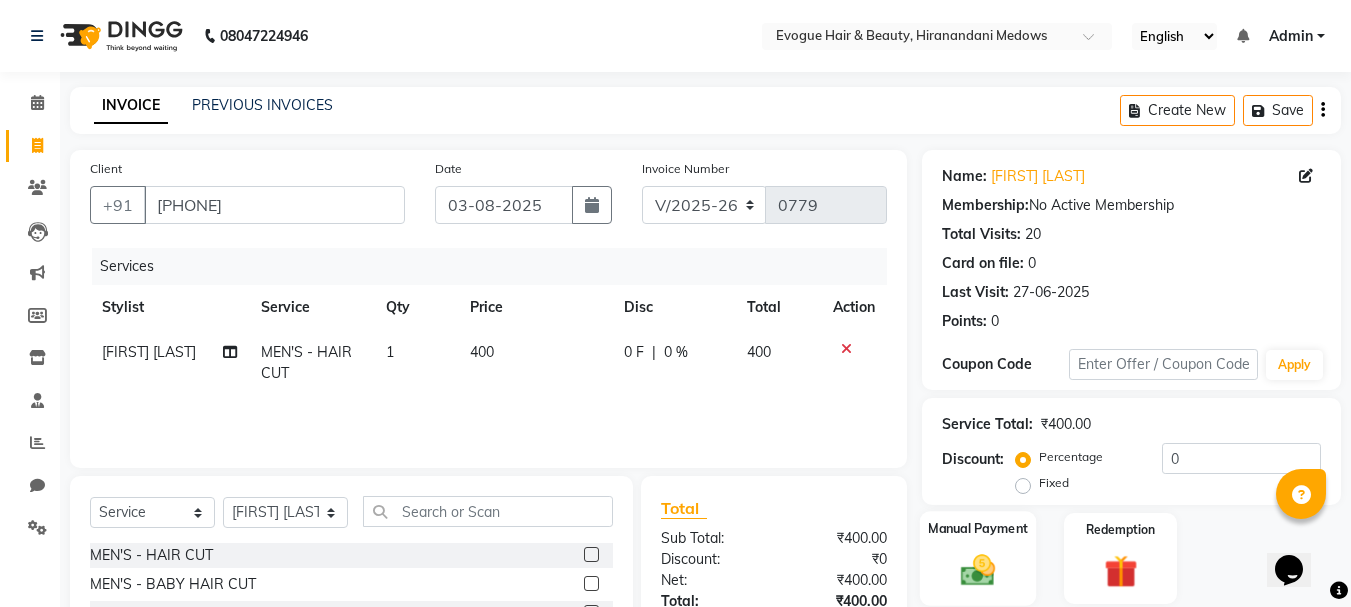 click on "Manual Payment" 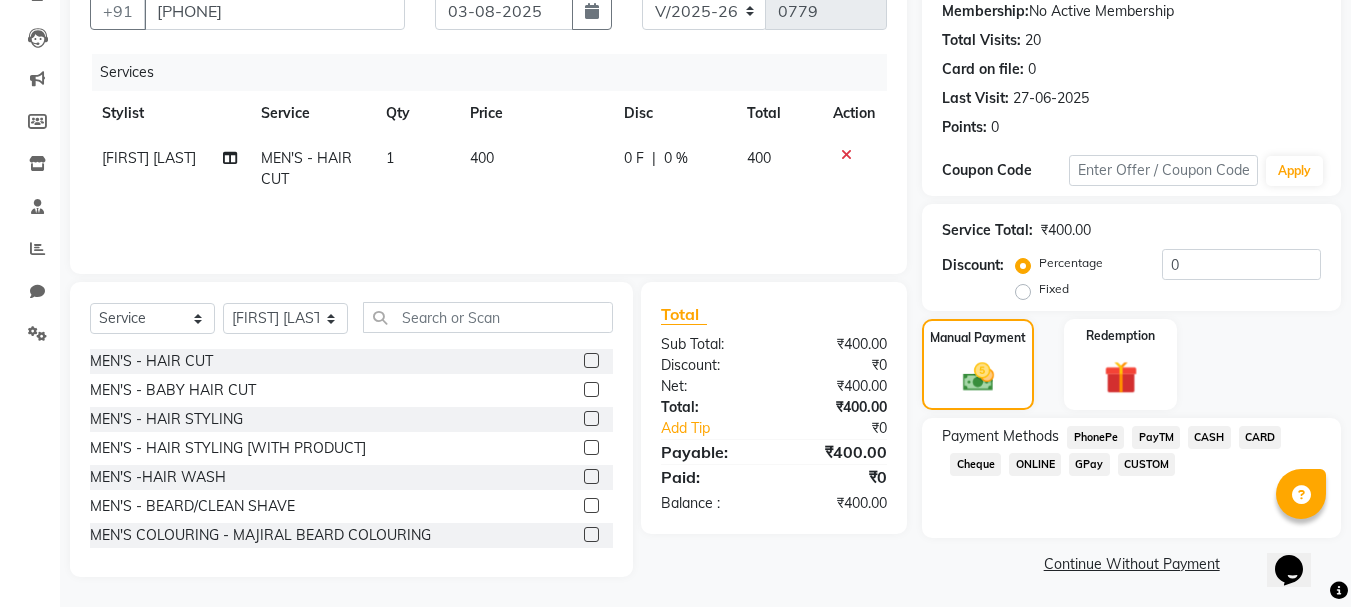 scroll, scrollTop: 196, scrollLeft: 0, axis: vertical 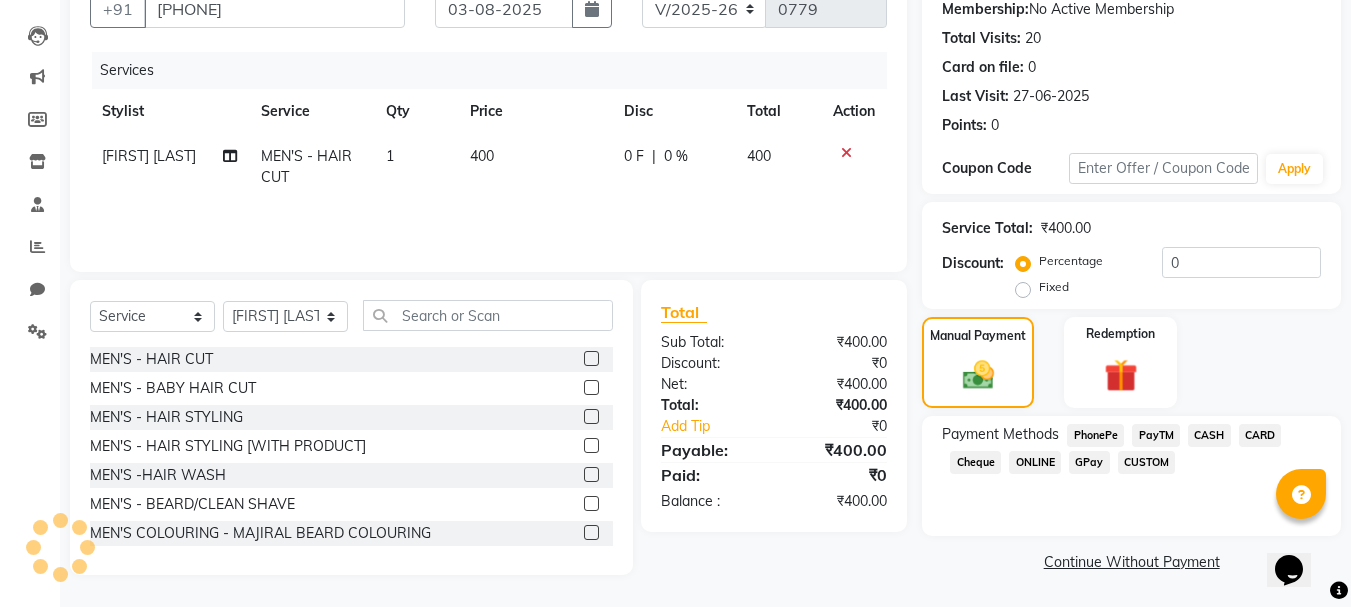 click on "ONLINE" 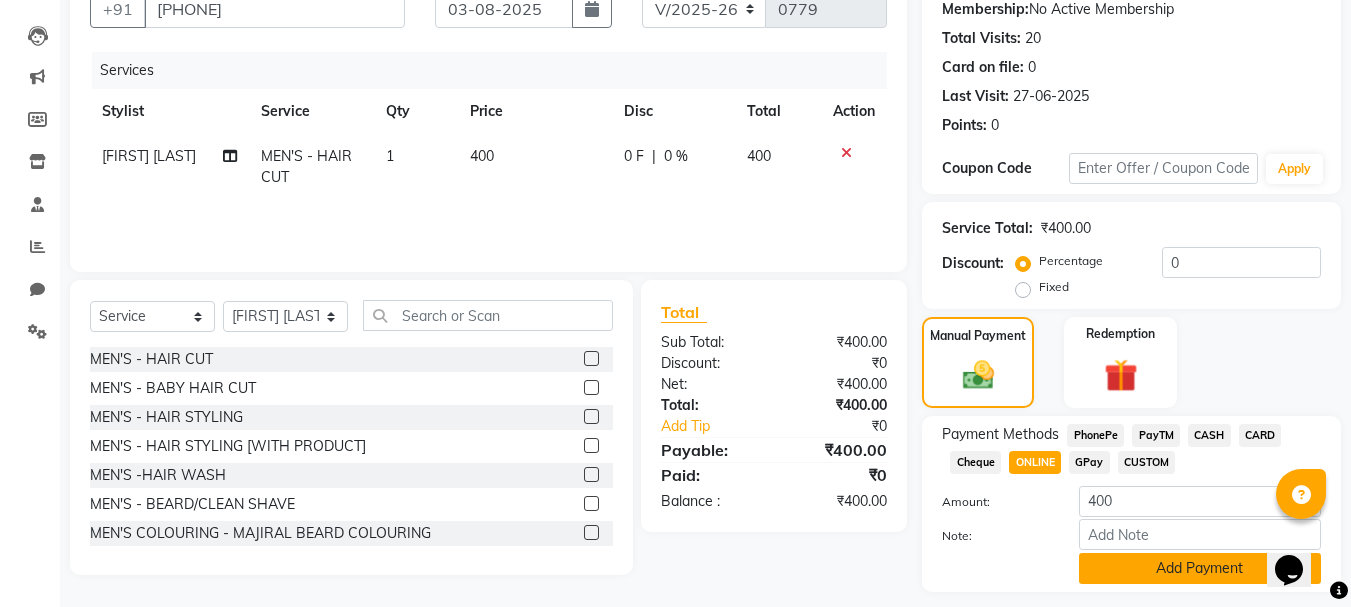 click on "Add Payment" 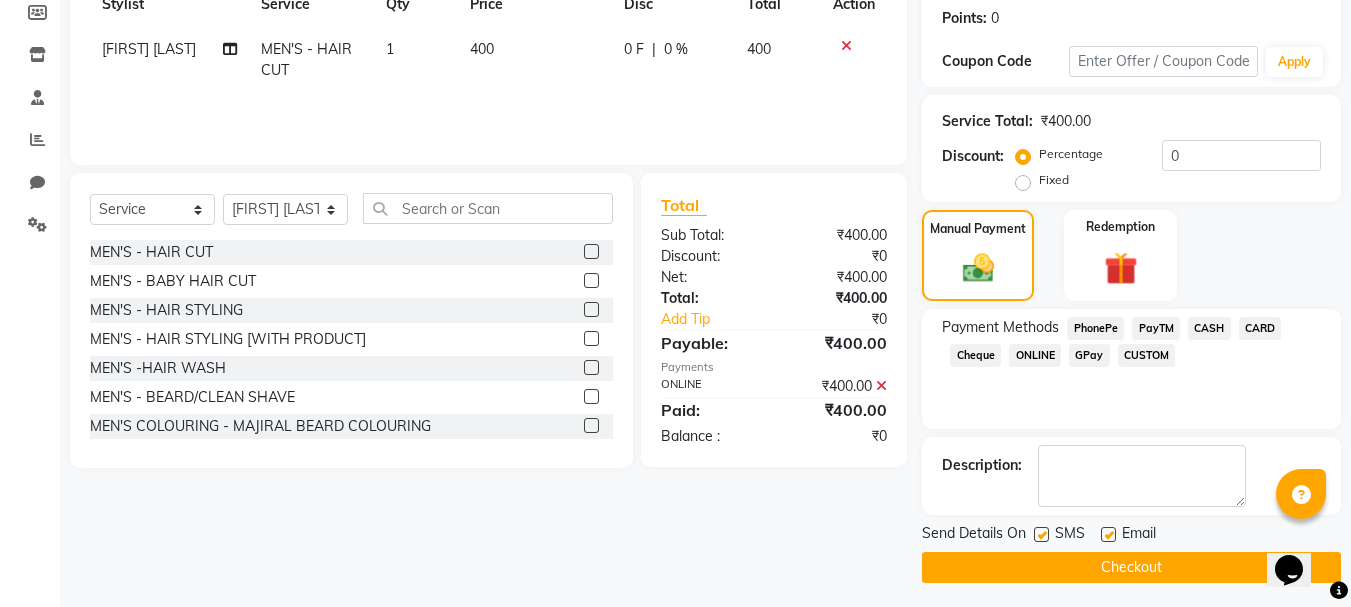 scroll, scrollTop: 309, scrollLeft: 0, axis: vertical 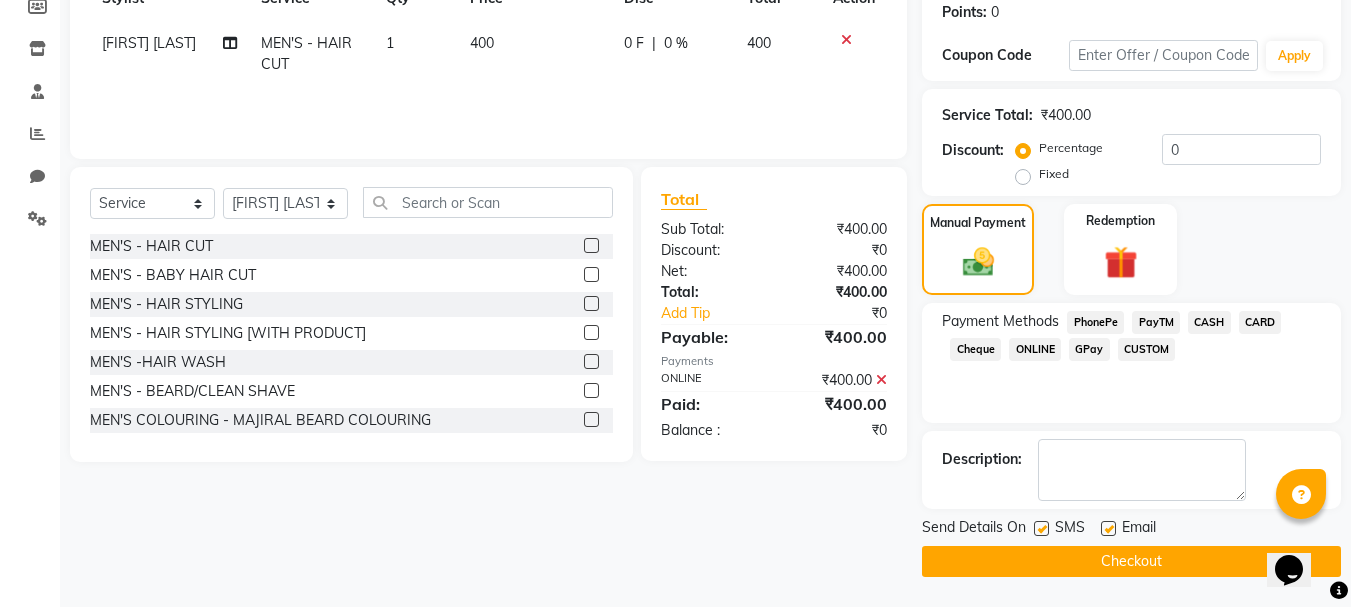click on "Checkout" 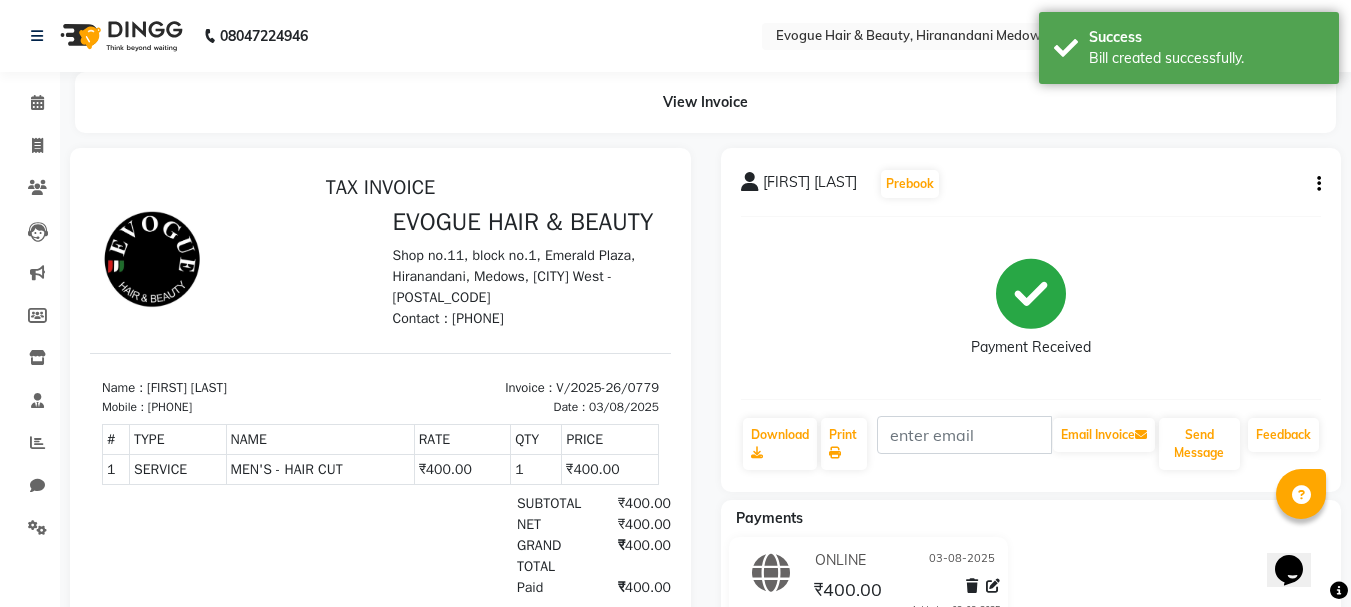 scroll, scrollTop: 0, scrollLeft: 0, axis: both 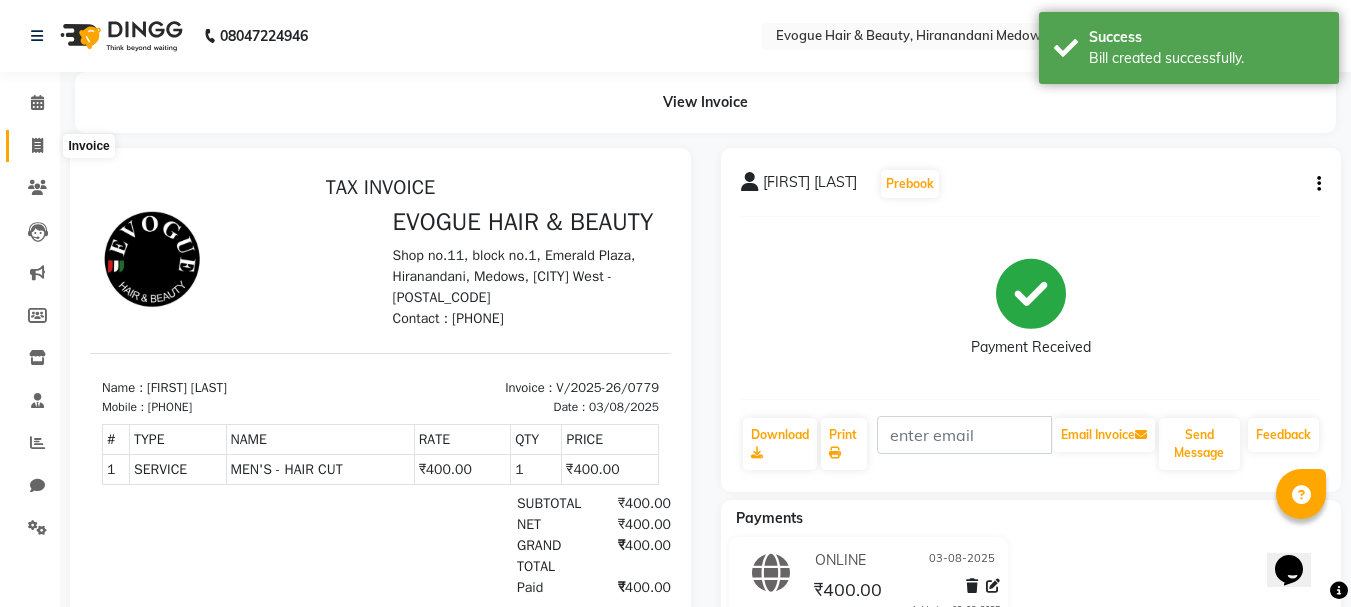 click 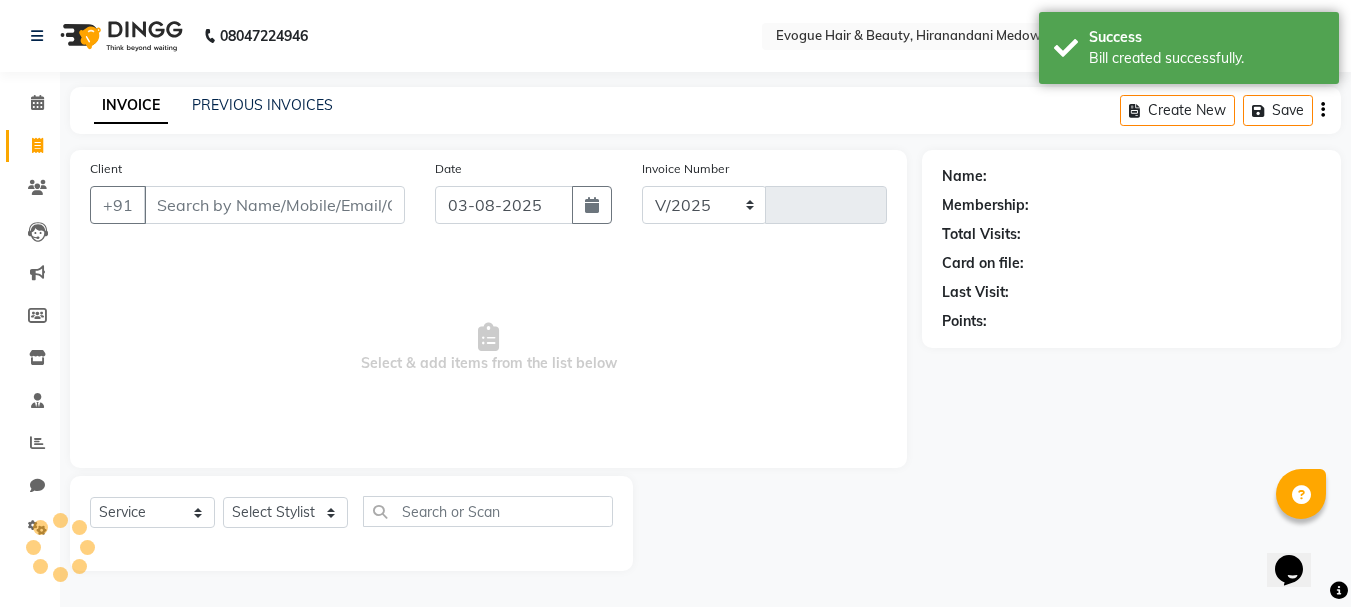 select on "746" 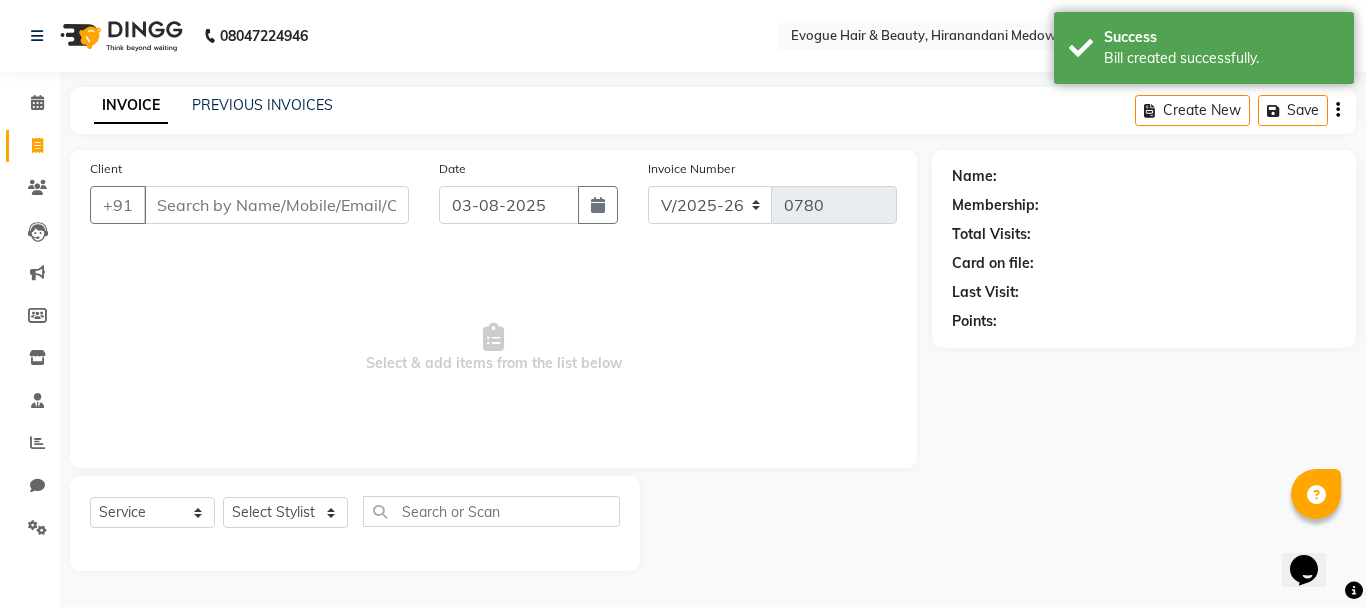 click on "Client" at bounding box center (276, 205) 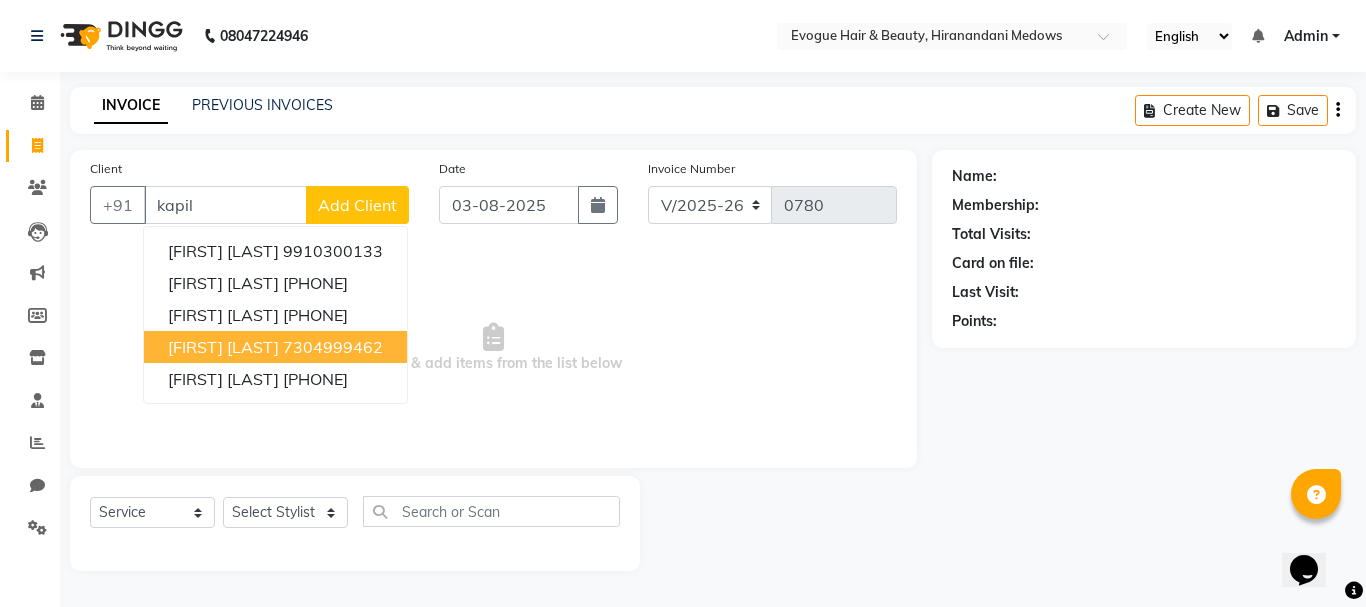 click on "7304999462" at bounding box center (333, 347) 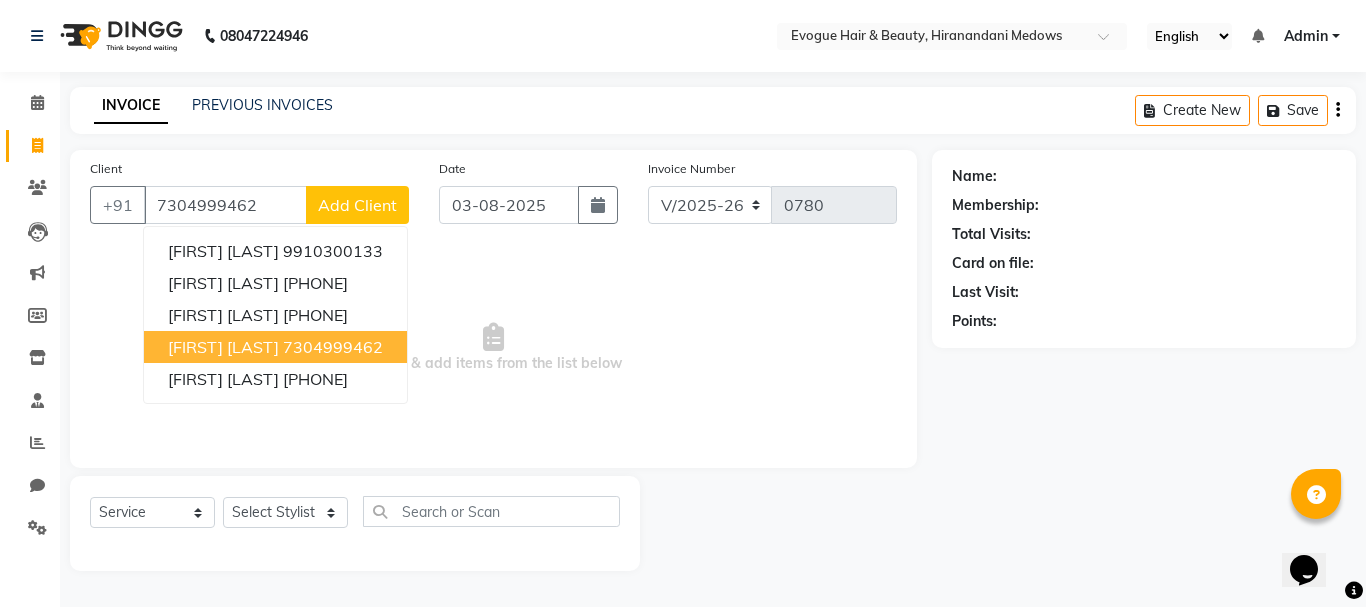 type on "7304999462" 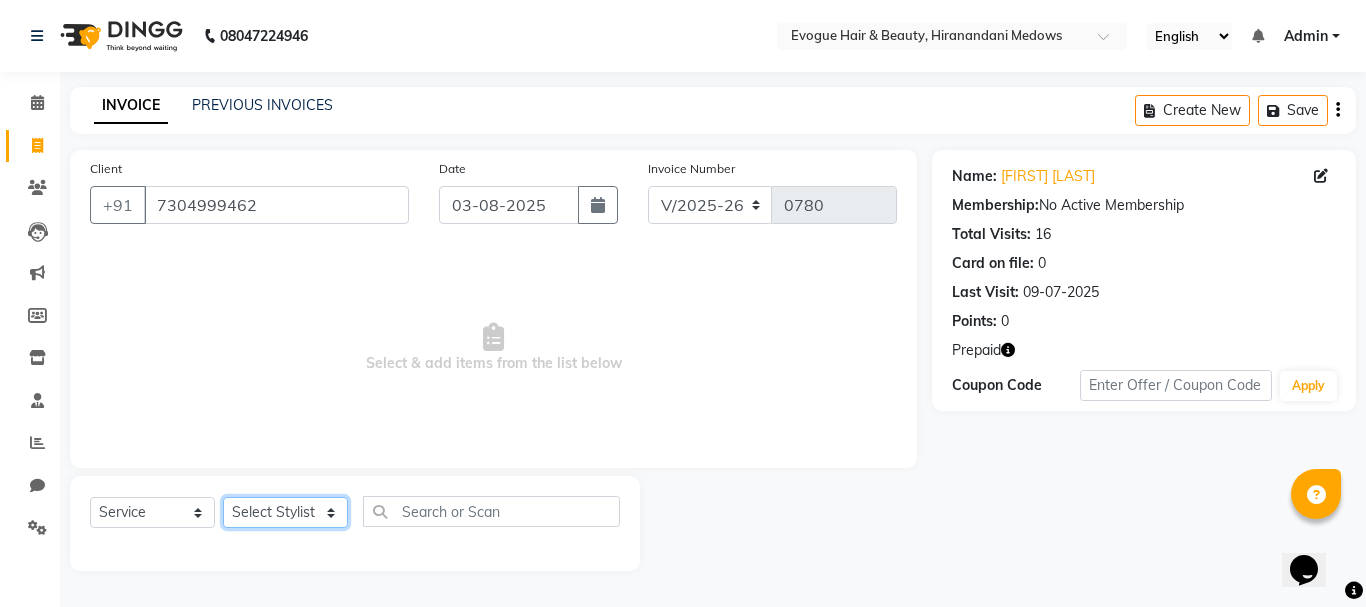 click on "Select Stylist [FIRST] [LAST] JYOTI LAYAL Manager [FIRST] [LAST] [FIRST] [LAST] [FIRST] [LAST]" 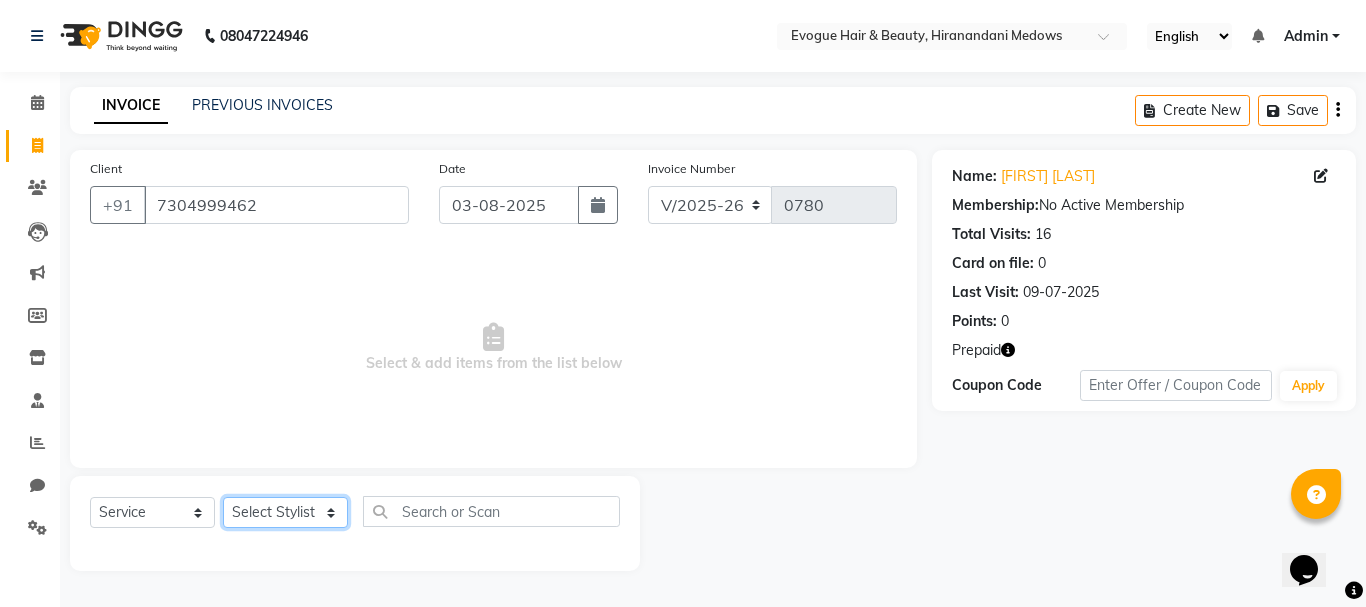select on "11857" 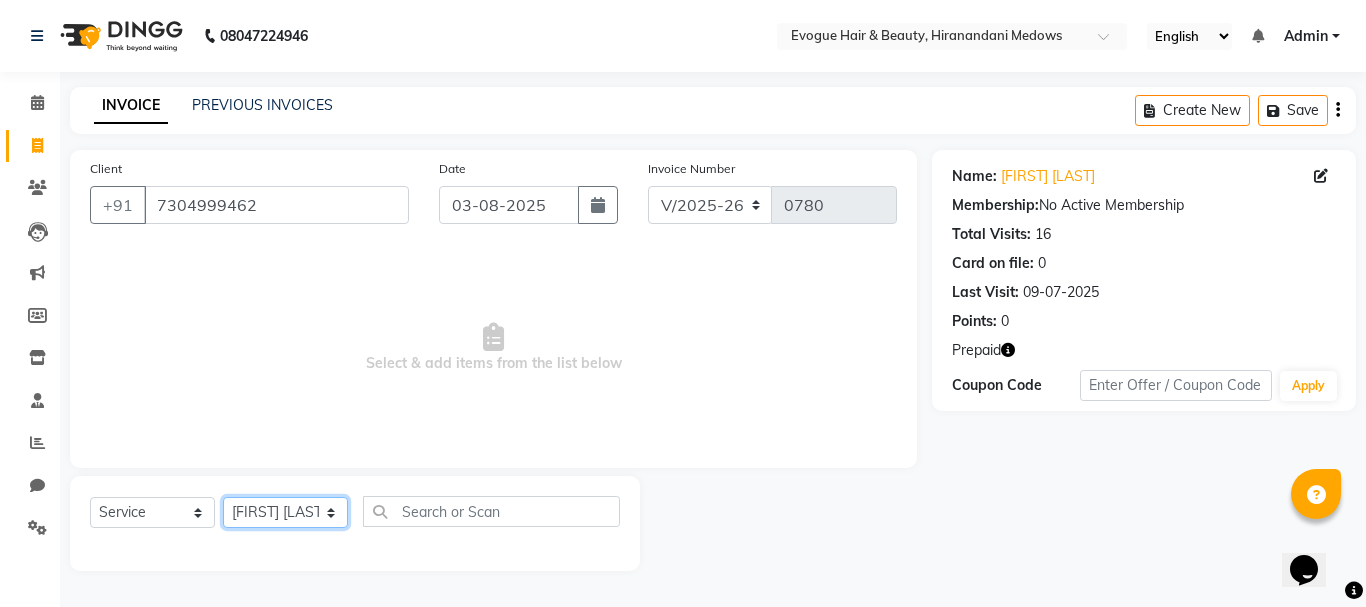 click on "Select Stylist [FIRST] [LAST] JYOTI LAYAL Manager [FIRST] [LAST] [FIRST] [LAST] [FIRST] [LAST]" 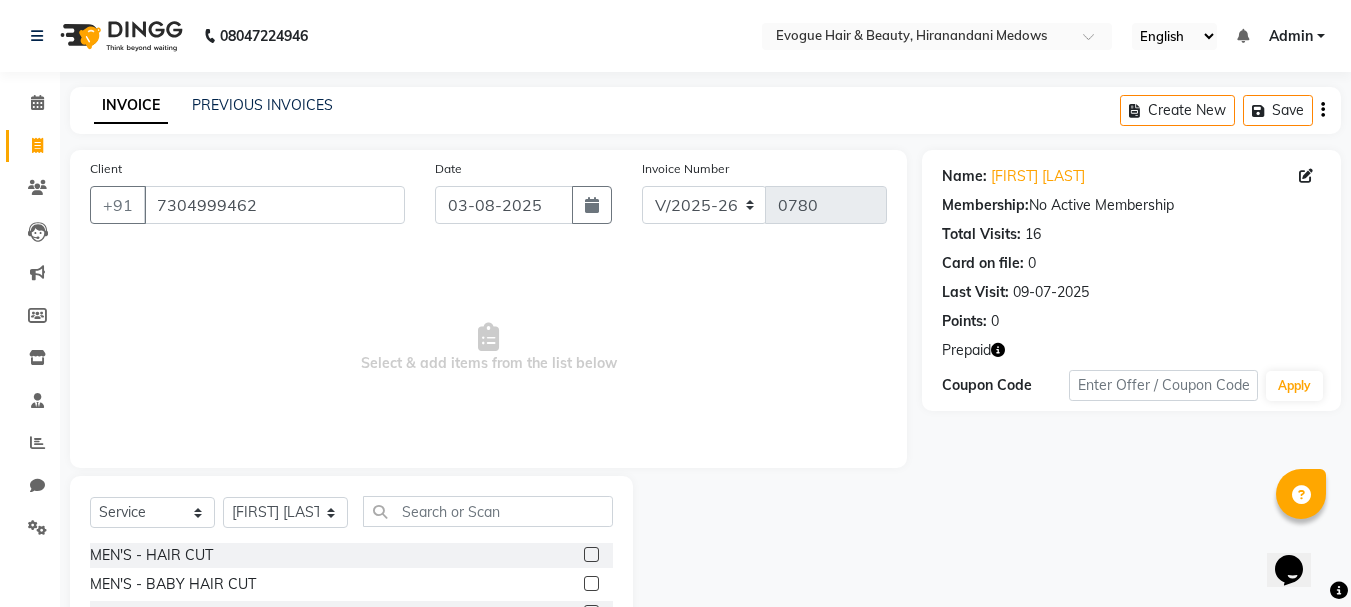 click 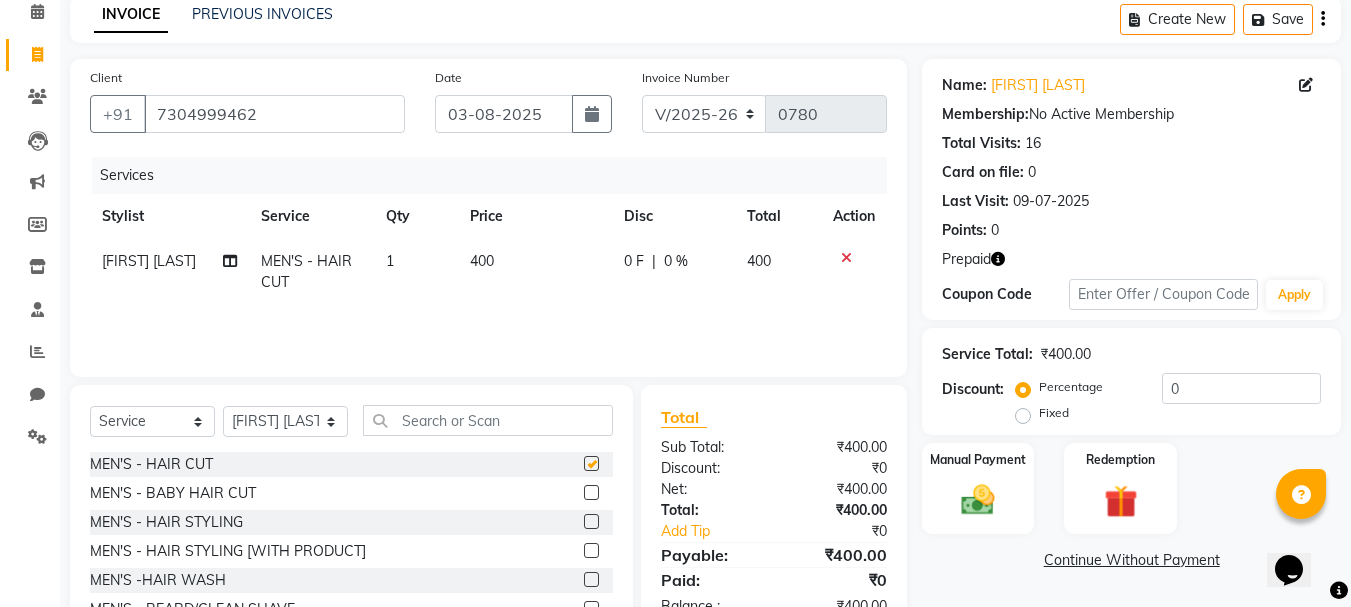 checkbox on "false" 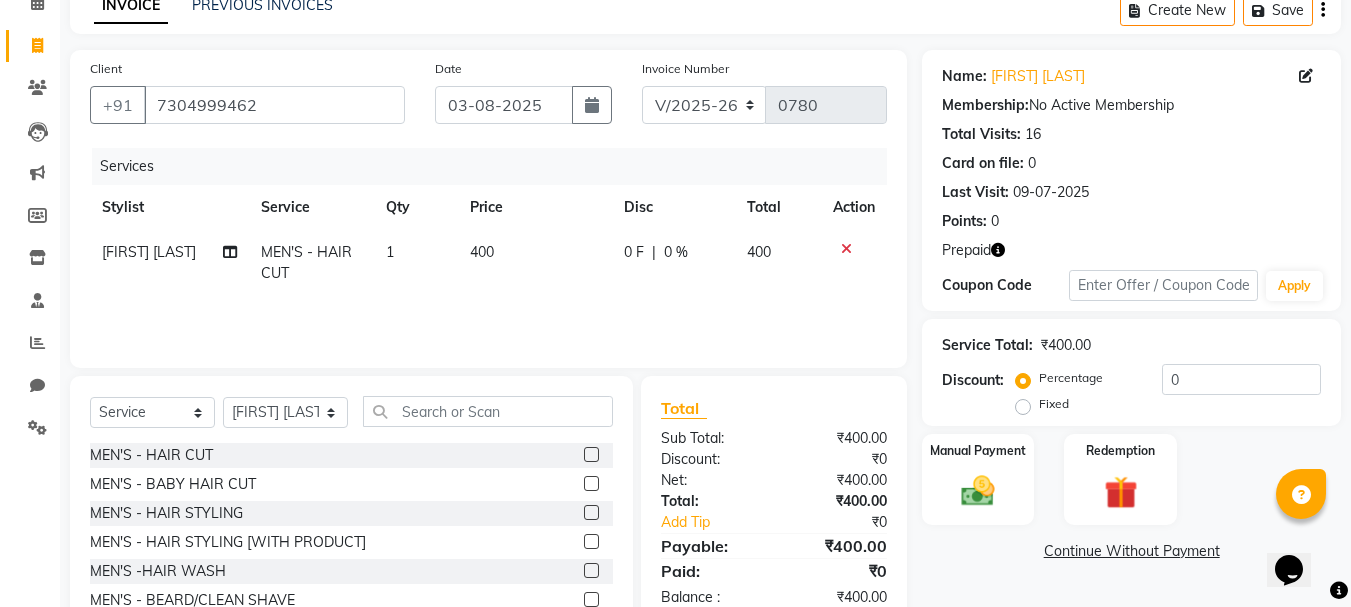 scroll, scrollTop: 194, scrollLeft: 0, axis: vertical 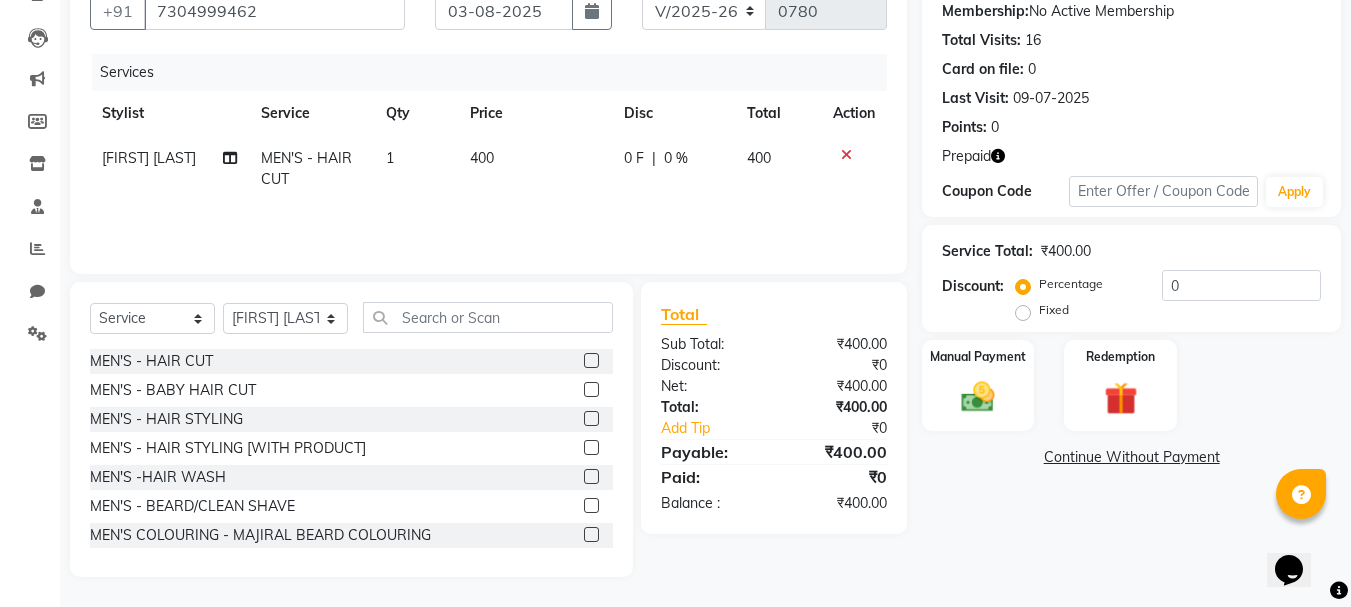 click 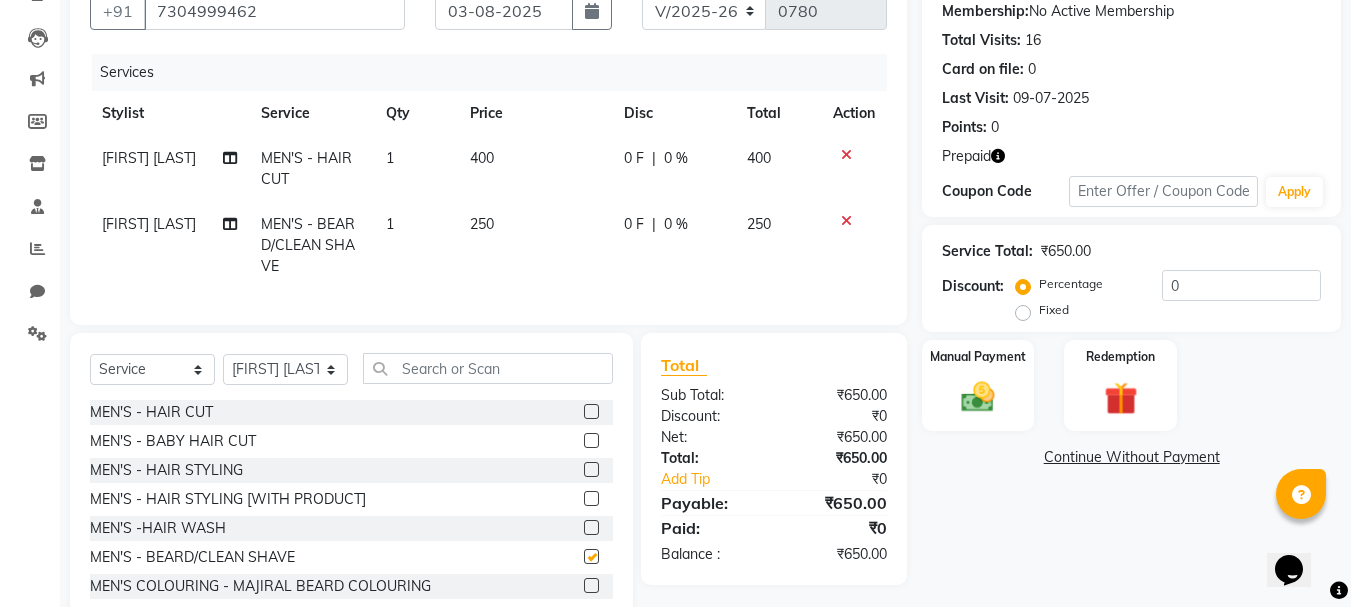 checkbox on "false" 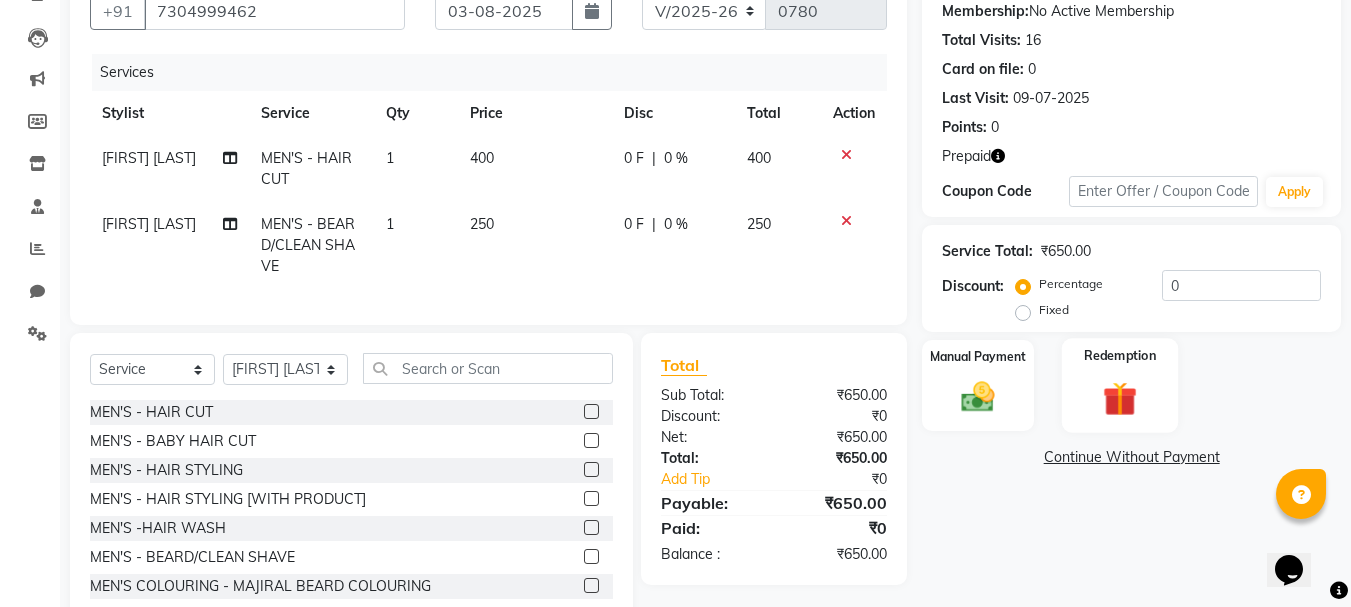 click 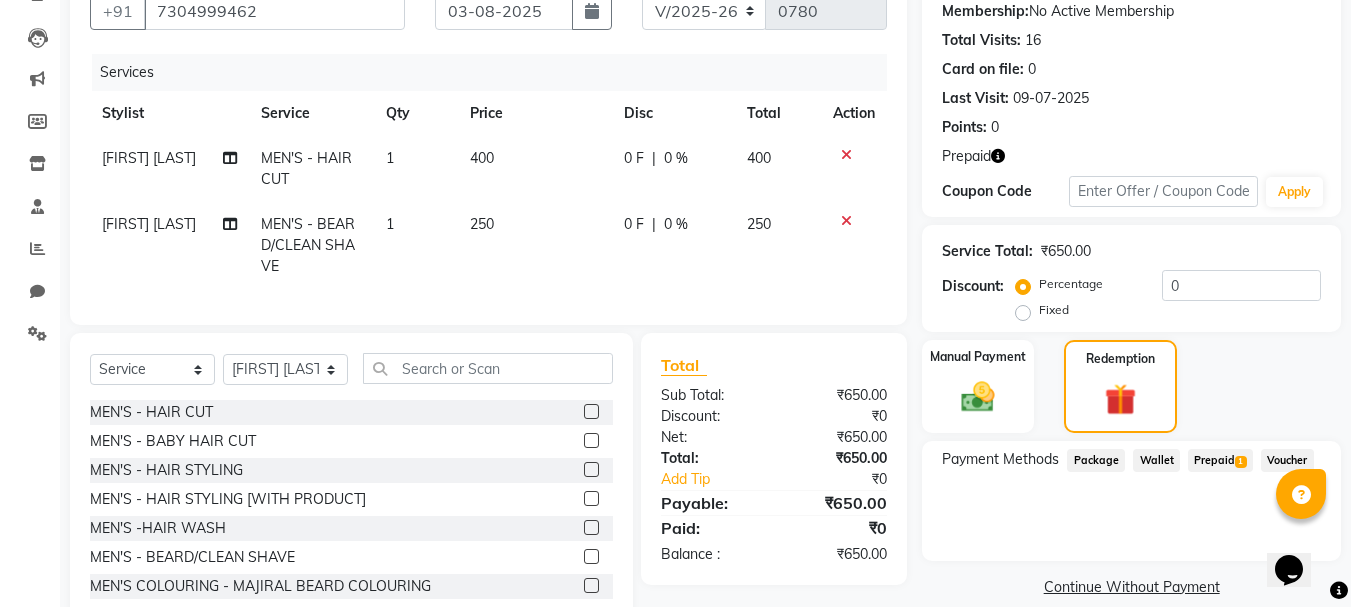 click on "Prepaid  1" 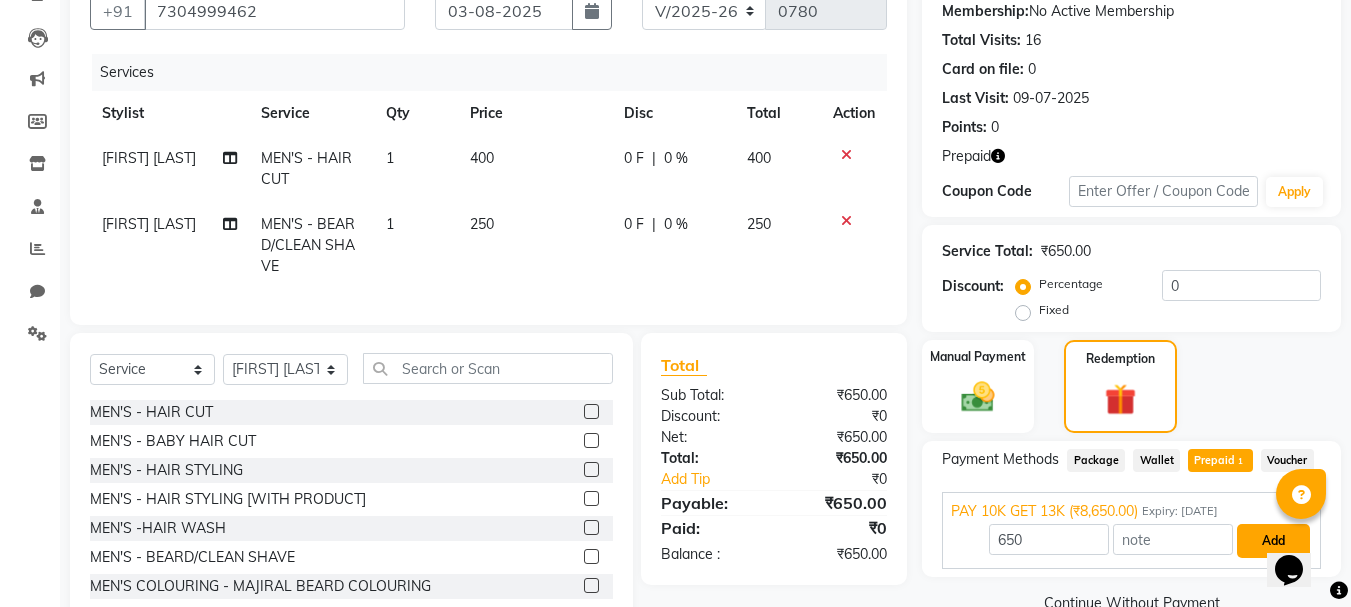 click on "Add" at bounding box center (1273, 541) 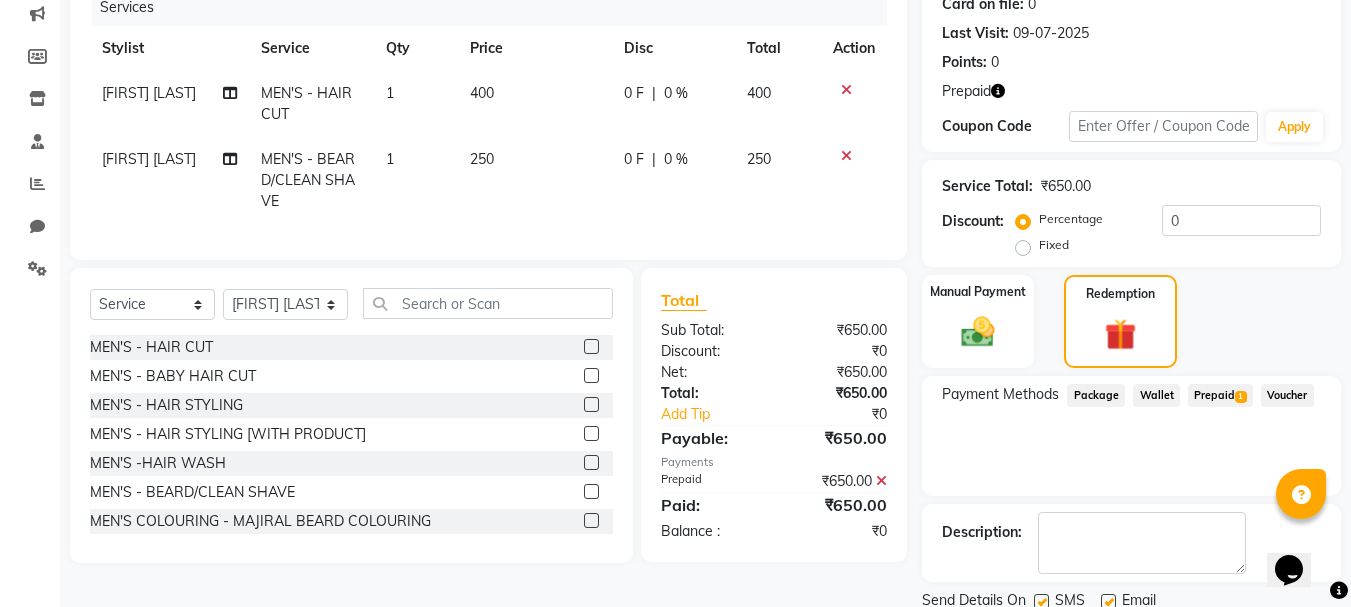 scroll, scrollTop: 332, scrollLeft: 0, axis: vertical 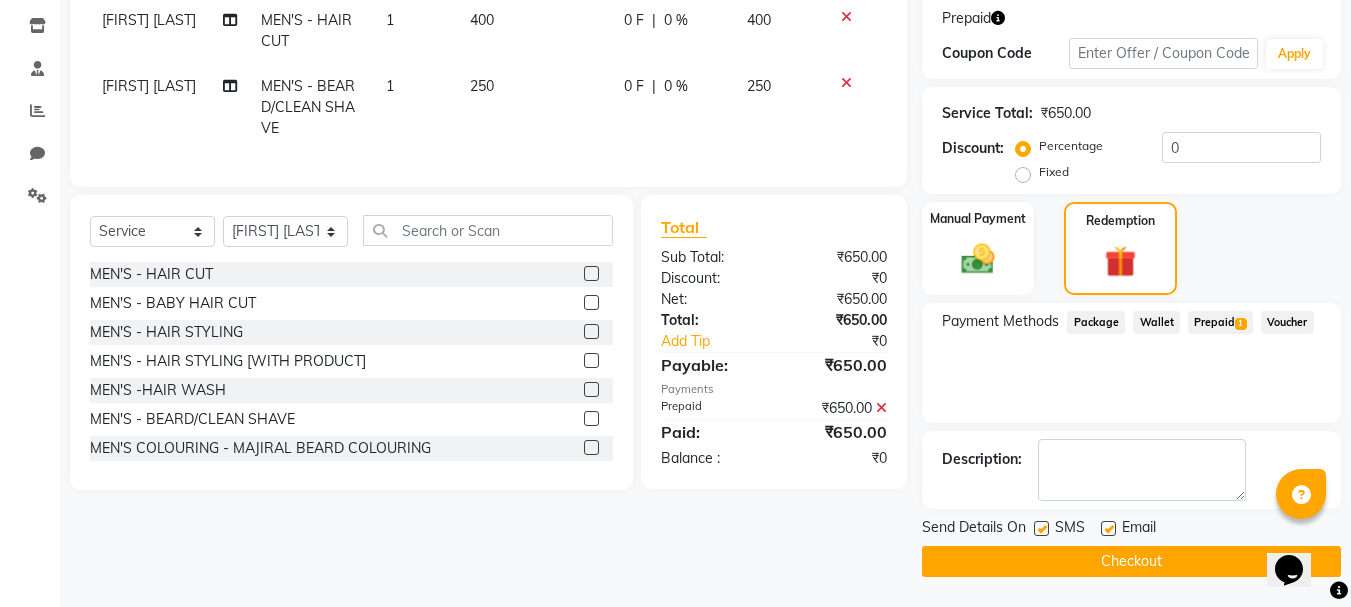 click on "Checkout" 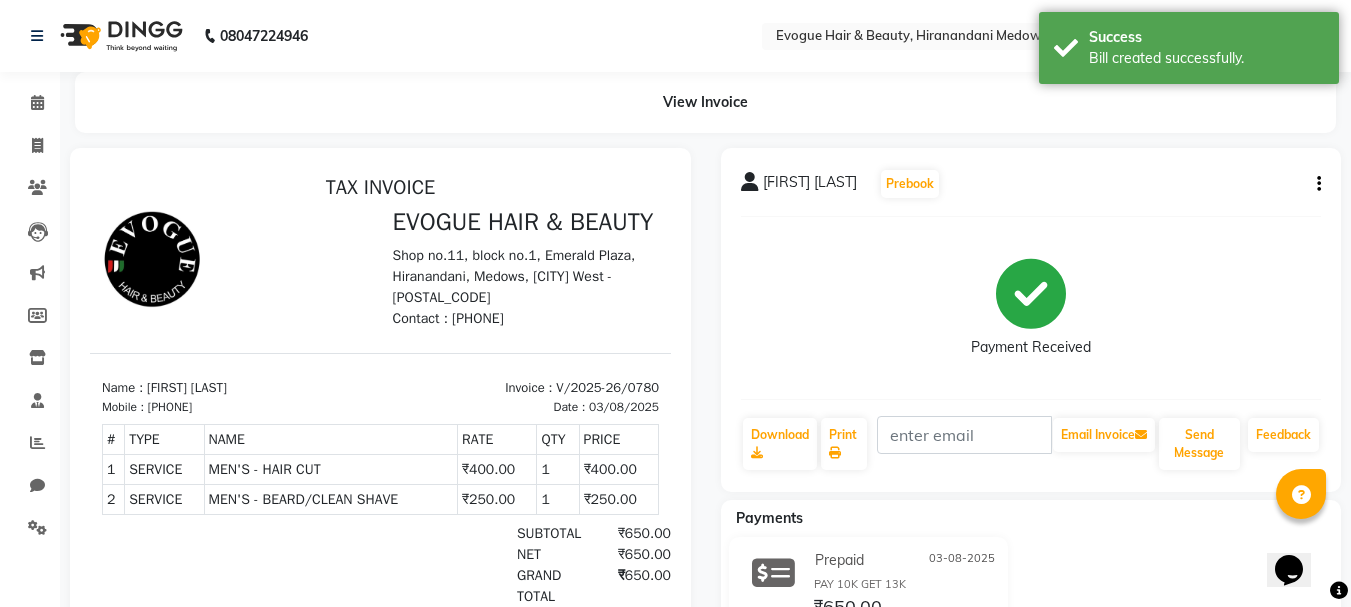 scroll, scrollTop: 0, scrollLeft: 0, axis: both 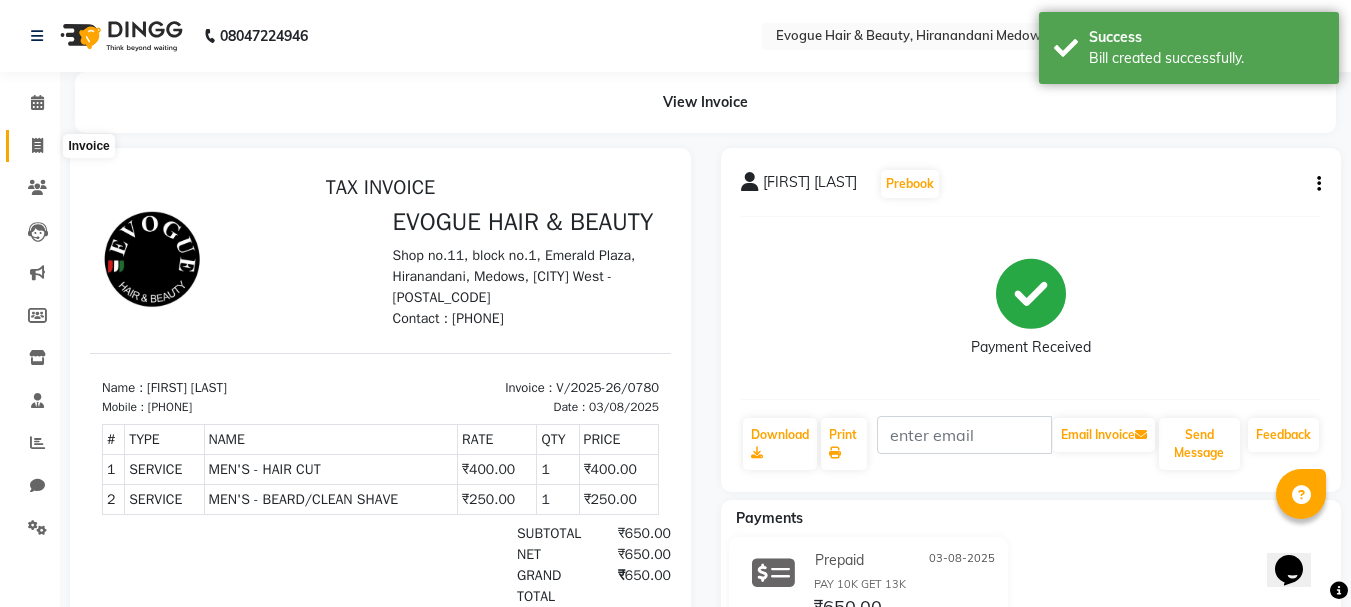 click 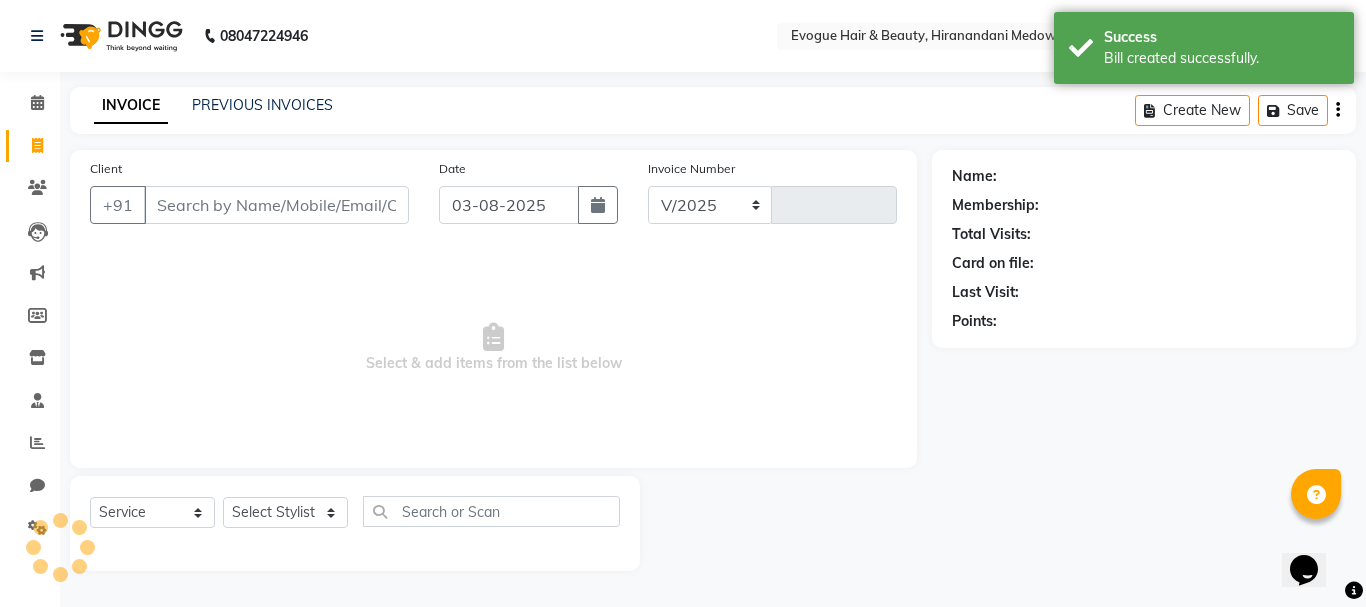 select on "746" 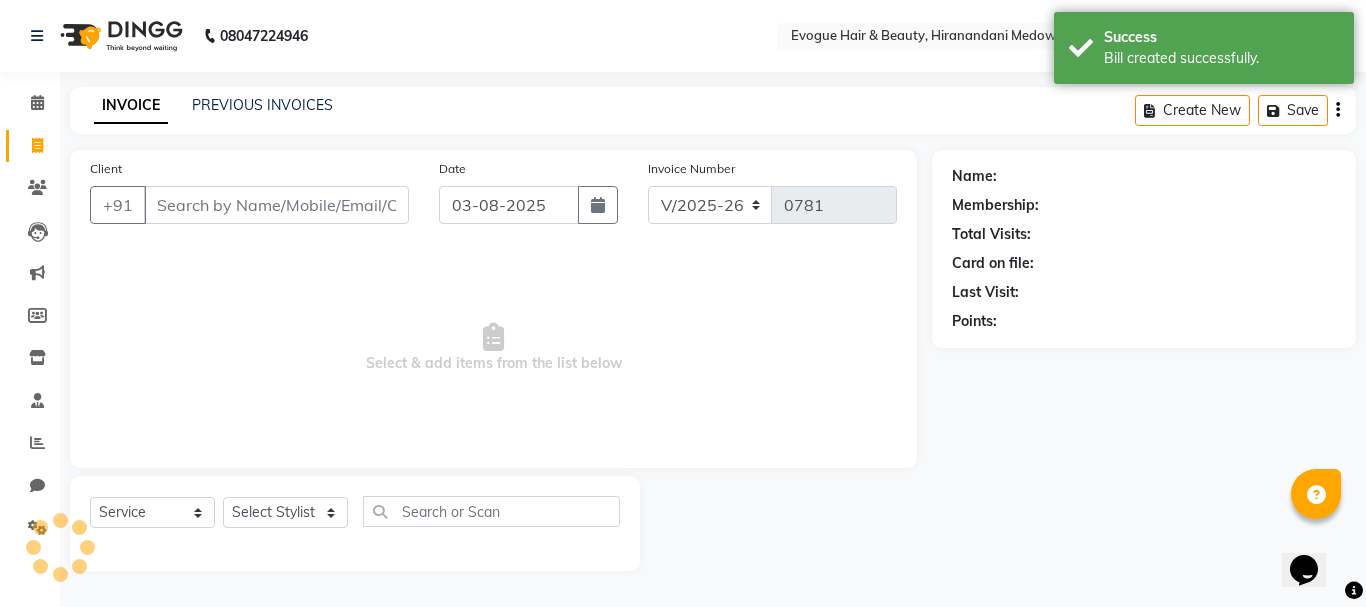 click on "Client" at bounding box center [276, 205] 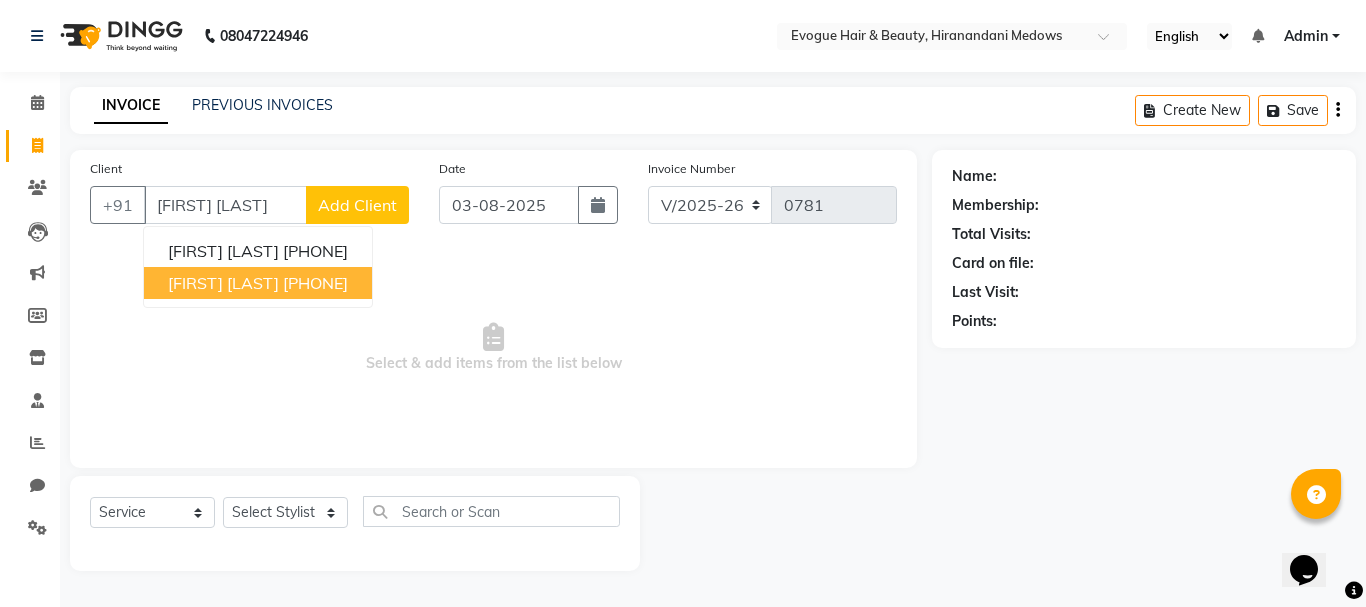 click on "[FIRST] [LAST]" at bounding box center (223, 283) 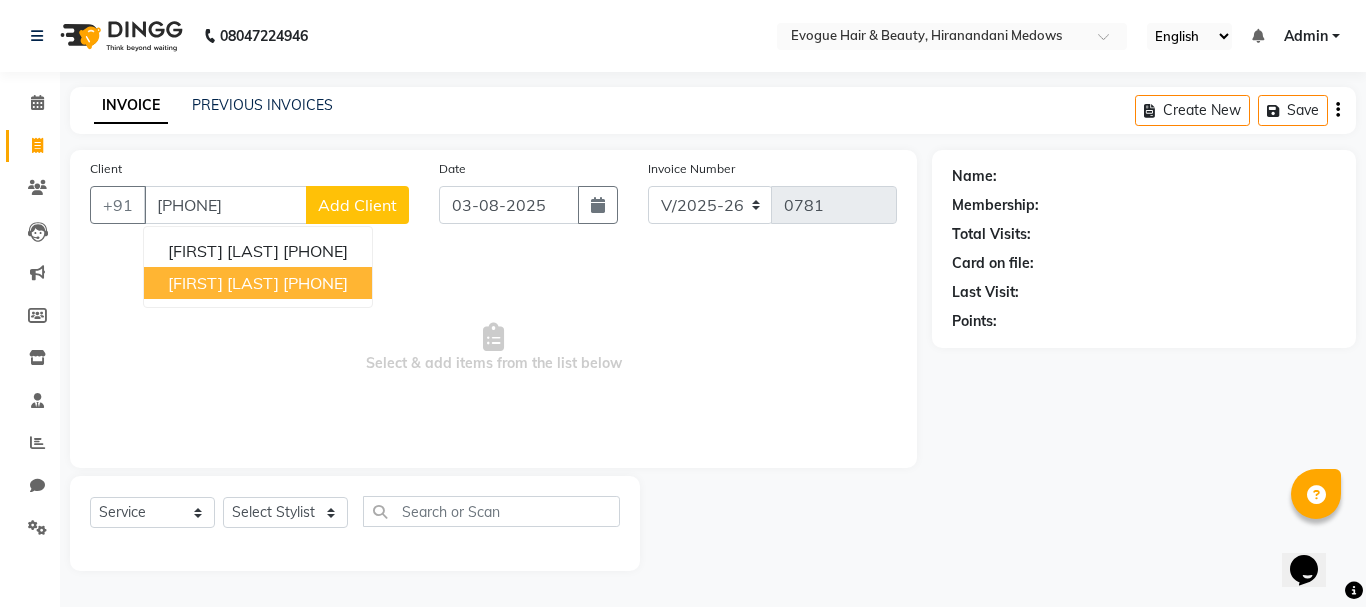 type on "[PHONE]" 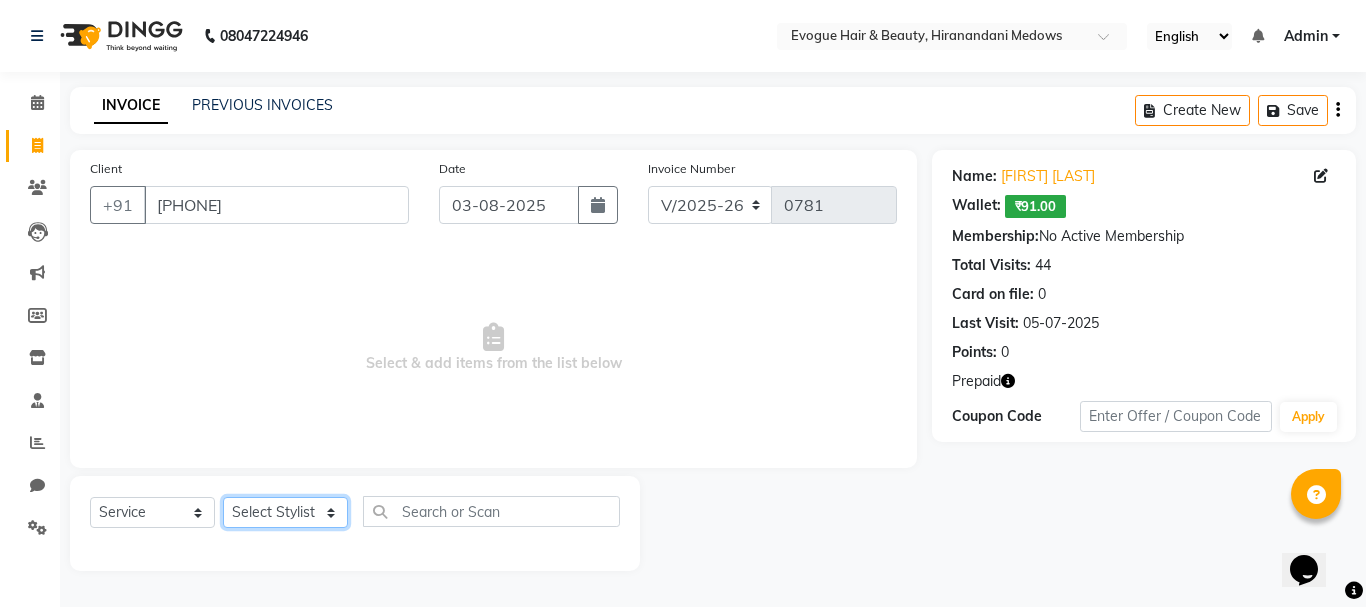 click on "Select Stylist [FIRST] [LAST] JYOTI LAYAL Manager [FIRST] [LAST] [FIRST] [LAST] [FIRST] [LAST]" 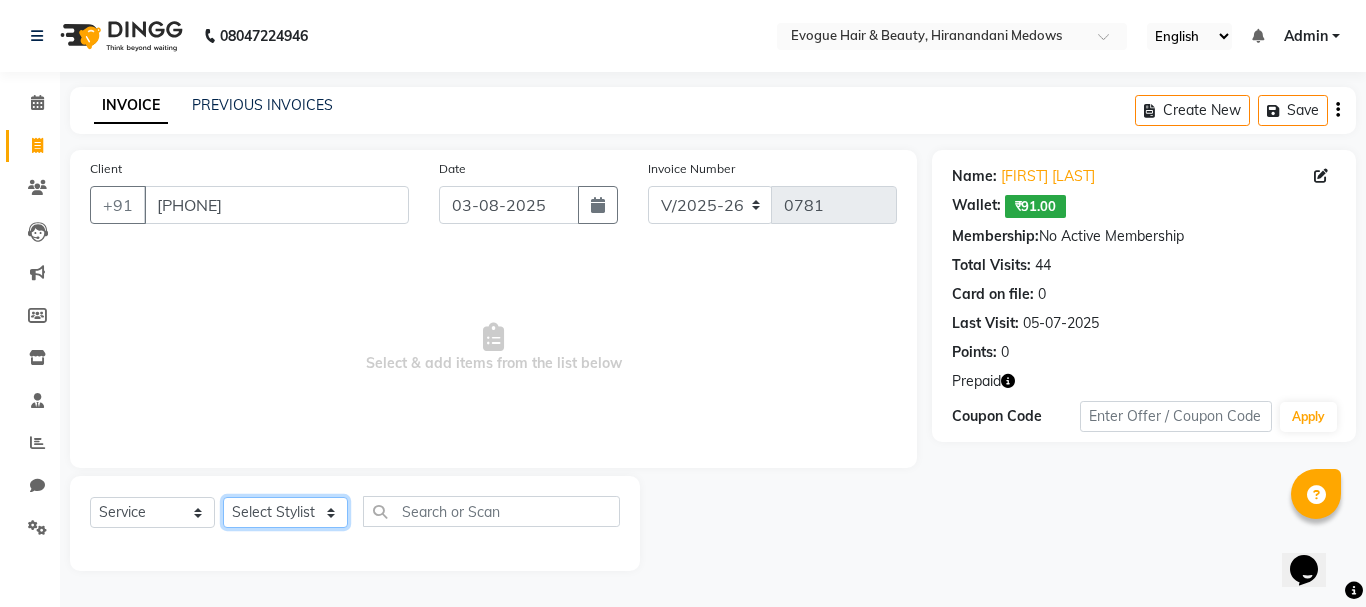 select on "11857" 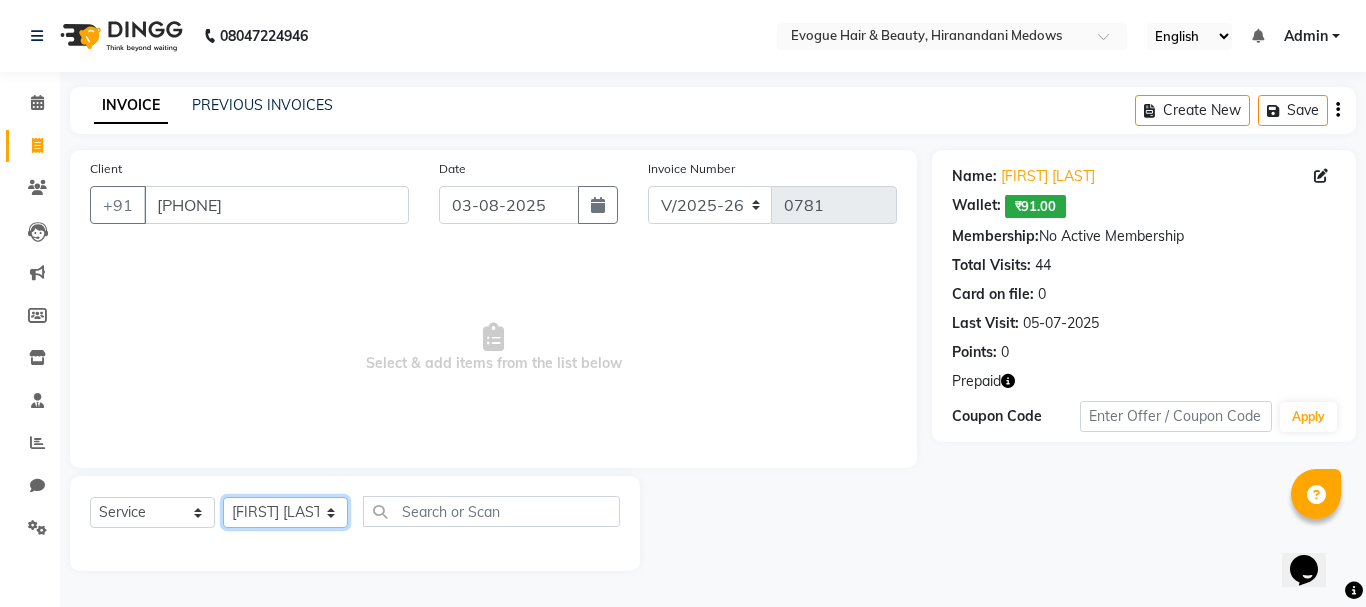 click on "Select Stylist [FIRST] [LAST] JYOTI LAYAL Manager [FIRST] [LAST] [FIRST] [LAST] [FIRST] [LAST]" 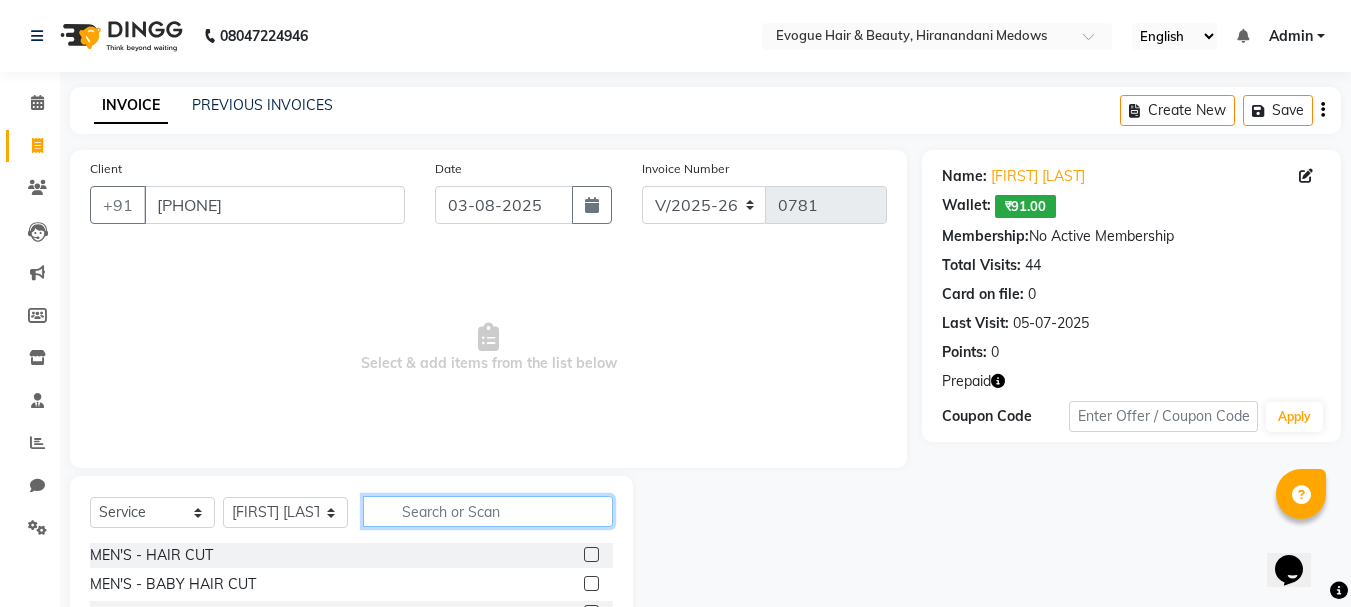 click 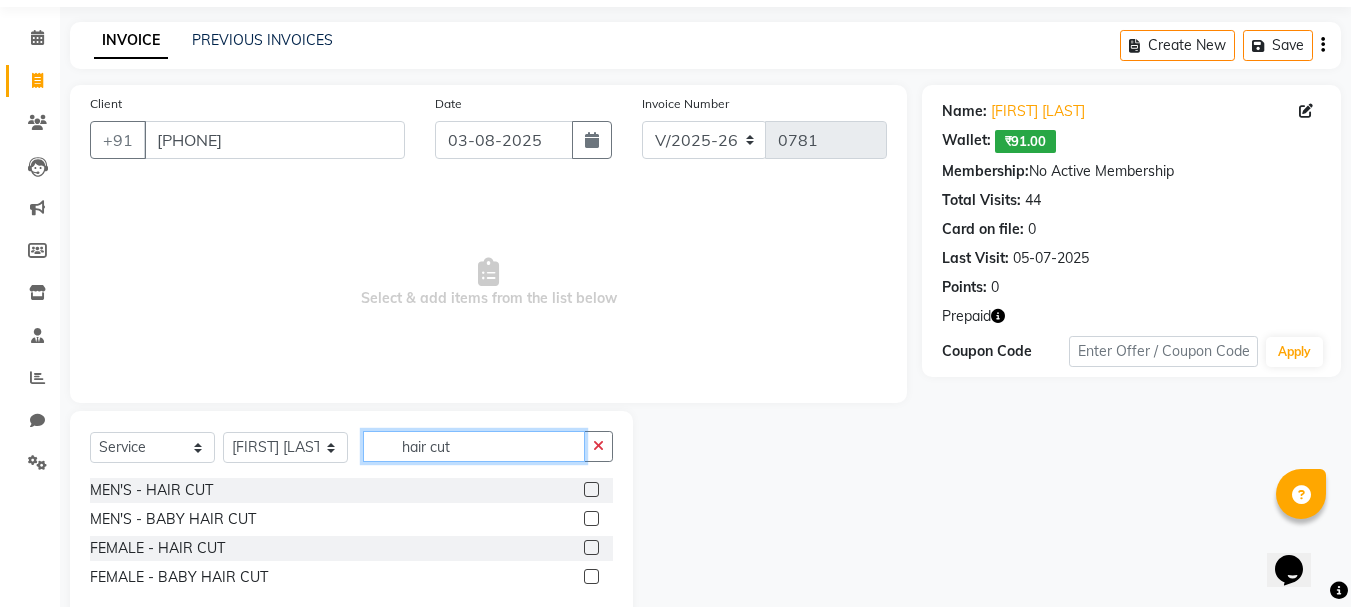 scroll, scrollTop: 100, scrollLeft: 0, axis: vertical 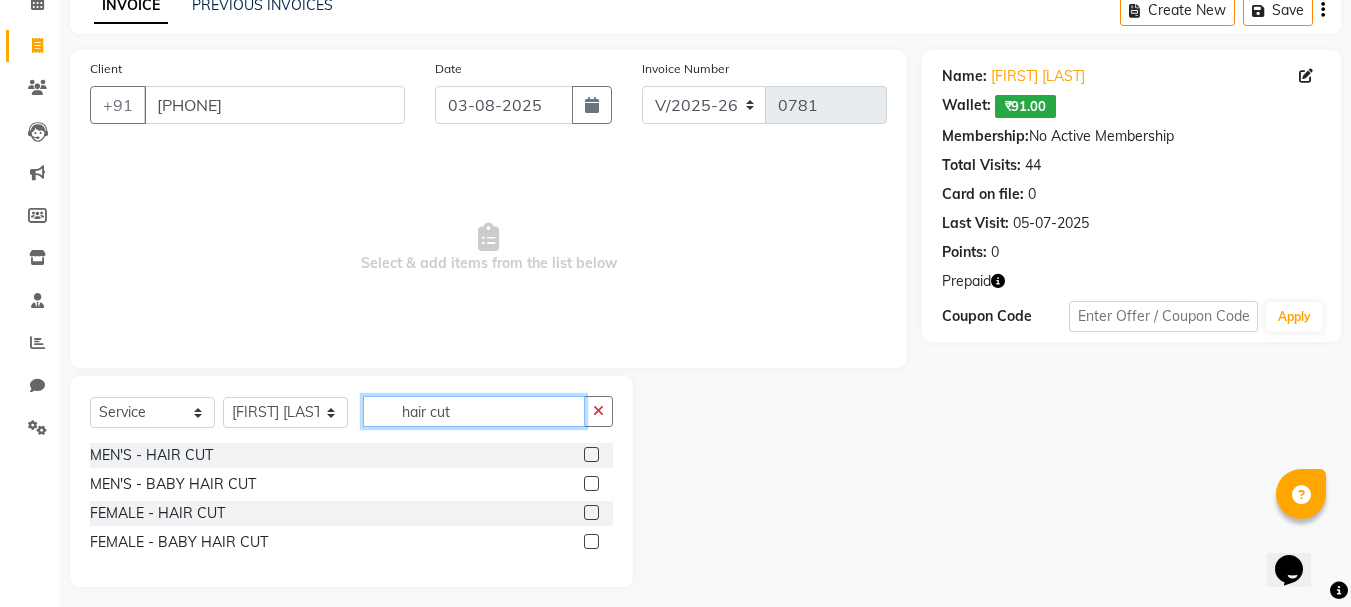 type on "hair cut" 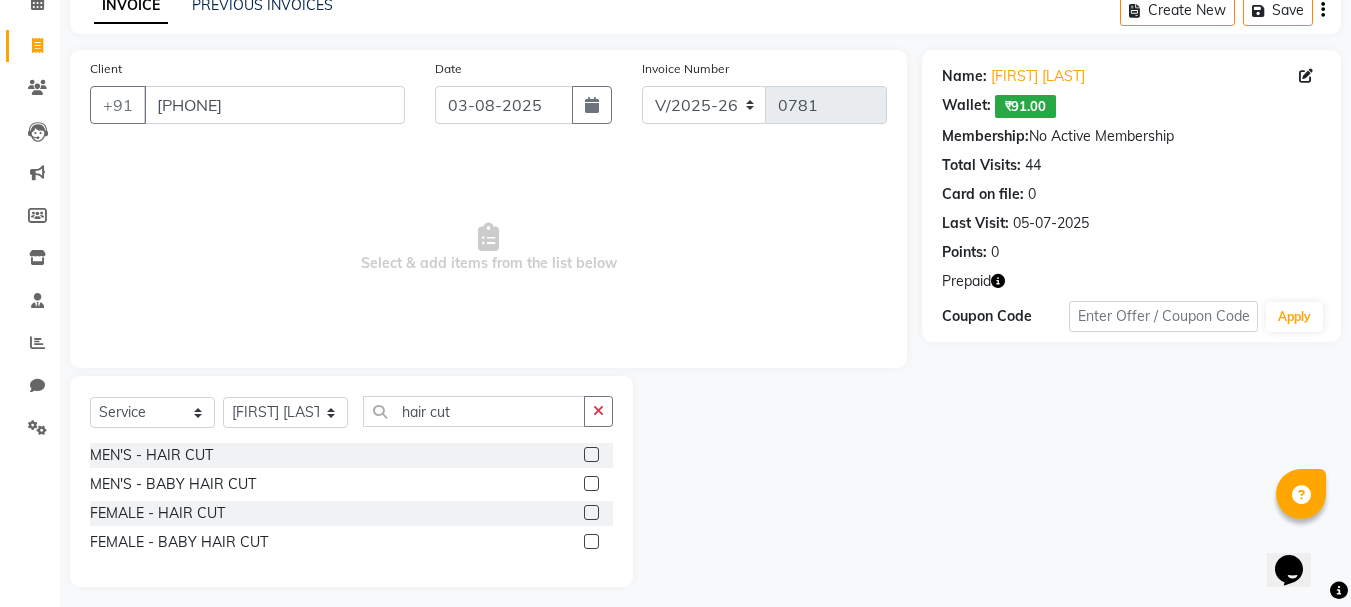 click on "FEMALE - HAIR CUT" 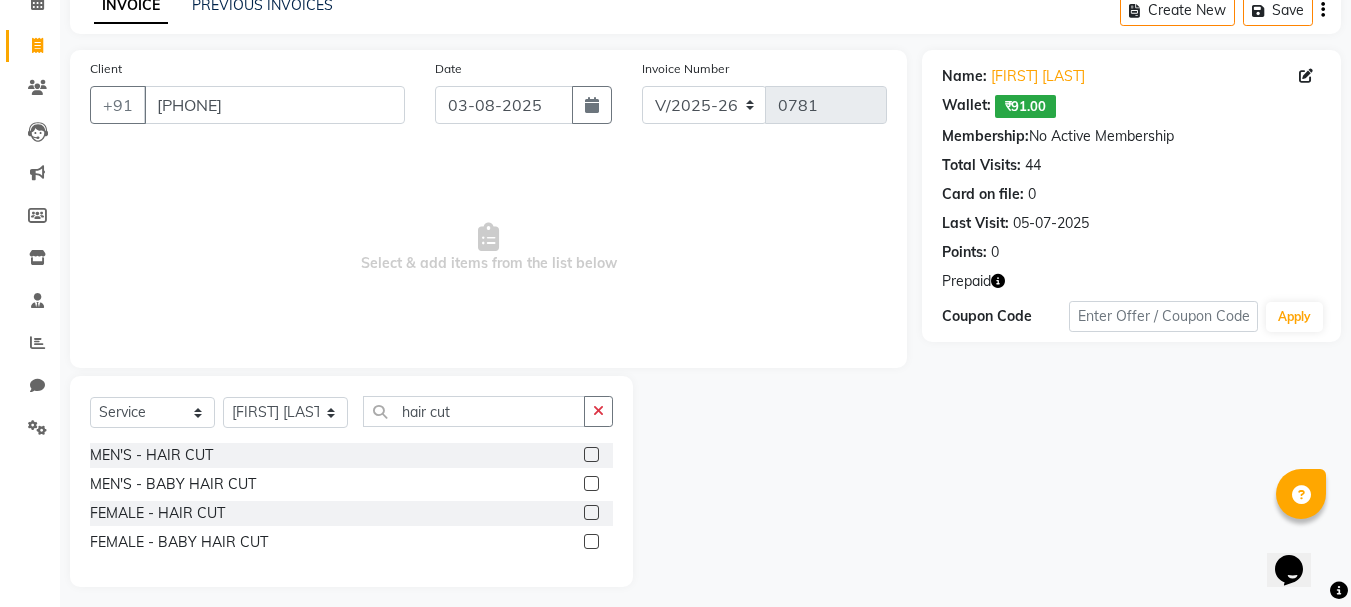 click 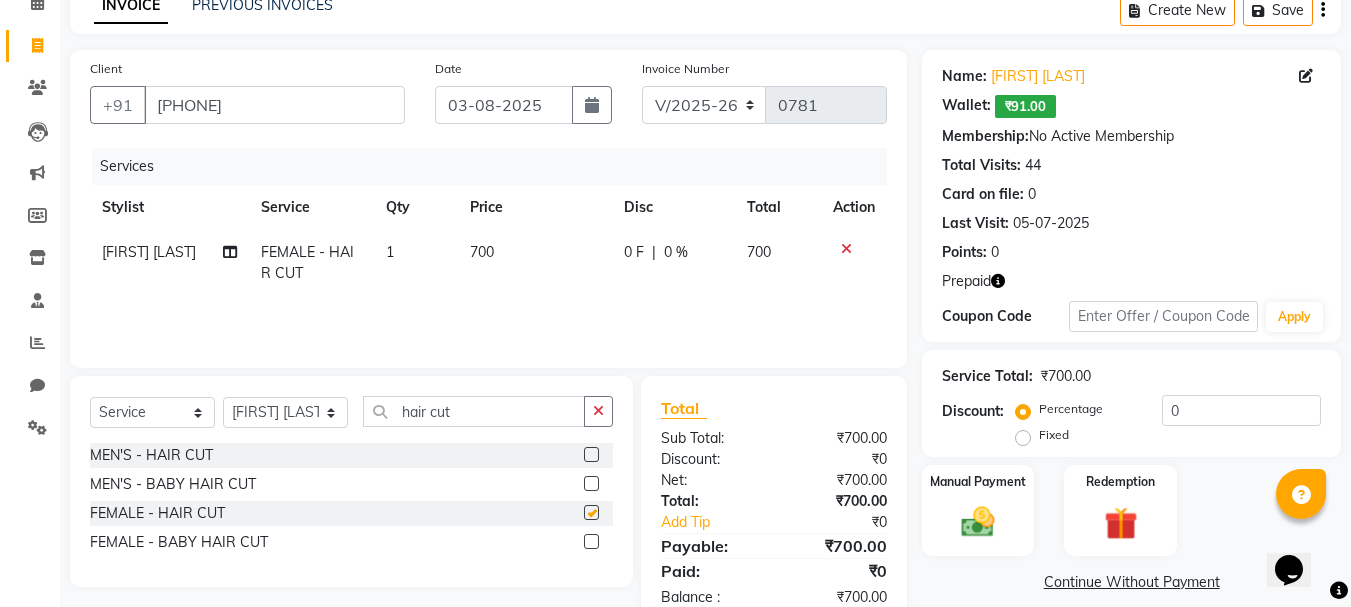 checkbox on "false" 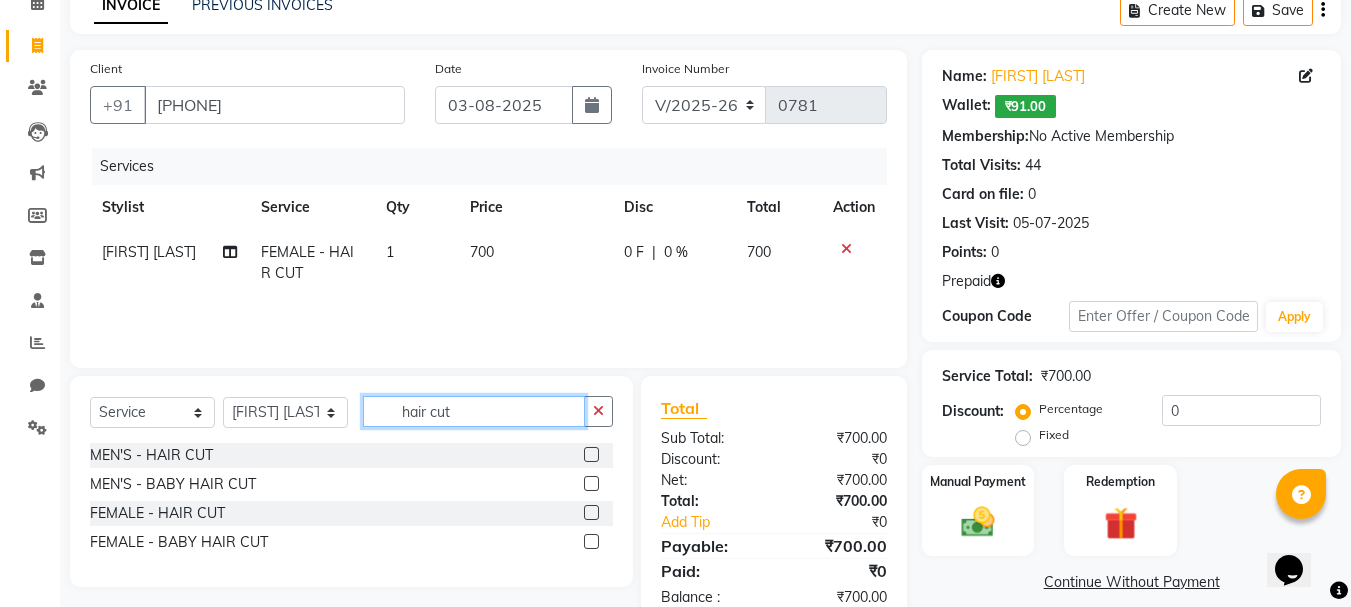 click on "hair cut" 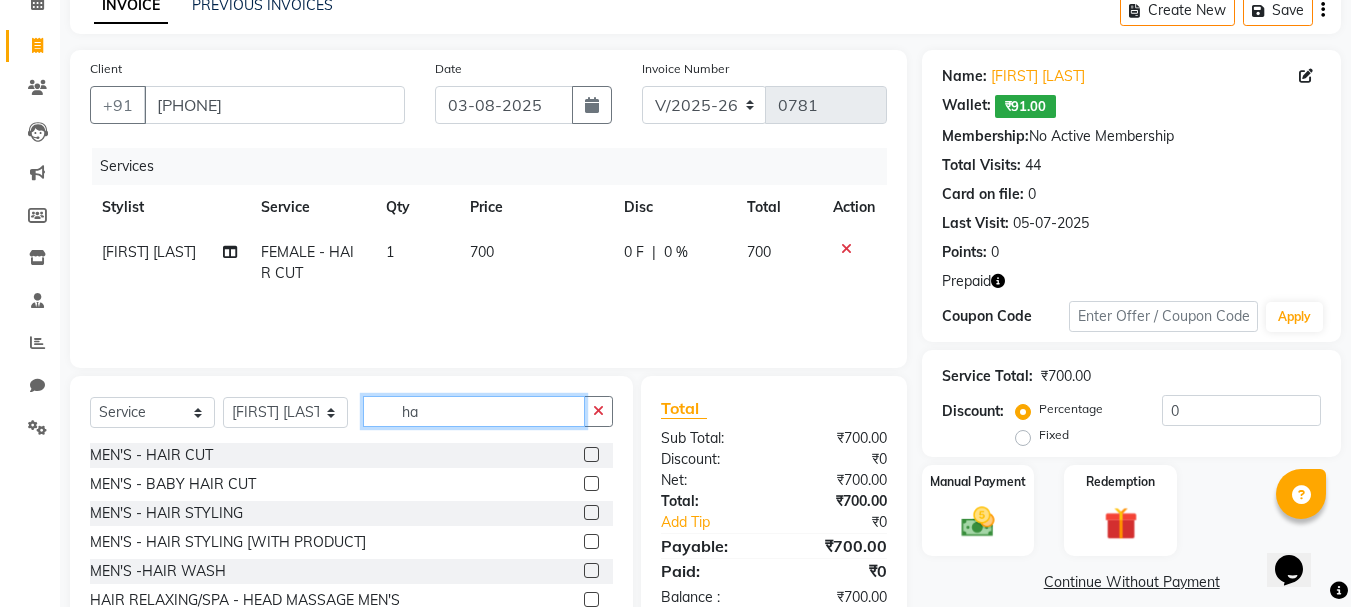 type on "h" 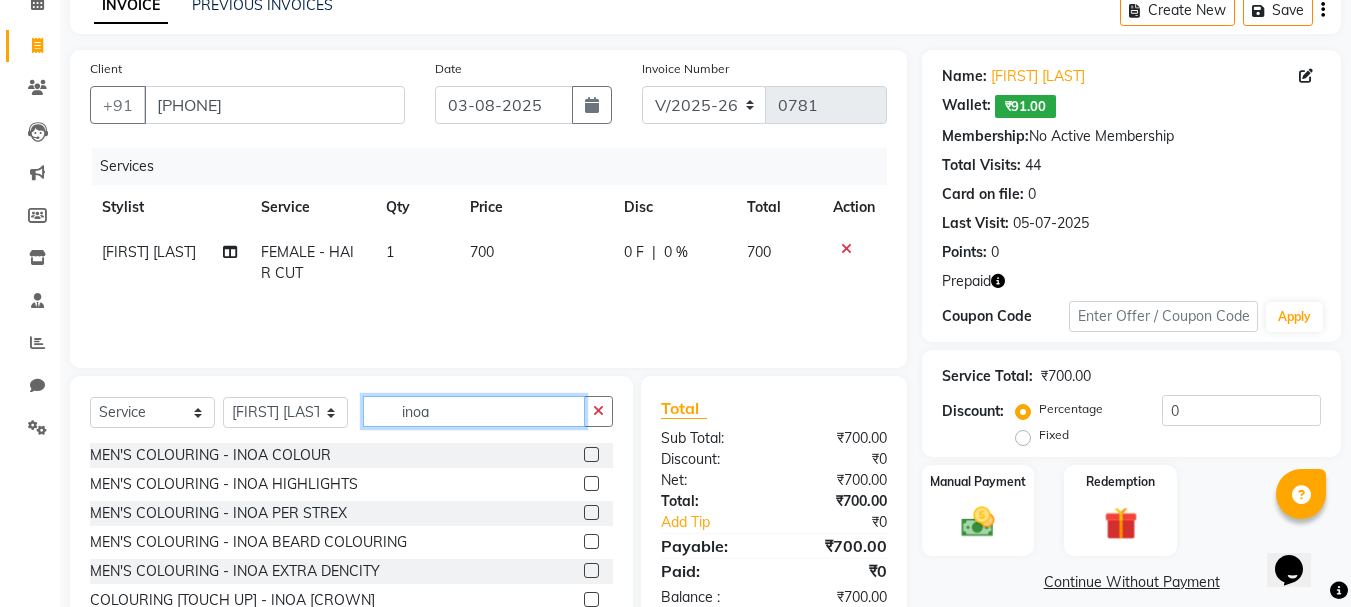 type on "inoa" 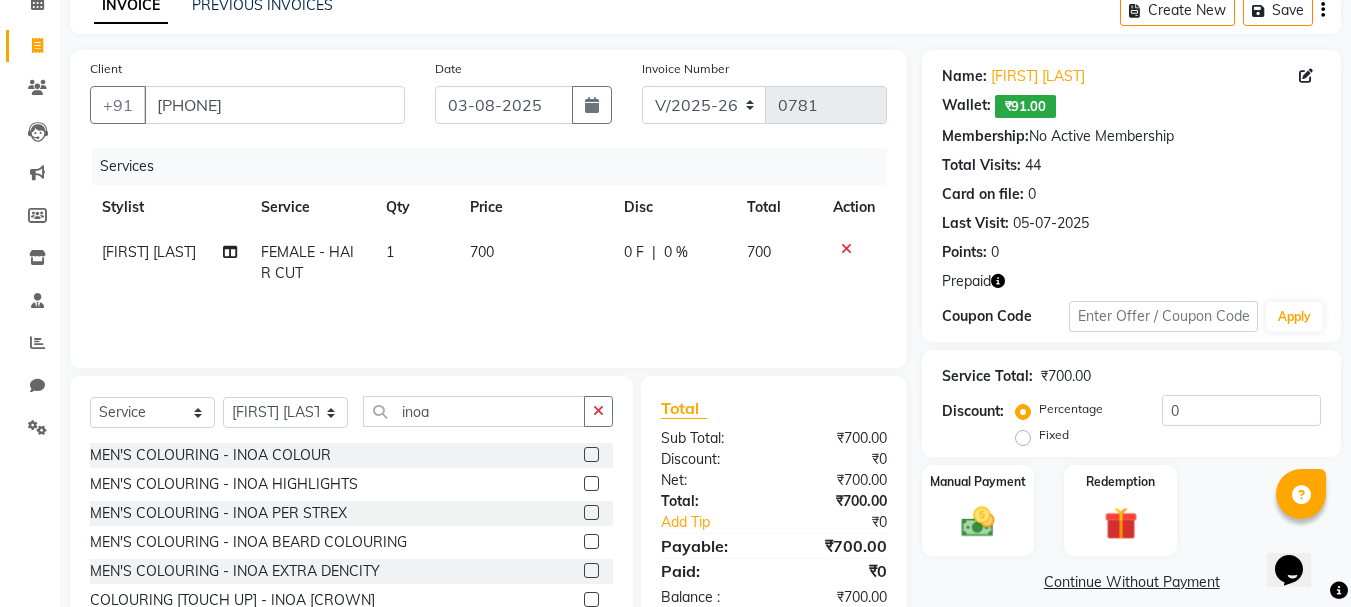 click 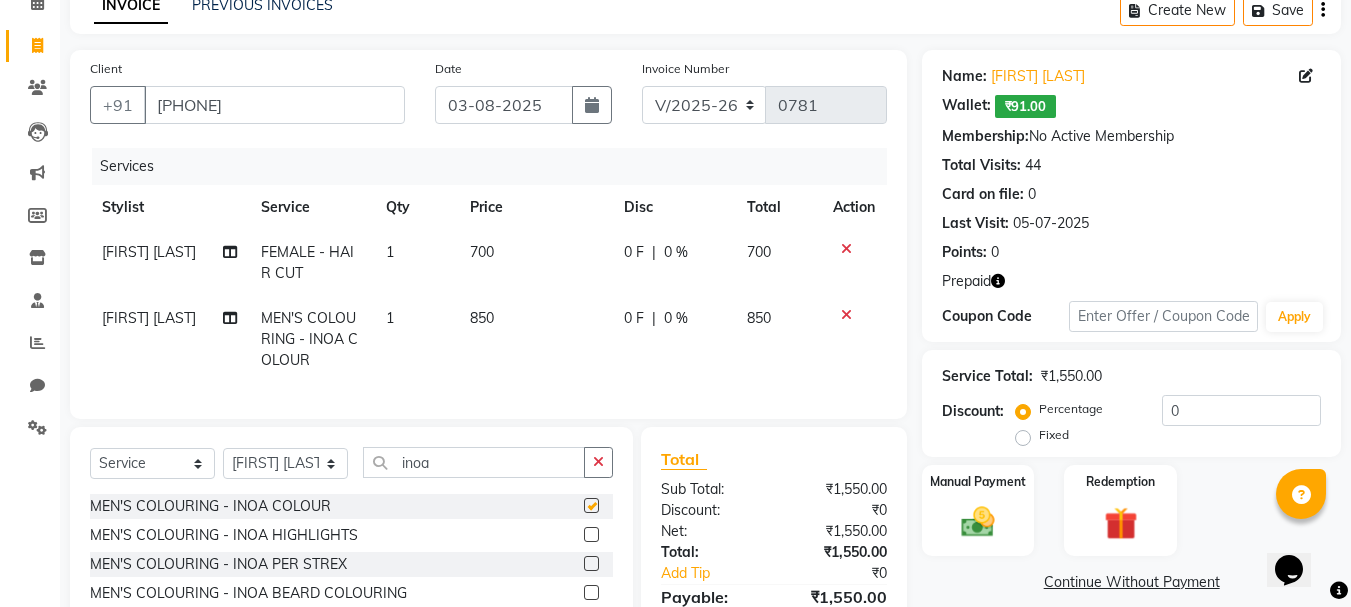 checkbox on "false" 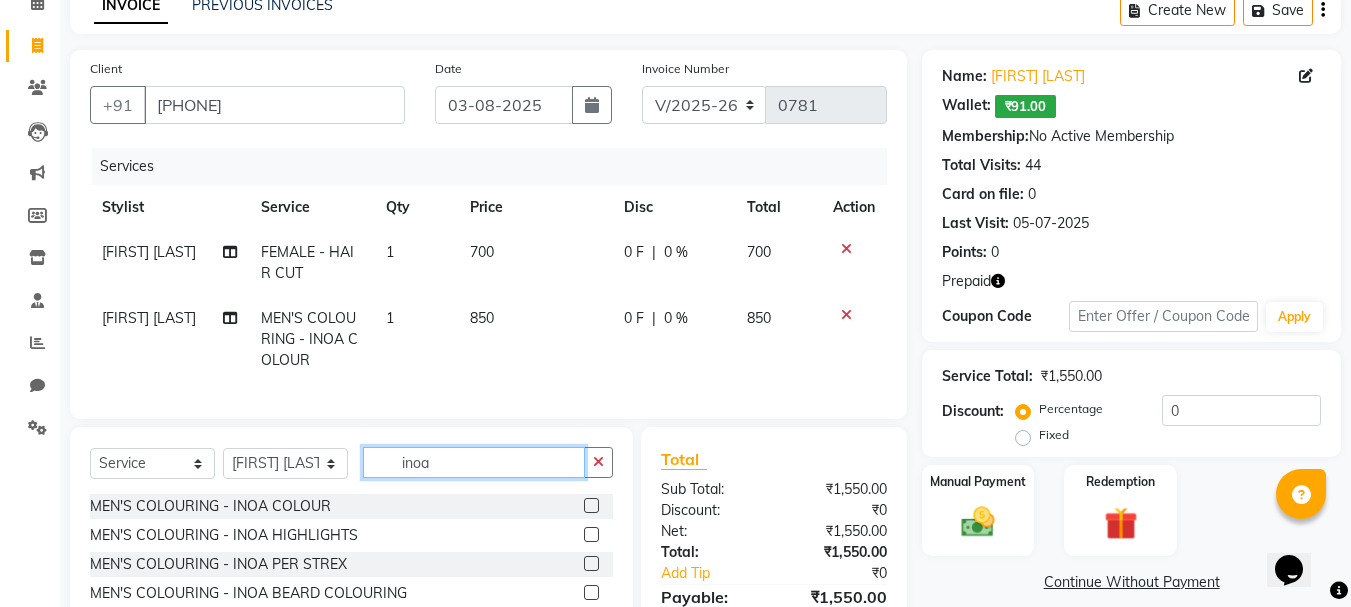 click on "inoa" 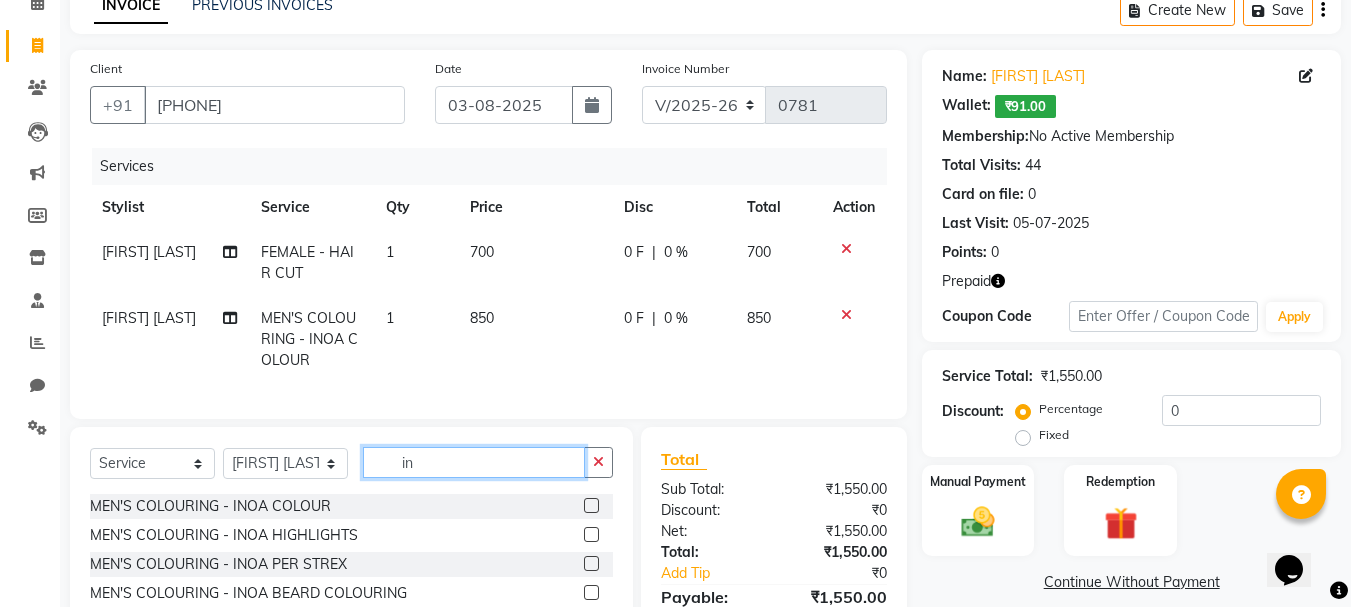 type on "i" 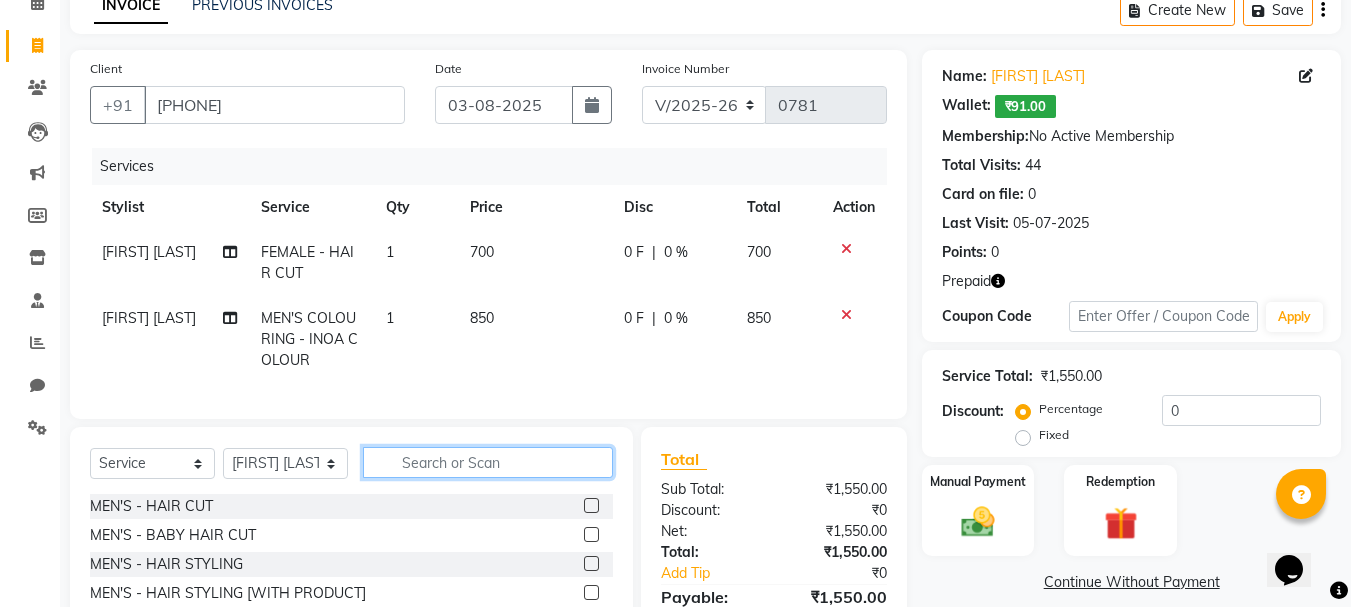 type 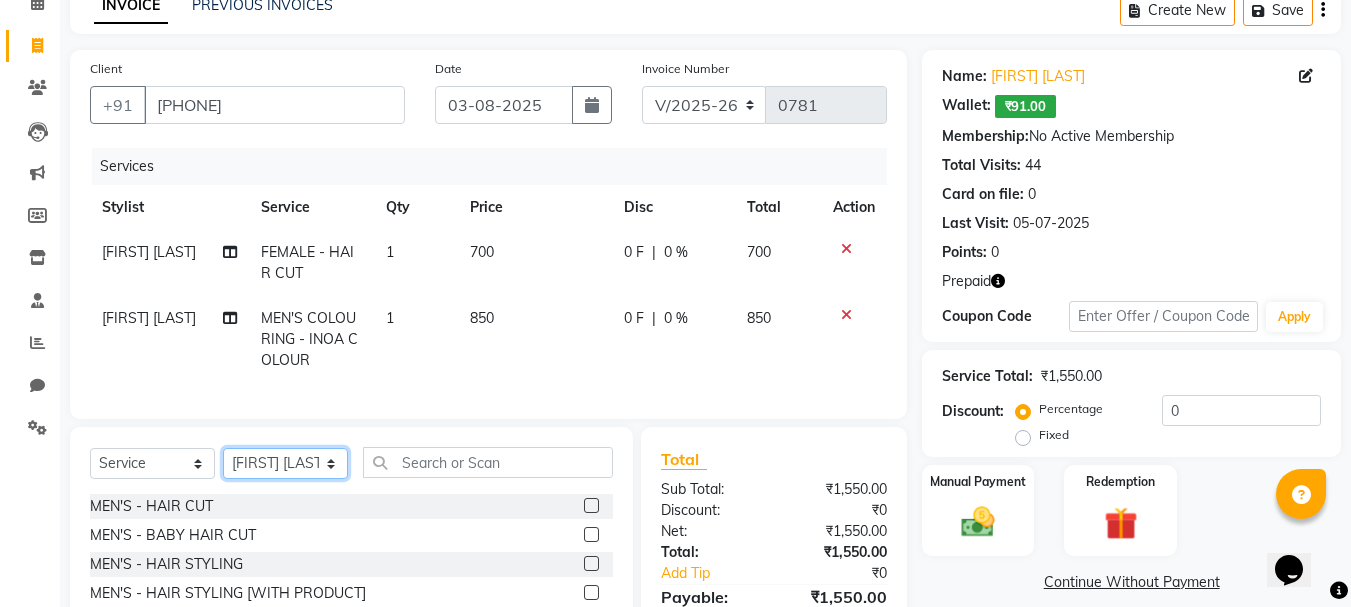 click on "Select Stylist [FIRST] [LAST] JYOTI LAYAL Manager [FIRST] [LAST] [FIRST] [LAST] [FIRST] [LAST]" 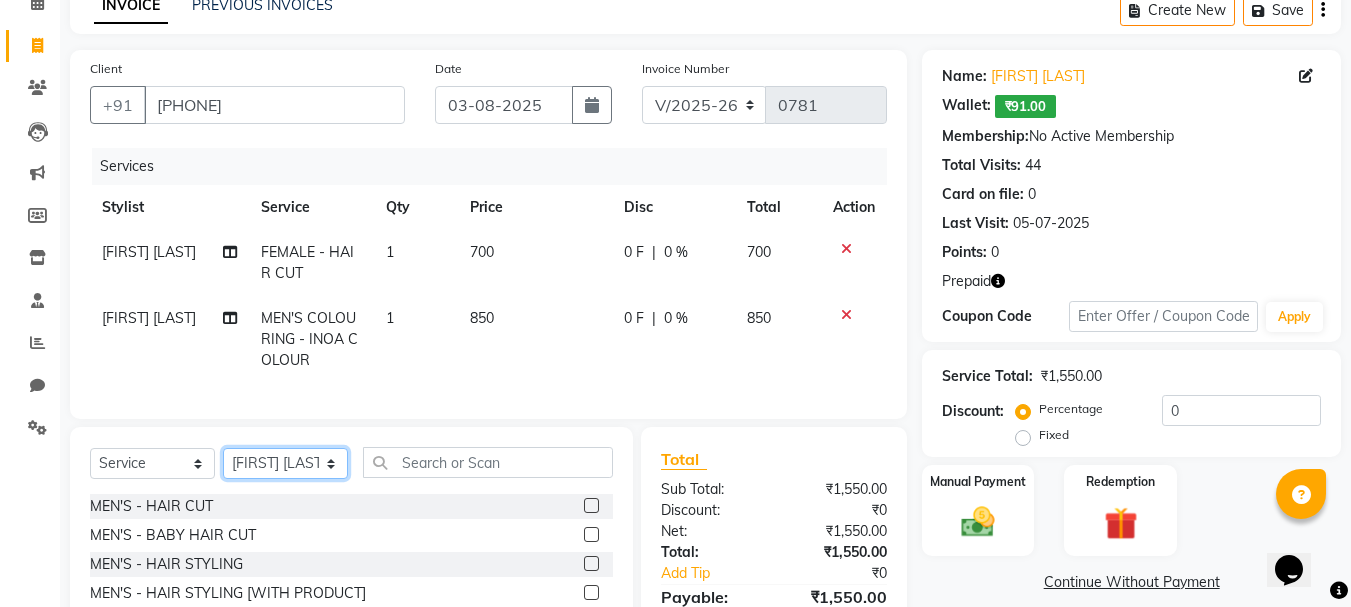 select on "70843" 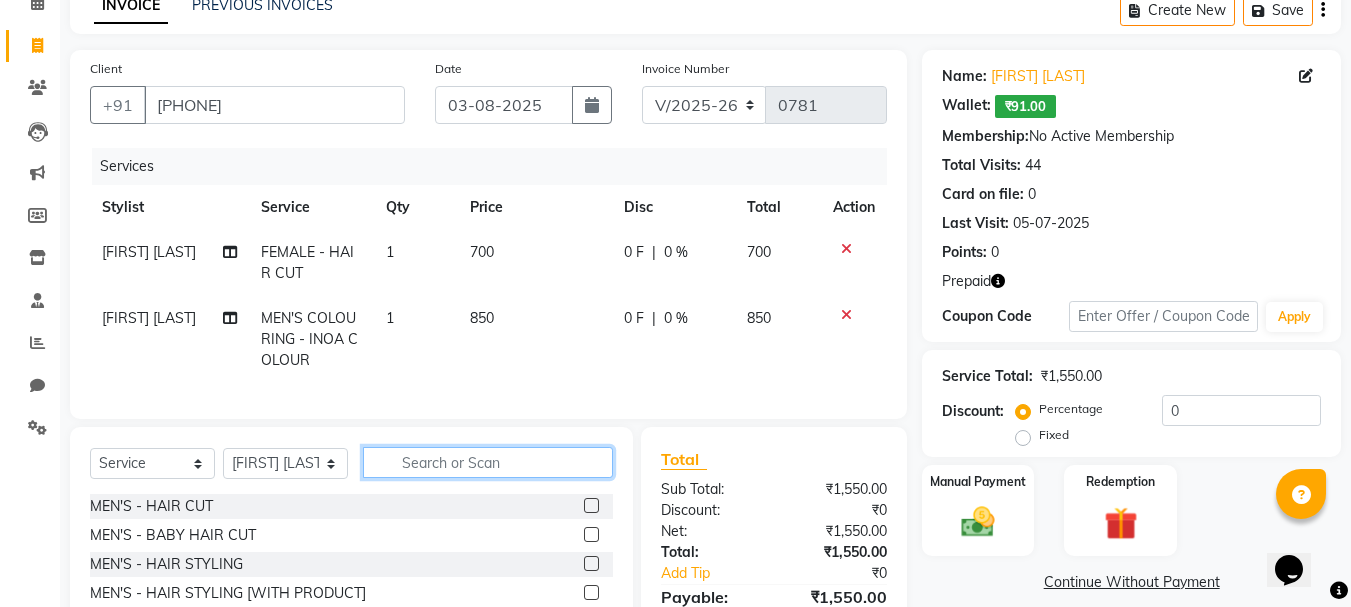 click 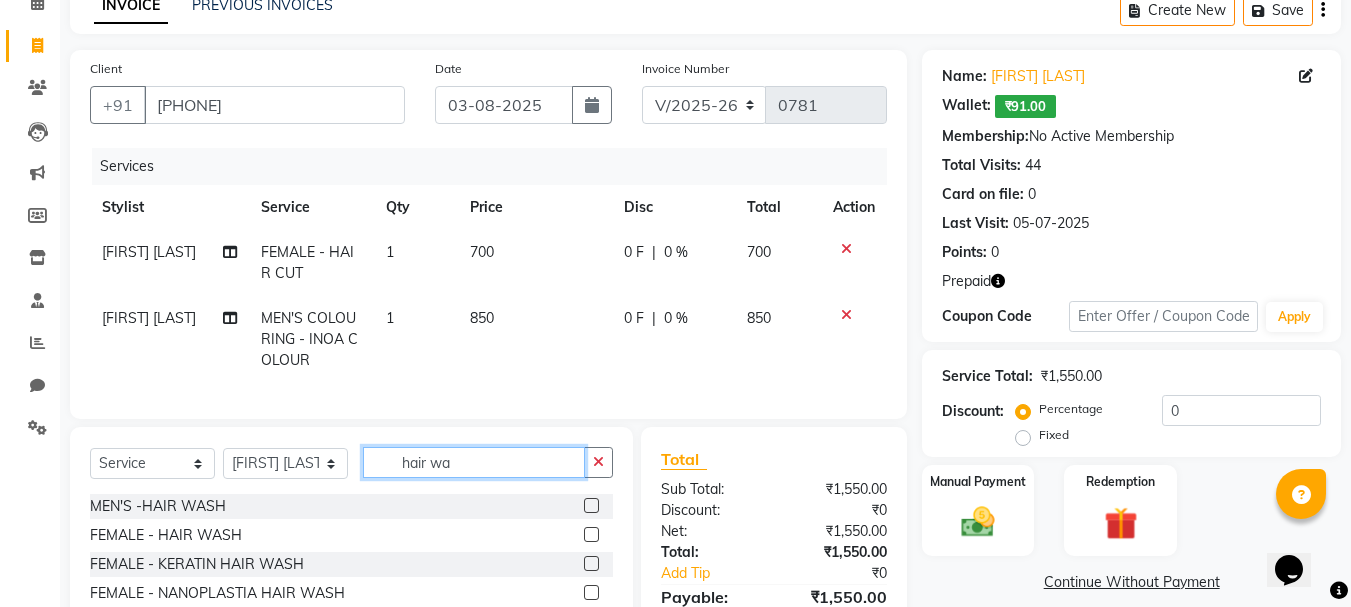 type on "hair wa" 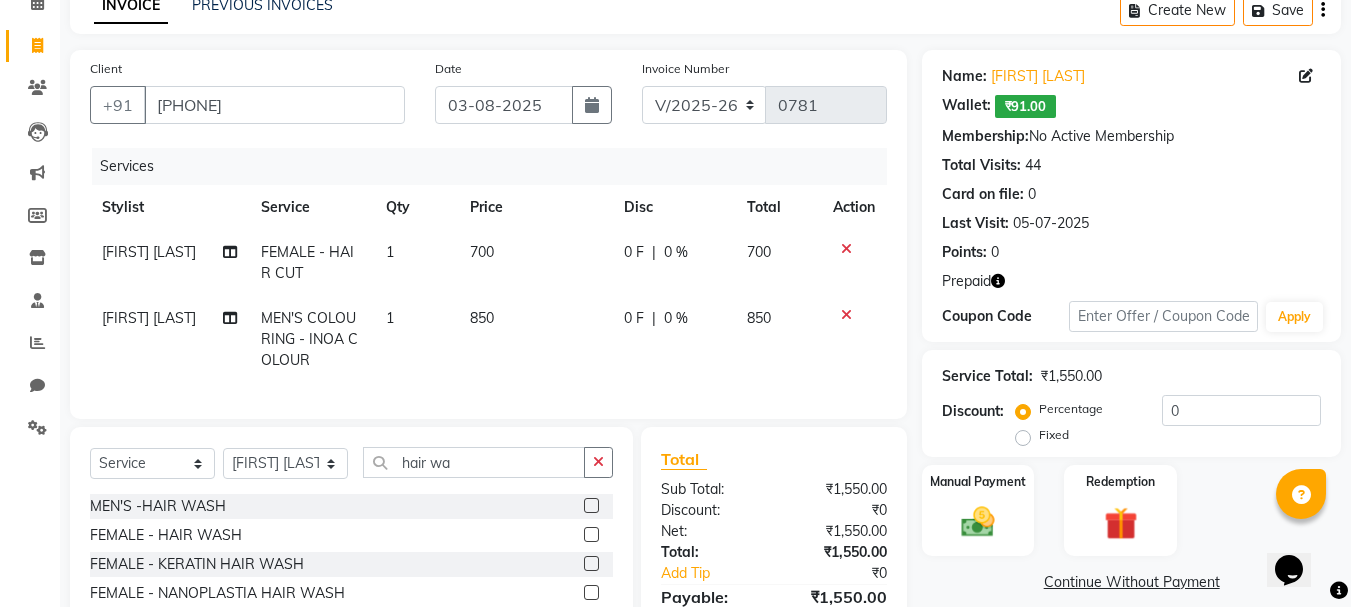 click 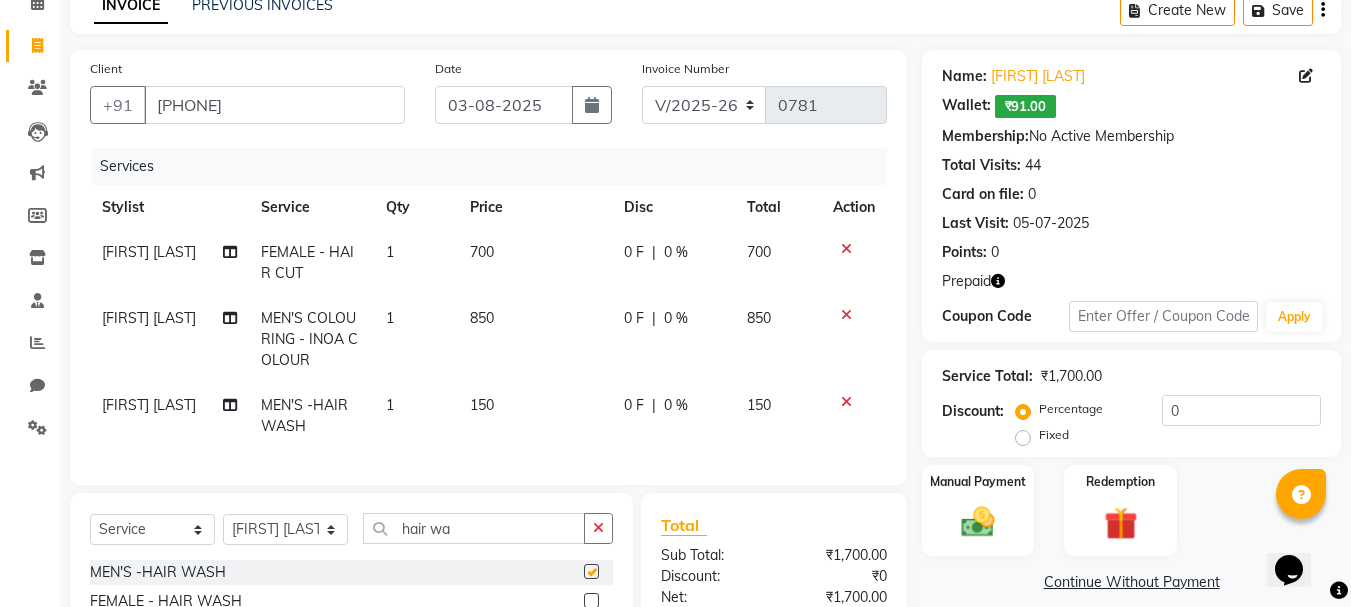 checkbox on "false" 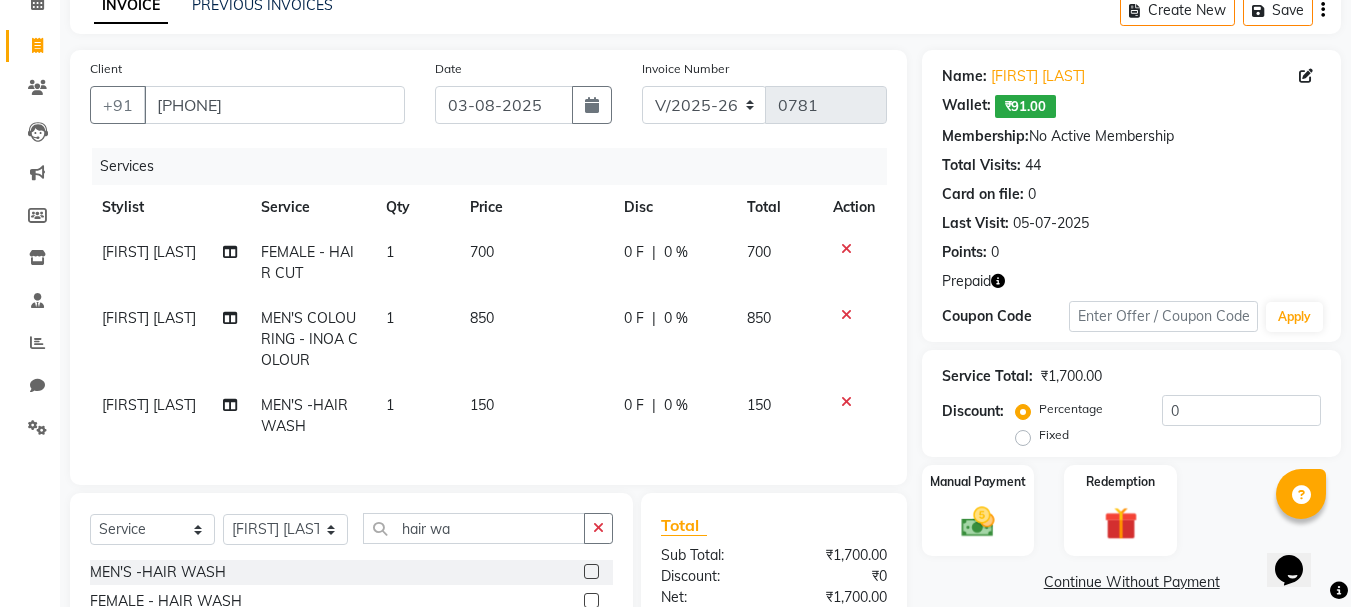 click on "0 F" 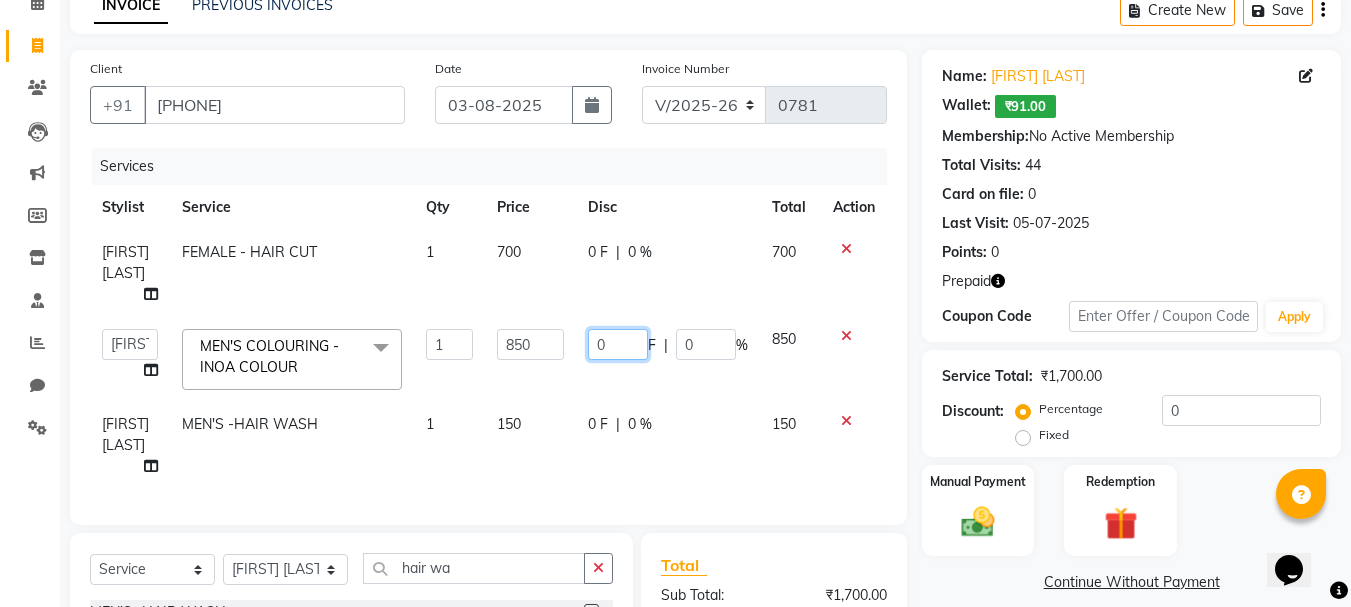 click on "0" 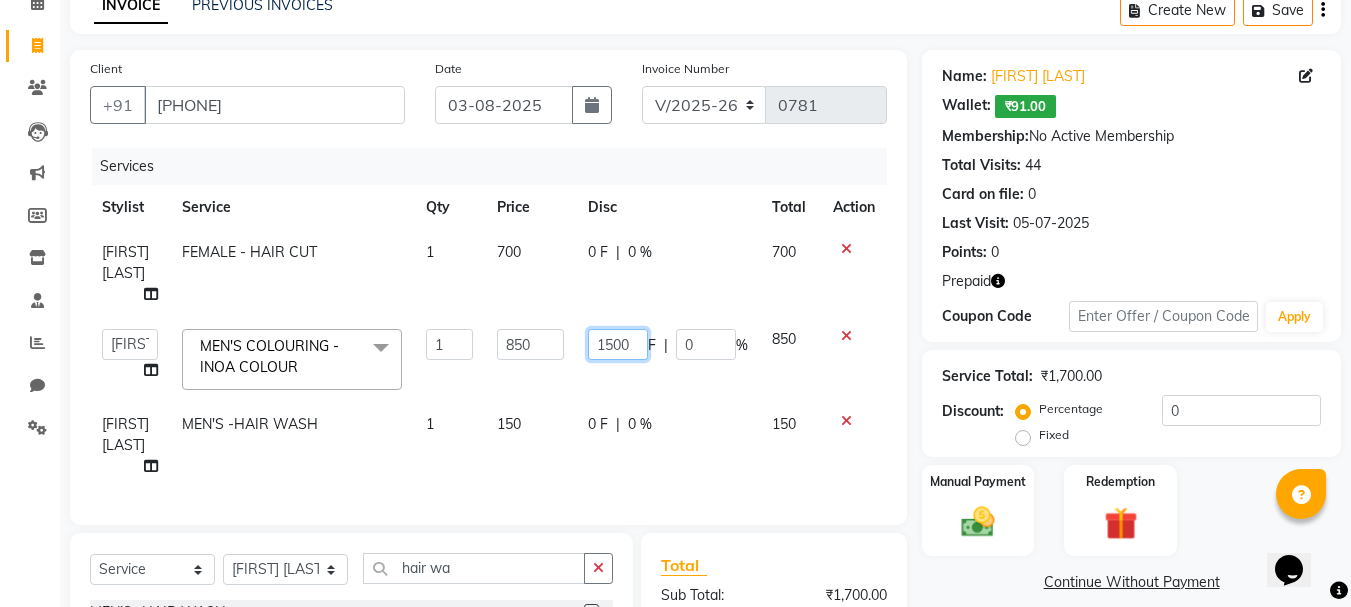 type on "150" 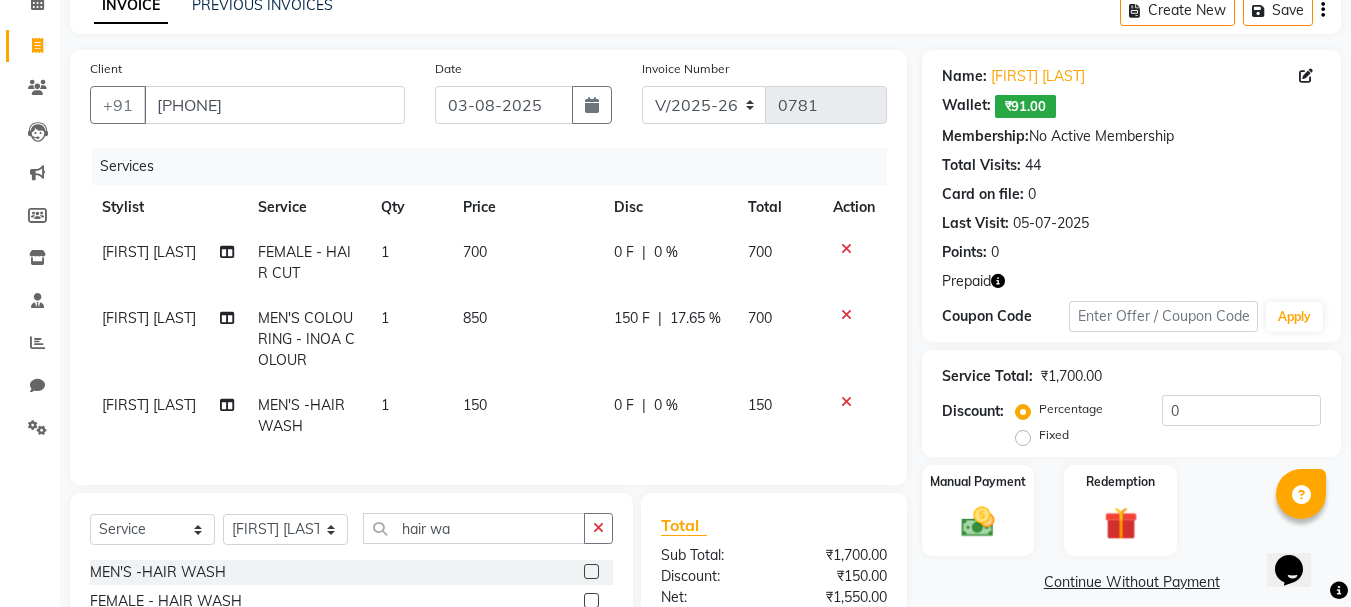 click on "[FIRST] [LAST] FEMALE - HAIR CUT 1 700 0 F | 0 % 700 [FIRST] [LAST] MEN'S COLOURING - INOA COLOUR 1 850 150 F | 17.65 % 700 [FIRST] [LAST] MEN'S -HAIR WASH 1 150 0 F | 0 % 150" 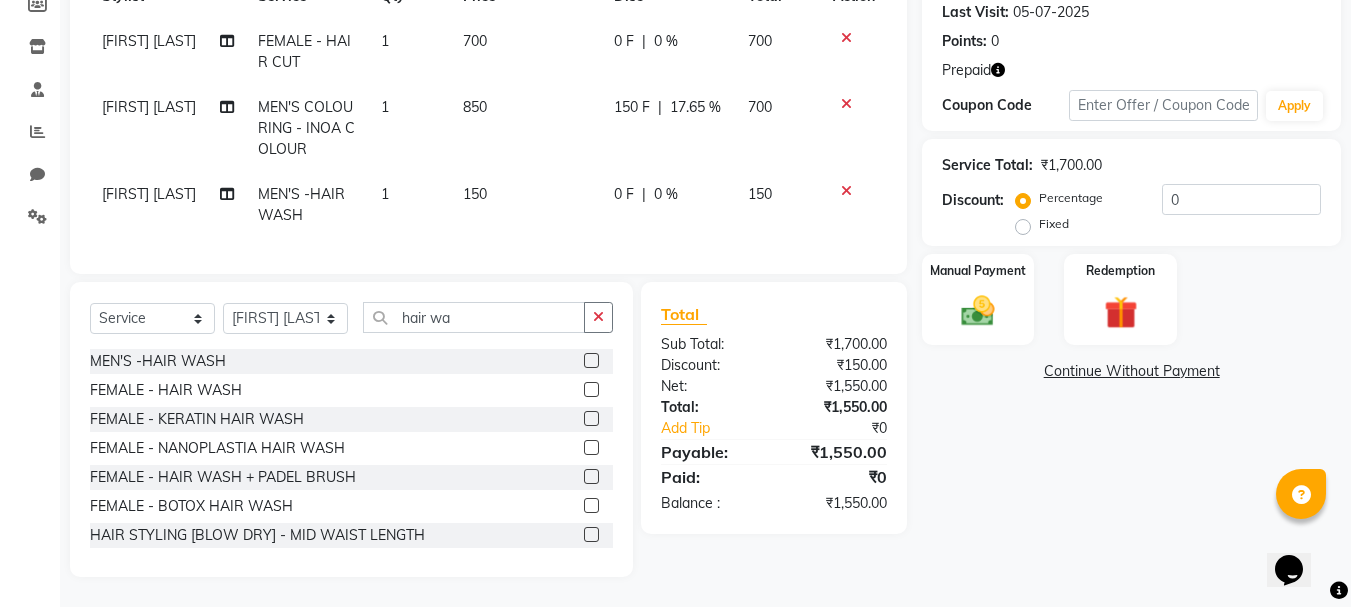 scroll, scrollTop: 226, scrollLeft: 0, axis: vertical 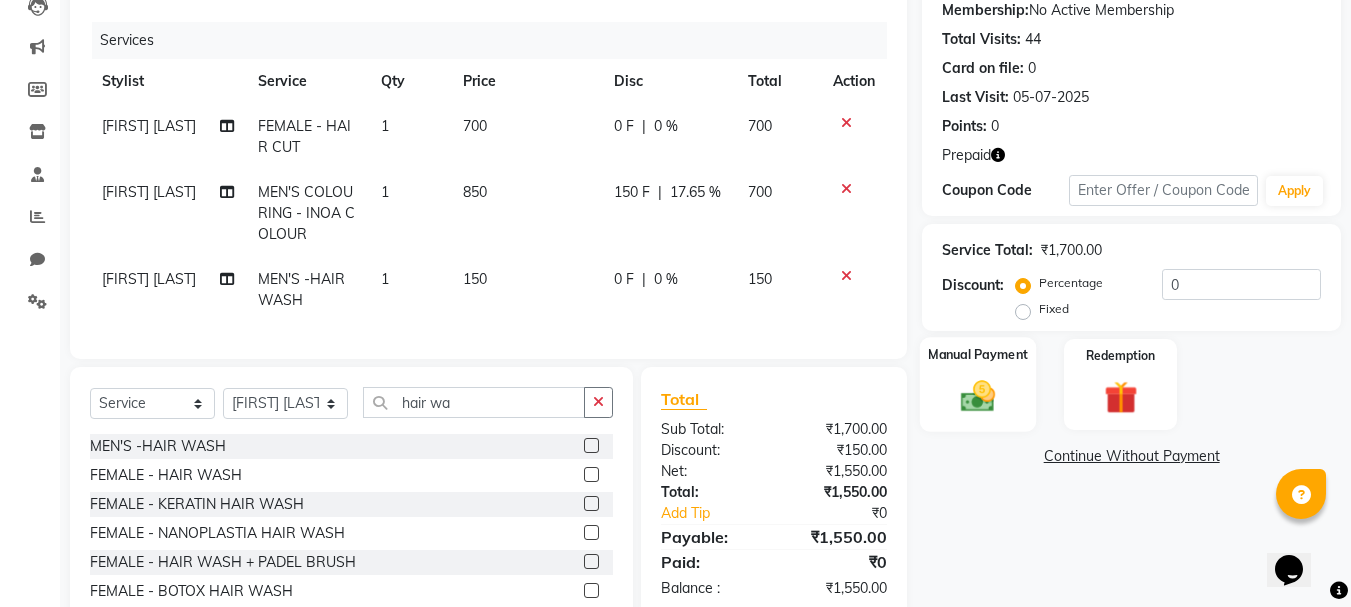 click on "Manual Payment" 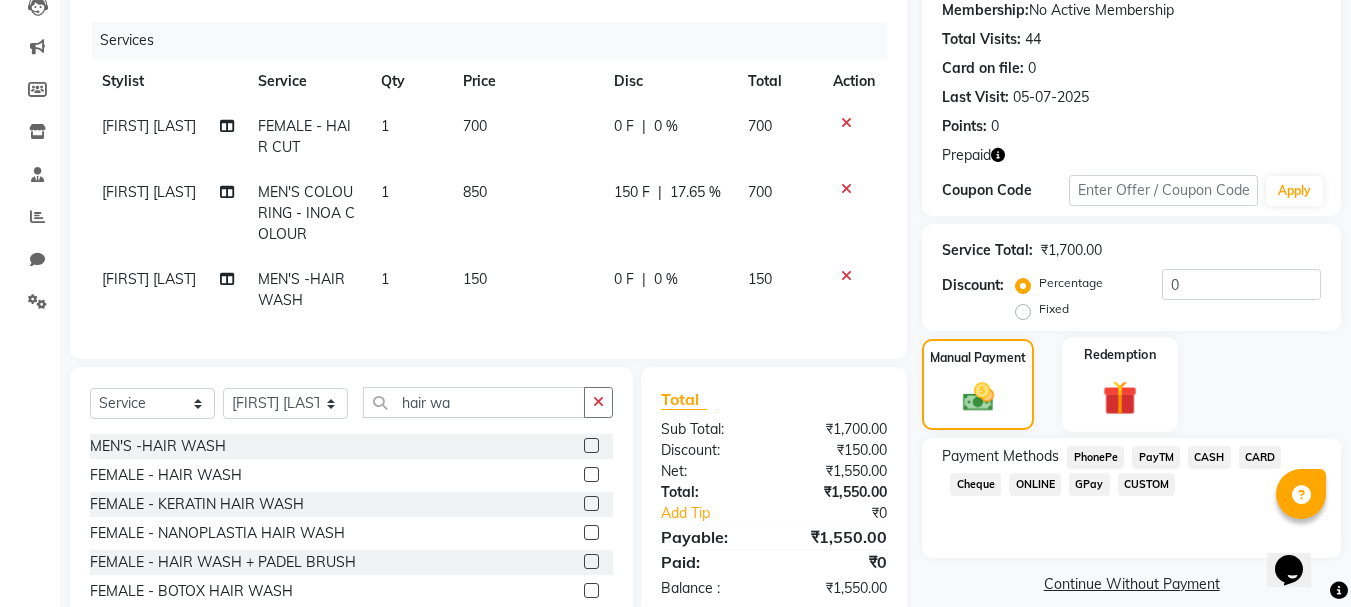 click 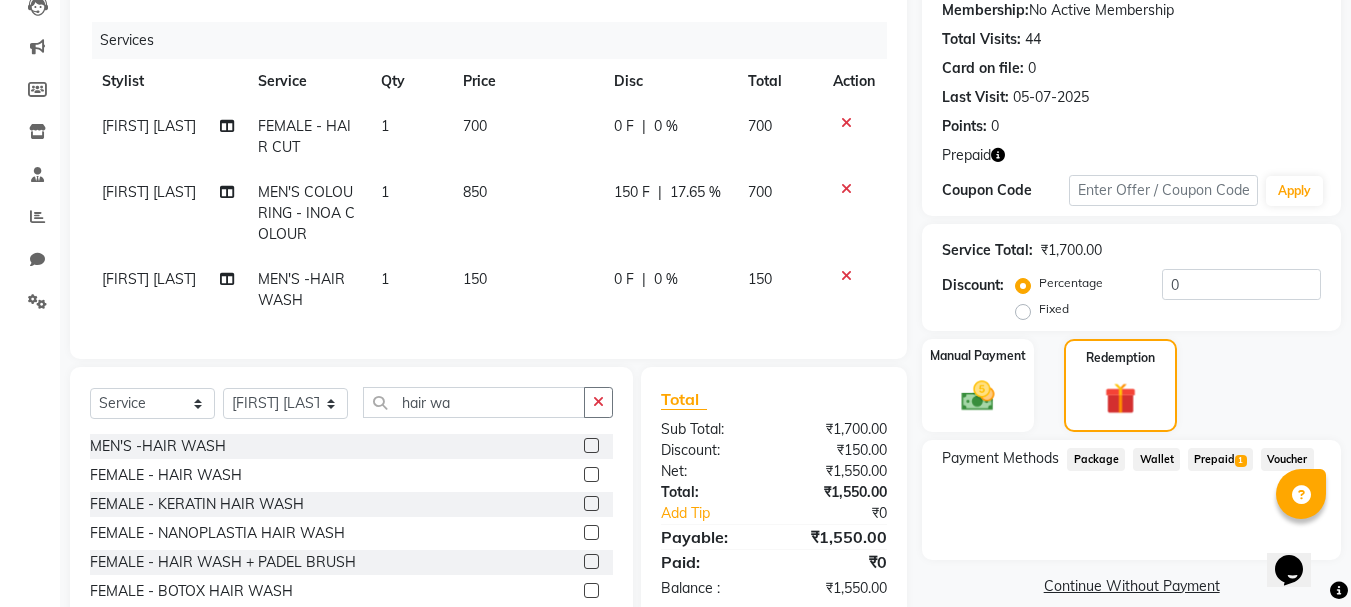 click on "Prepaid  1" 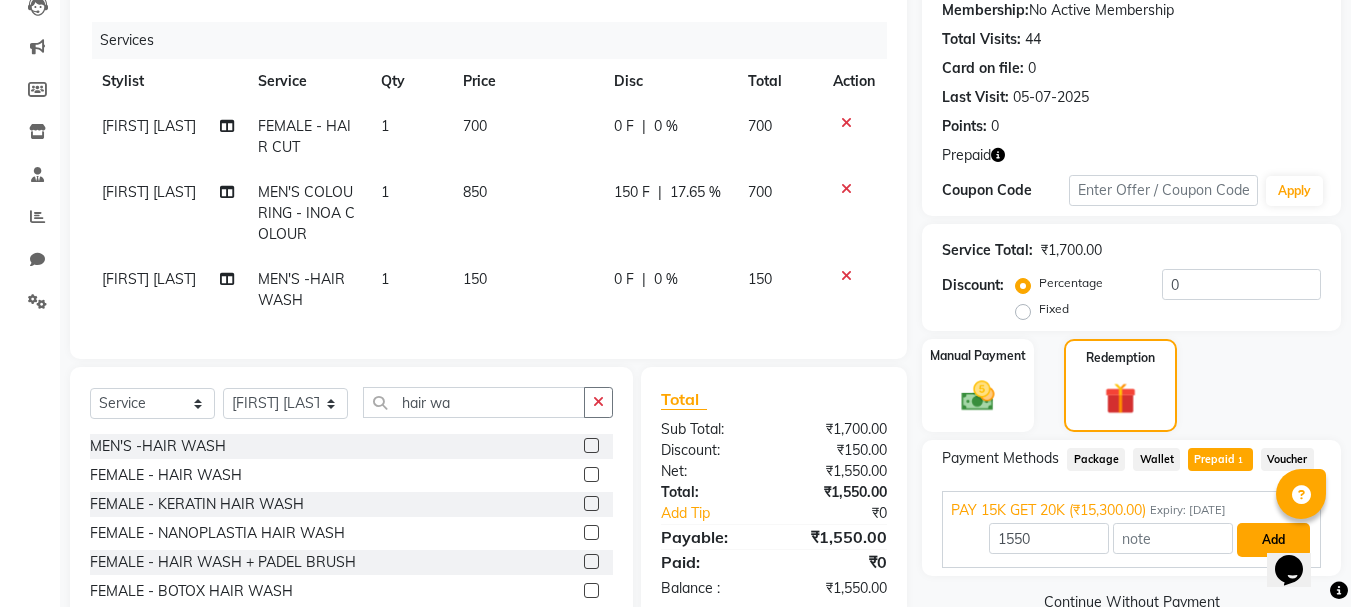 click on "Add" at bounding box center [1273, 540] 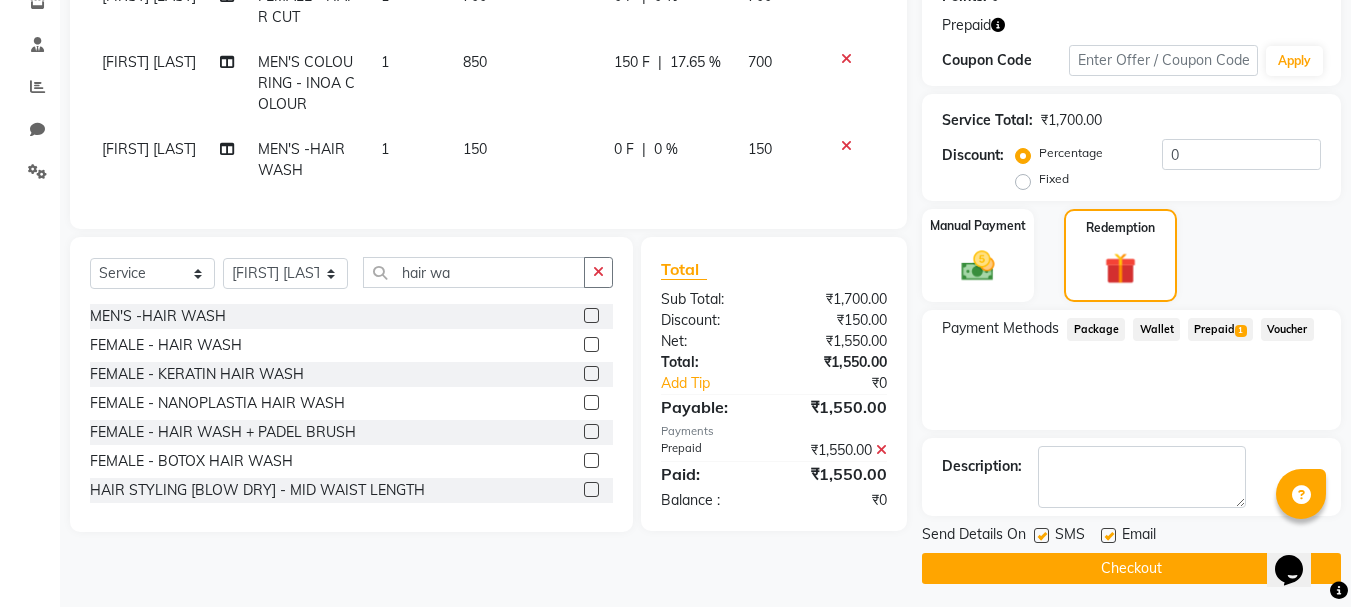 scroll, scrollTop: 363, scrollLeft: 0, axis: vertical 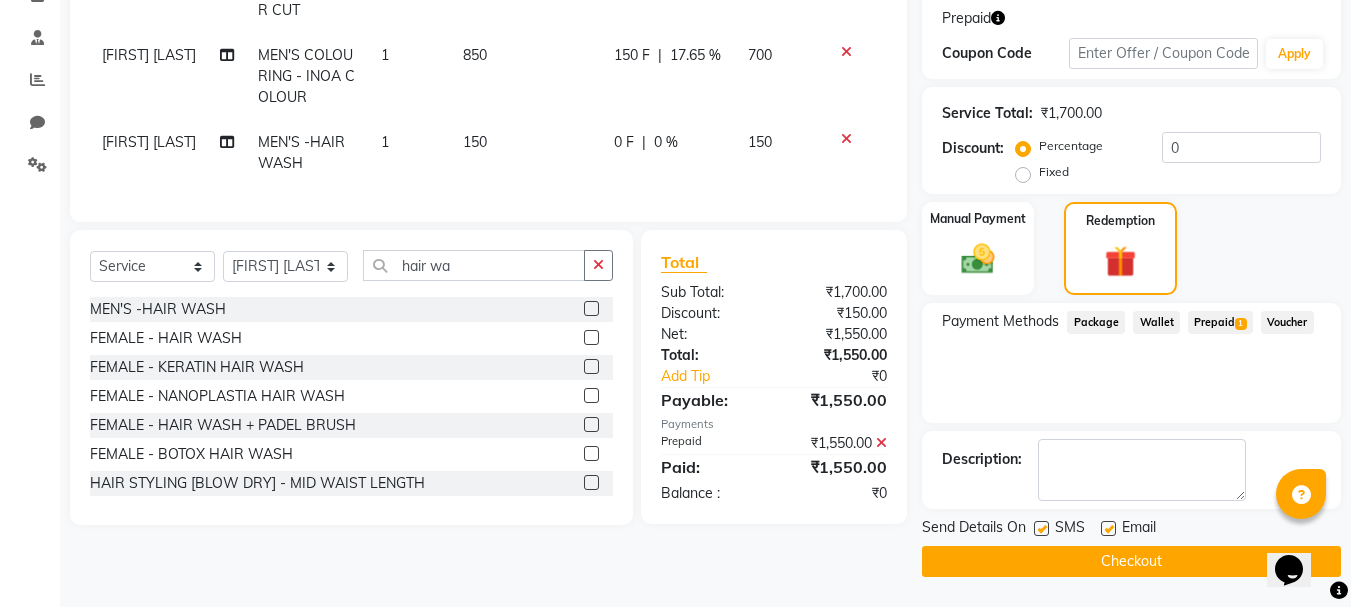 click on "Checkout" 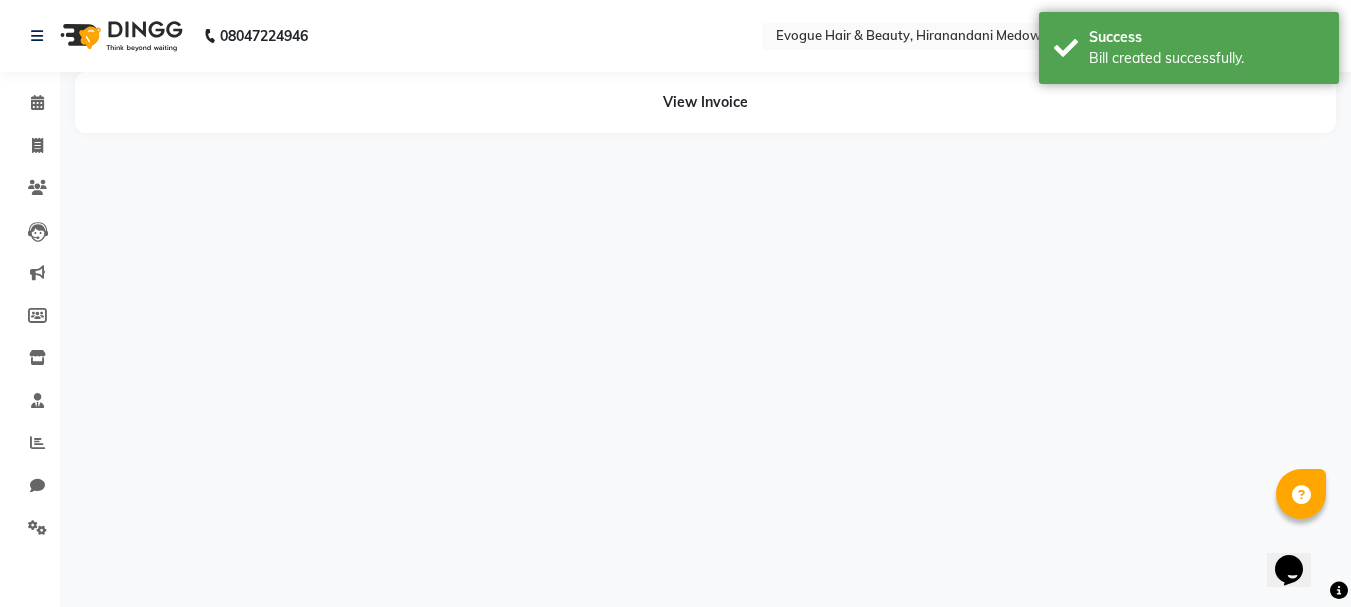 scroll, scrollTop: 0, scrollLeft: 0, axis: both 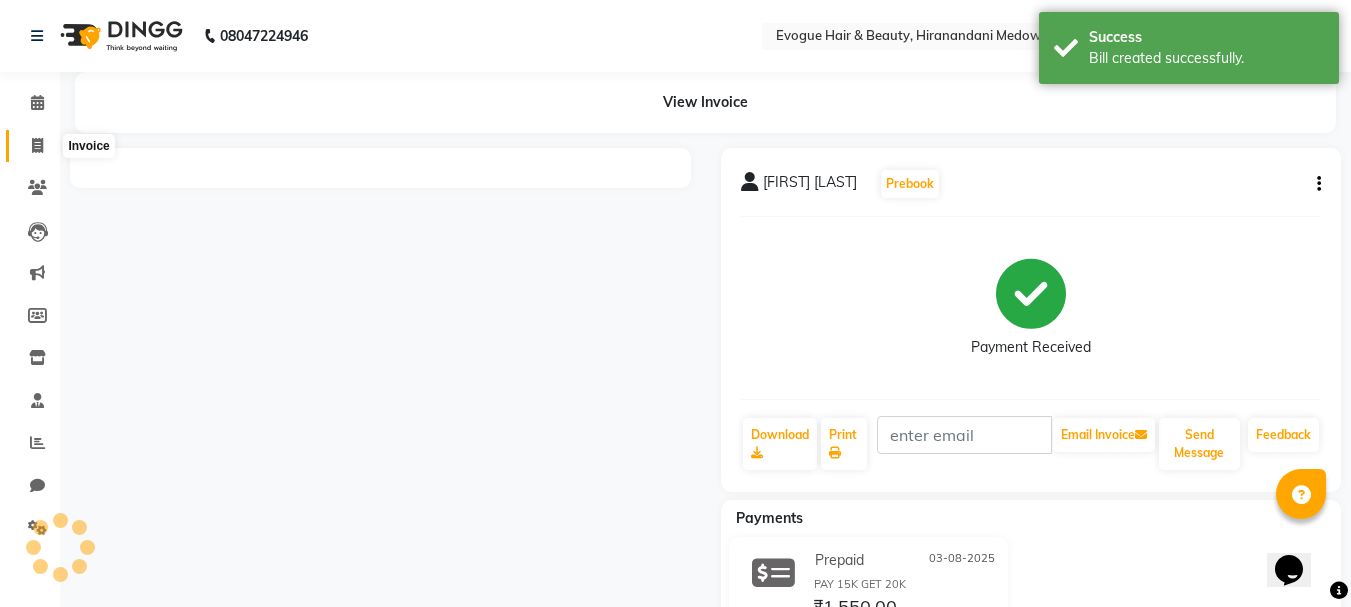 click 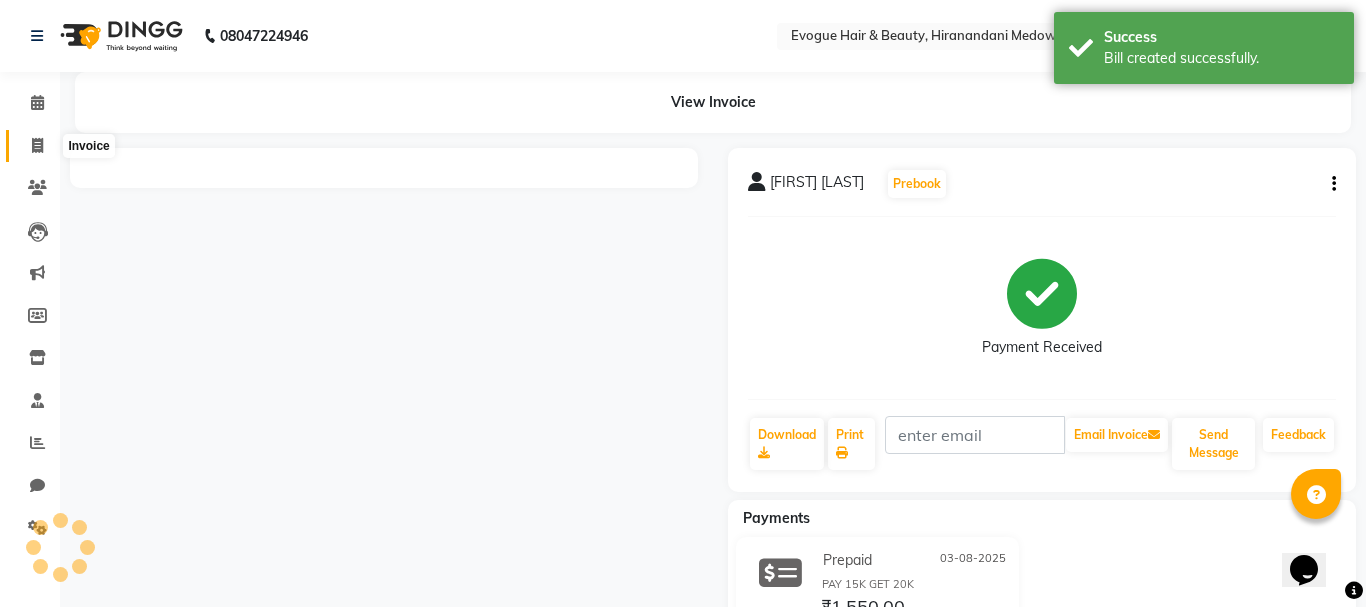 select on "746" 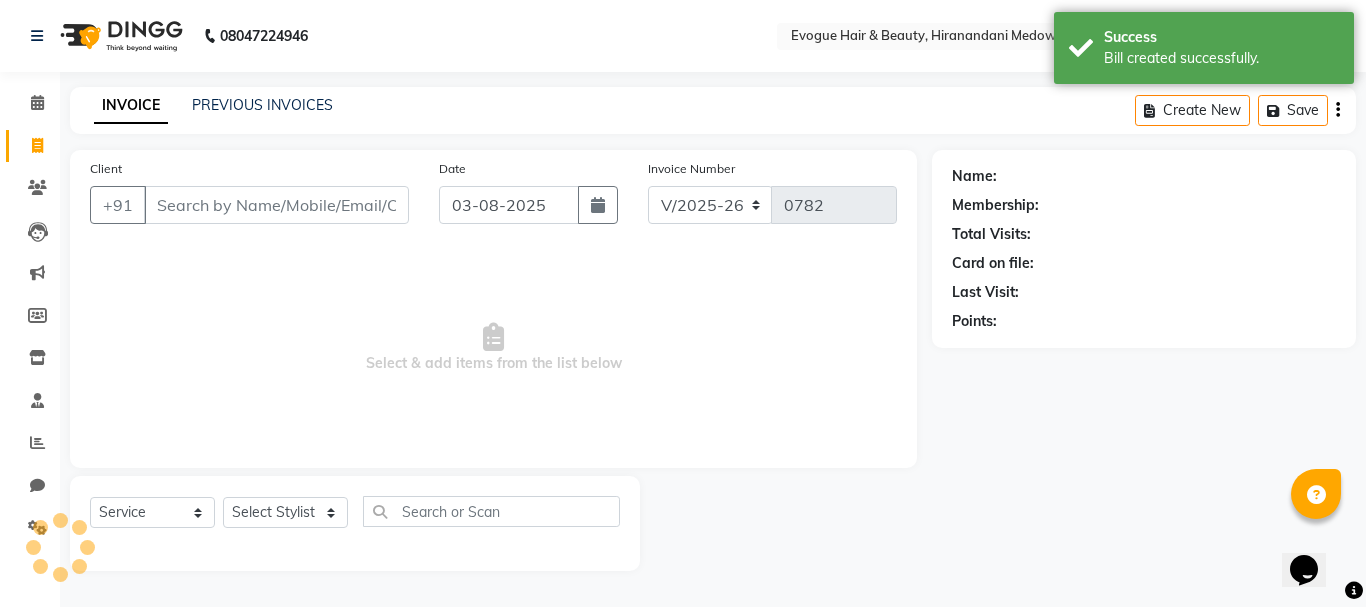 click on "Client" at bounding box center (276, 205) 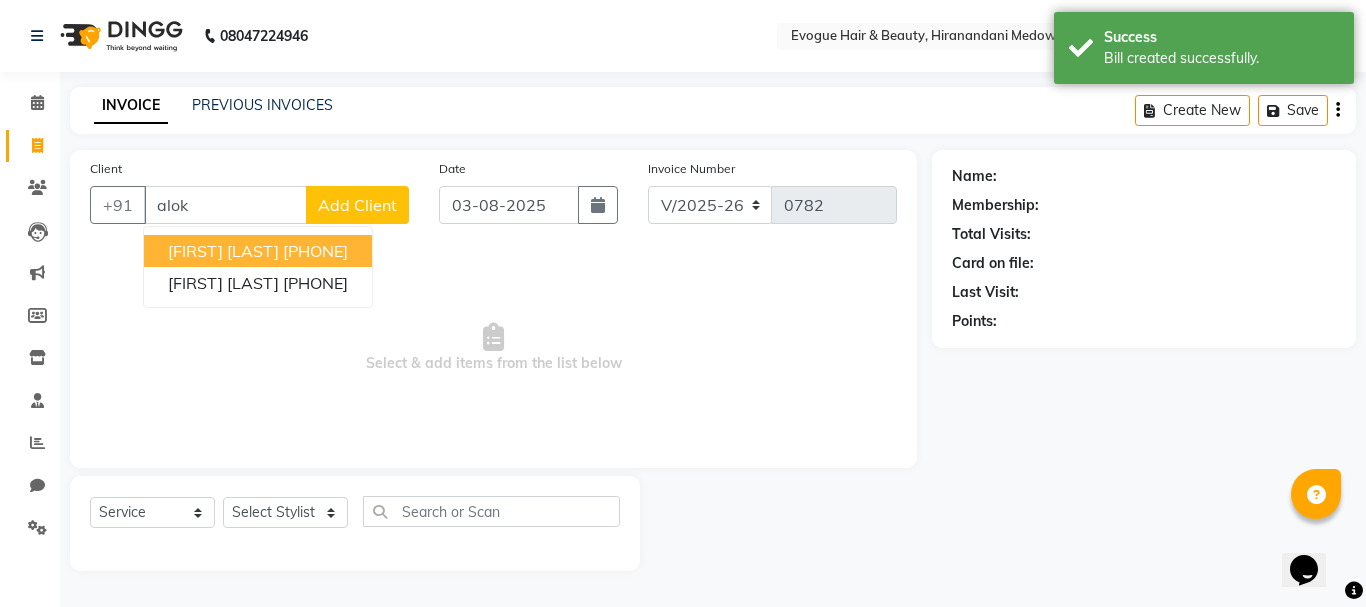 click on "[FIRST] [LAST]" at bounding box center (223, 251) 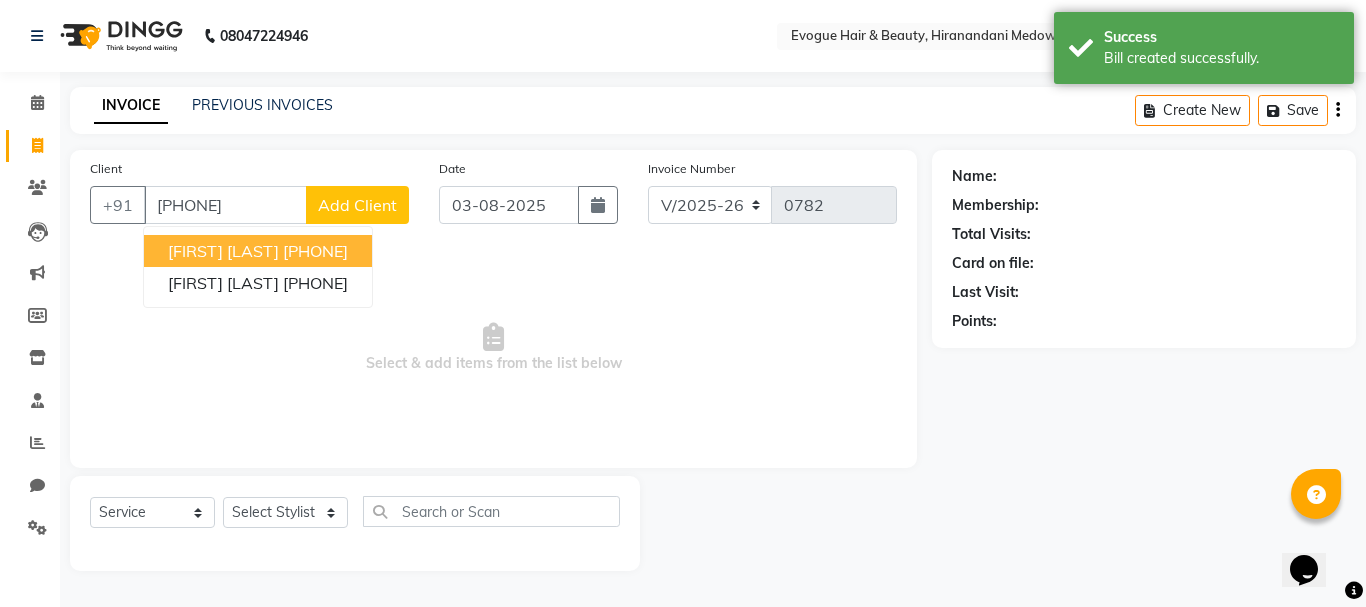 type on "[PHONE]" 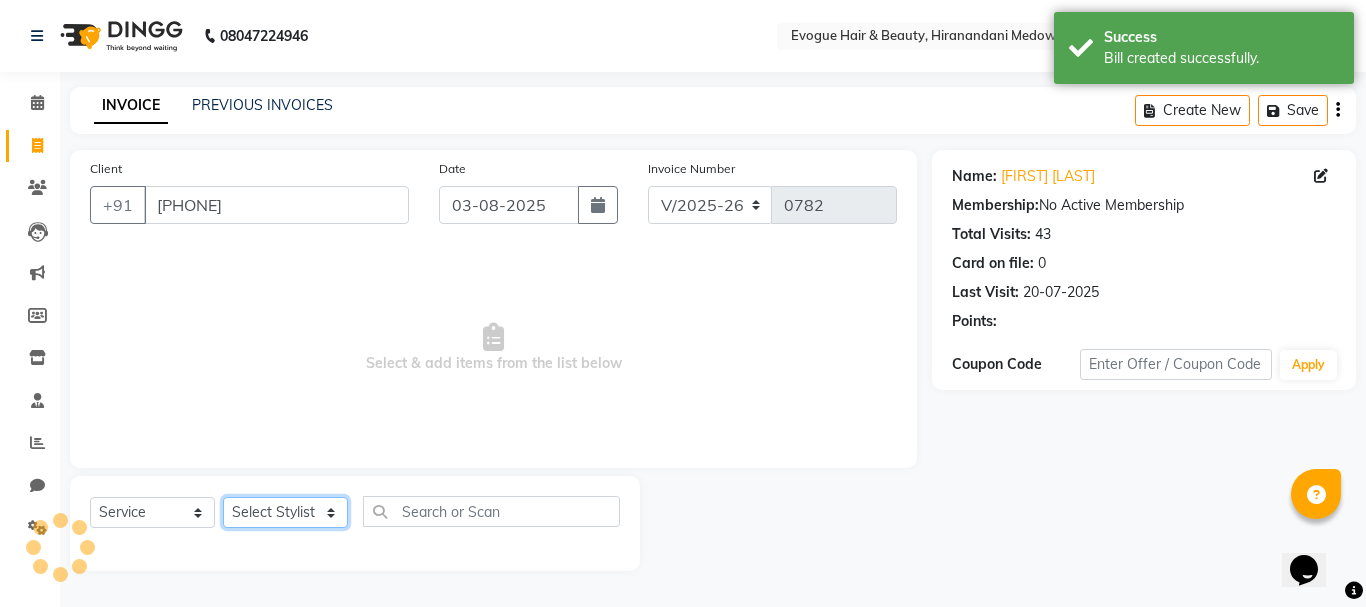 click on "Select Stylist [FIRST] [LAST] JYOTI LAYAL Manager [FIRST] [LAST] [FIRST] [LAST] [FIRST] [LAST]" 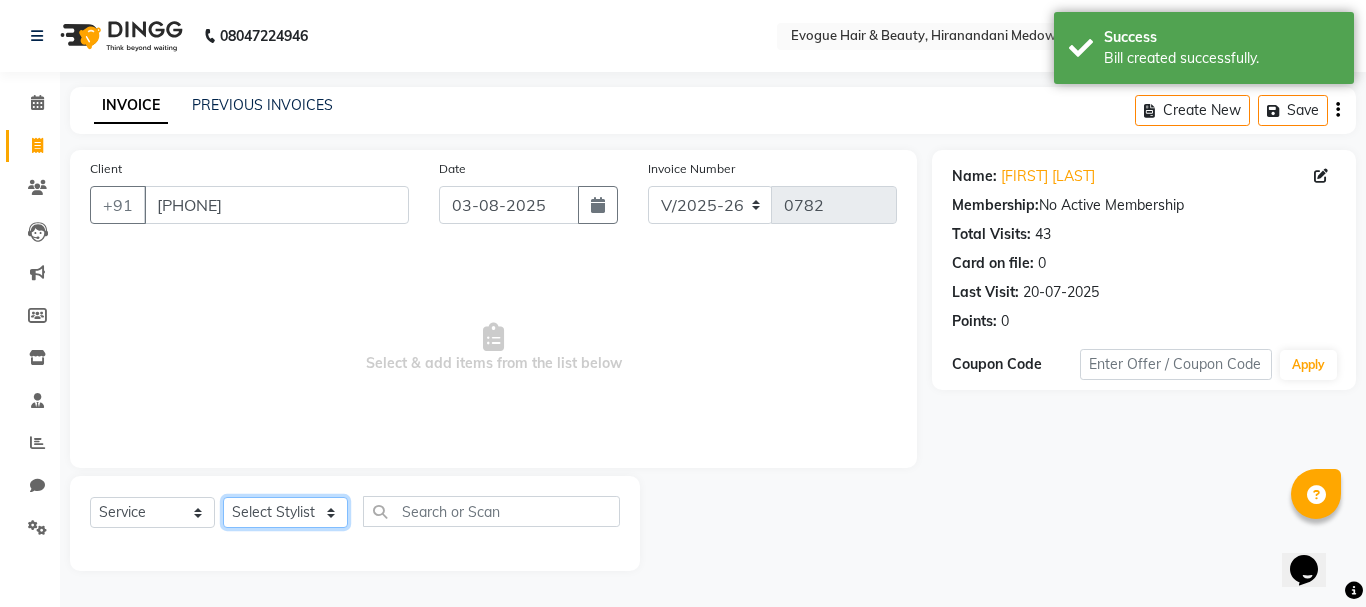 select on "11857" 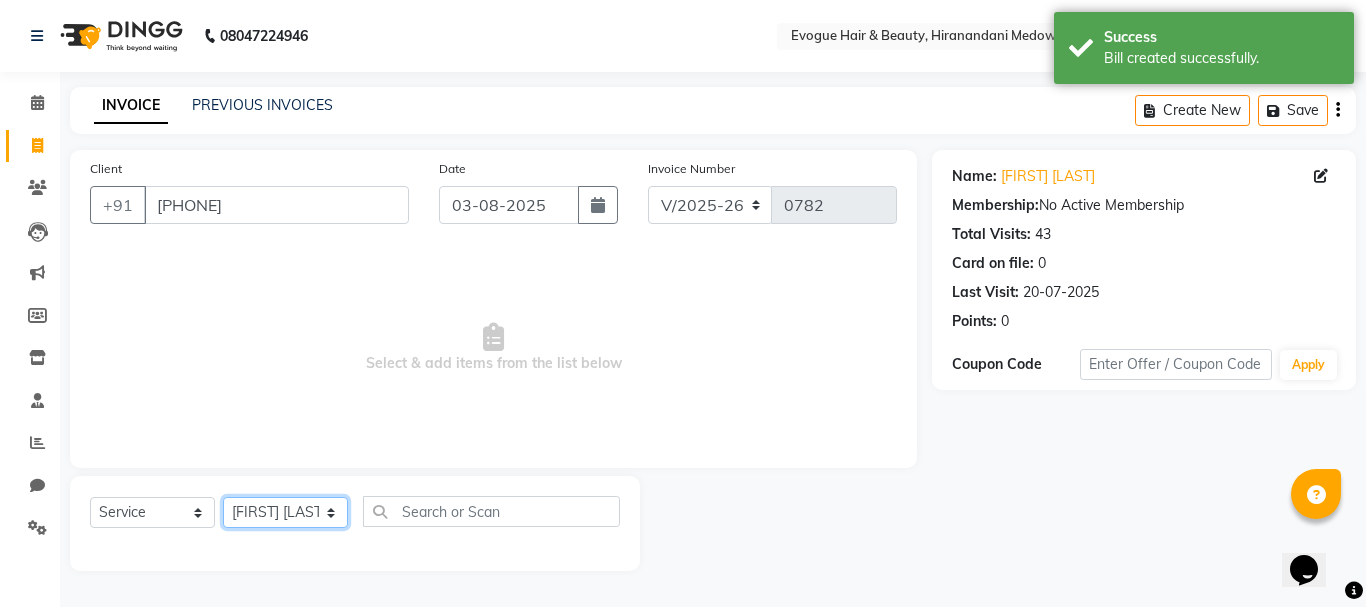 click on "Select Stylist [FIRST] [LAST] JYOTI LAYAL Manager [FIRST] [LAST] [FIRST] [LAST] [FIRST] [LAST]" 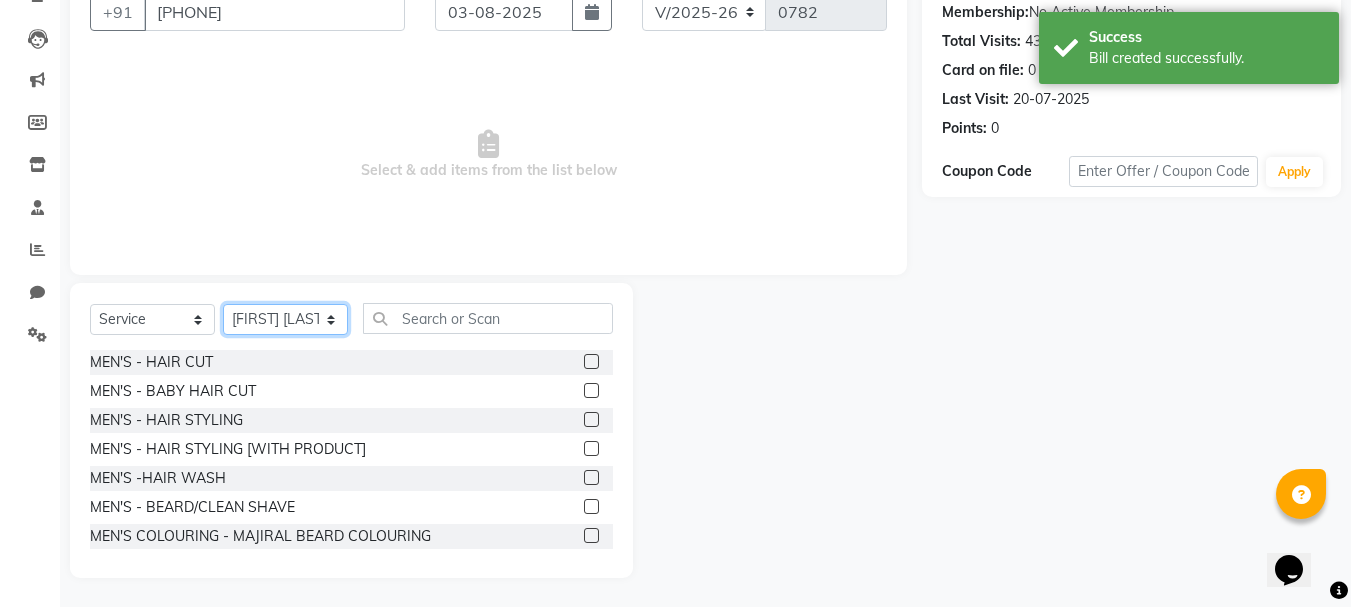 scroll, scrollTop: 194, scrollLeft: 0, axis: vertical 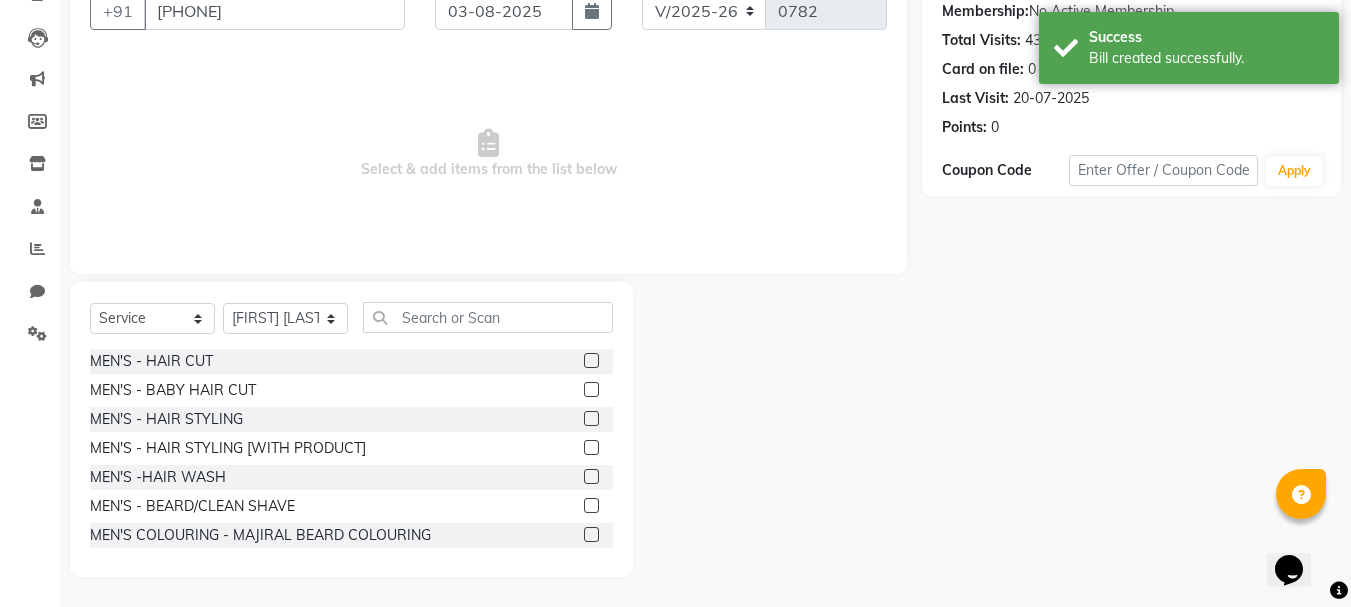 click 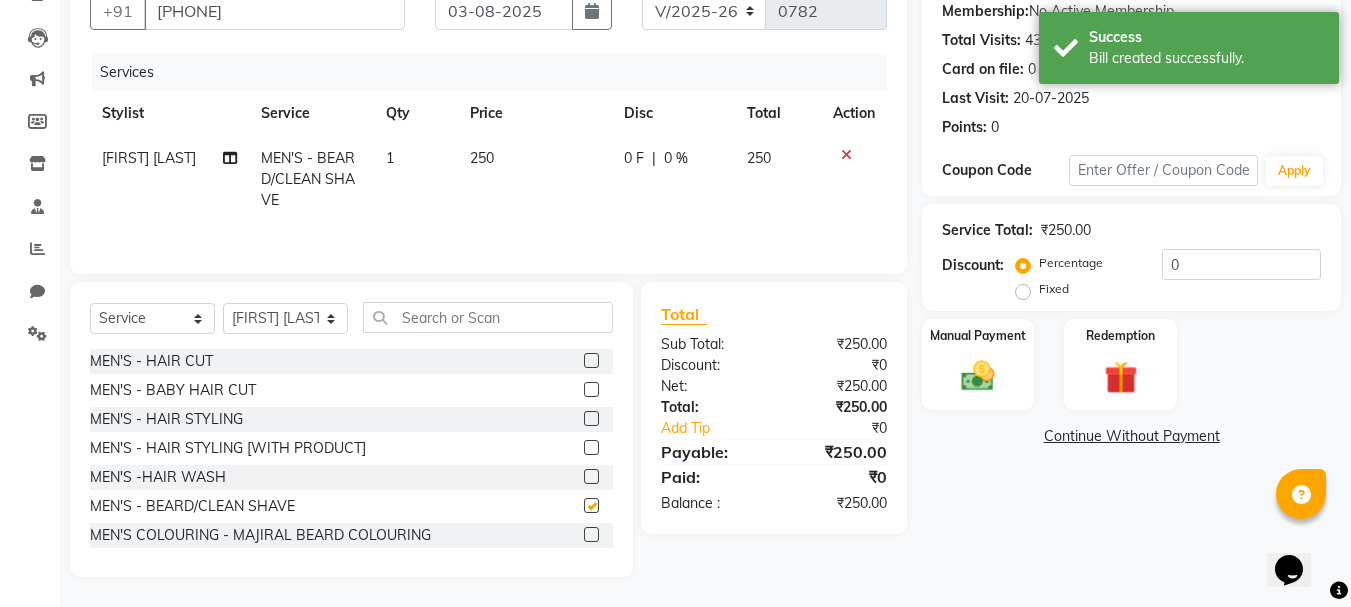 checkbox on "false" 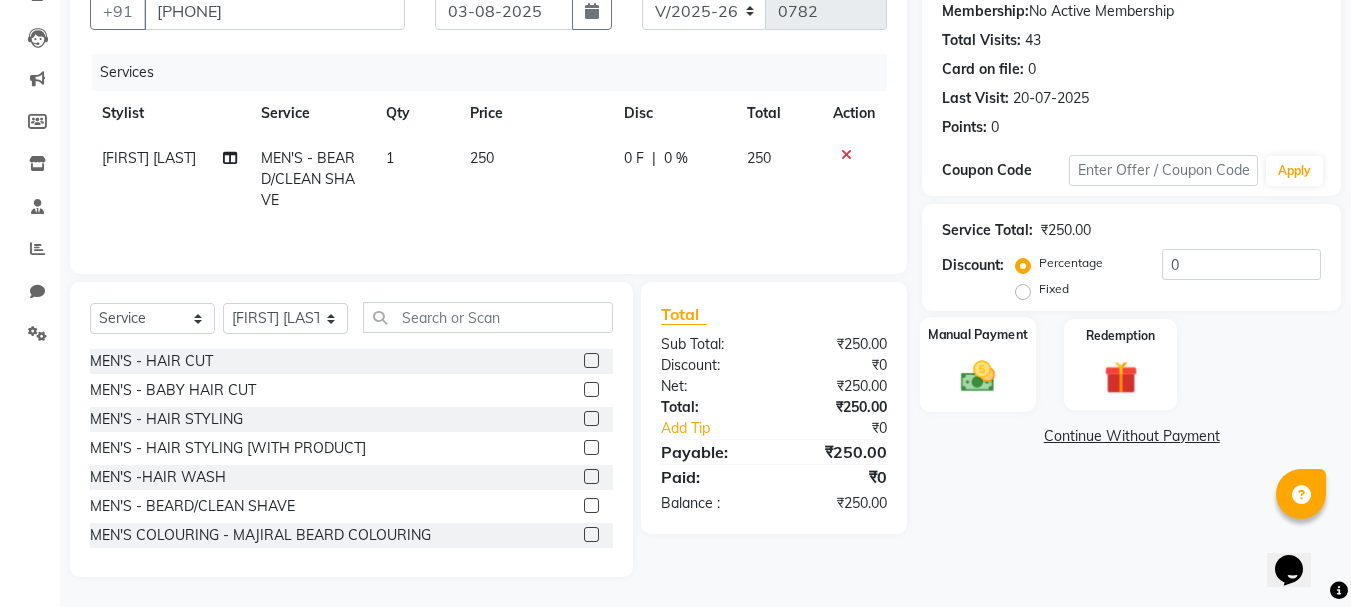 click 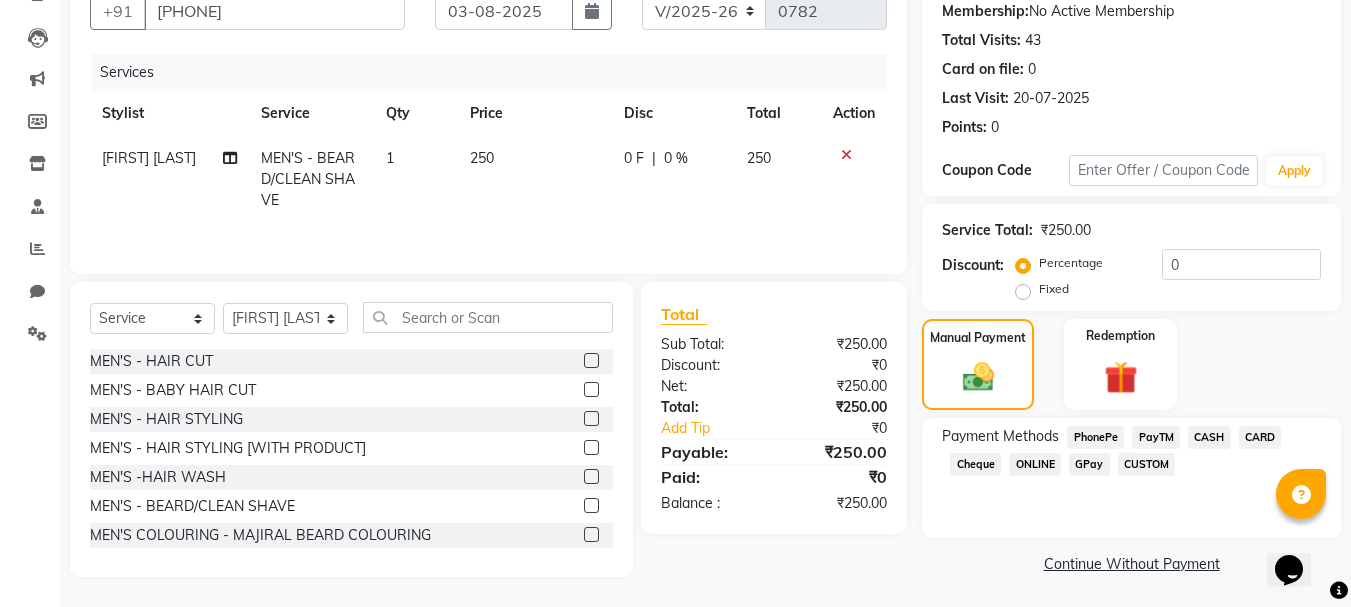 click on "CASH" 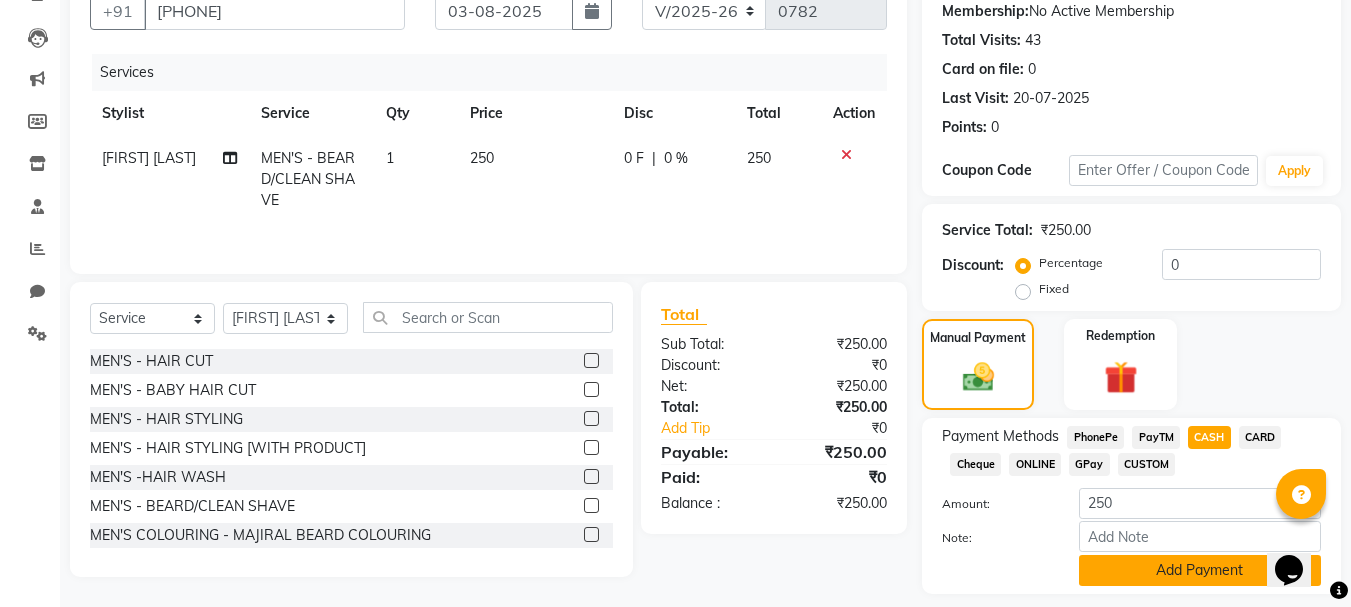 click on "Add Payment" 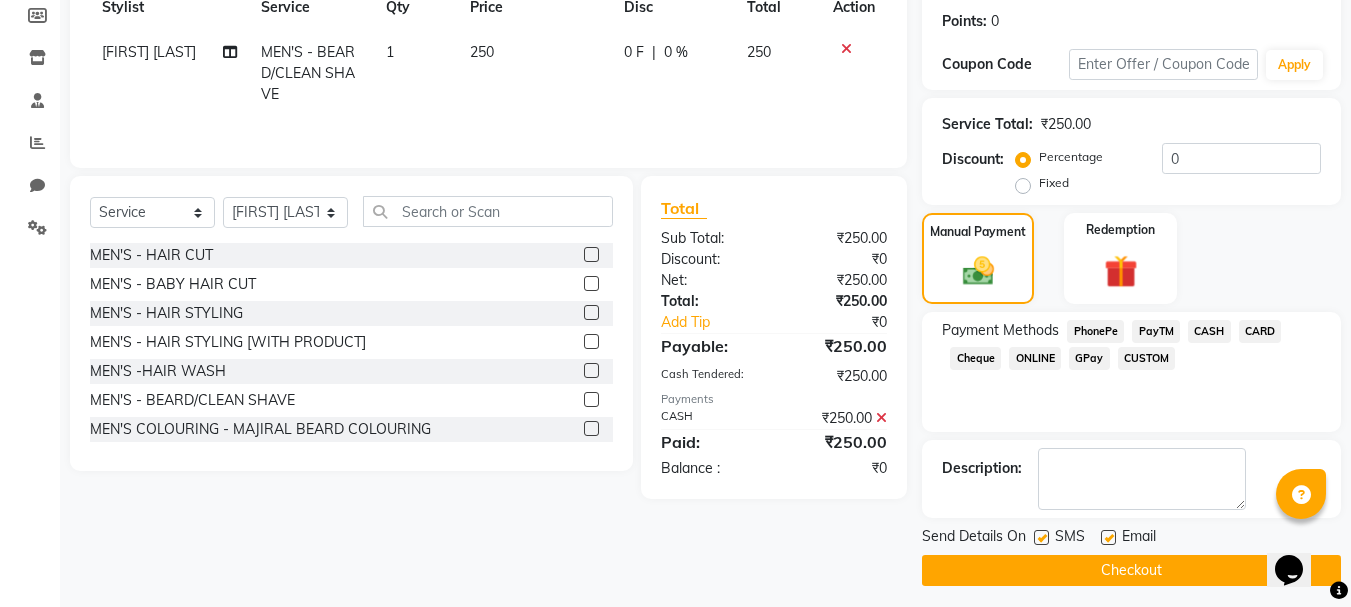 scroll, scrollTop: 309, scrollLeft: 0, axis: vertical 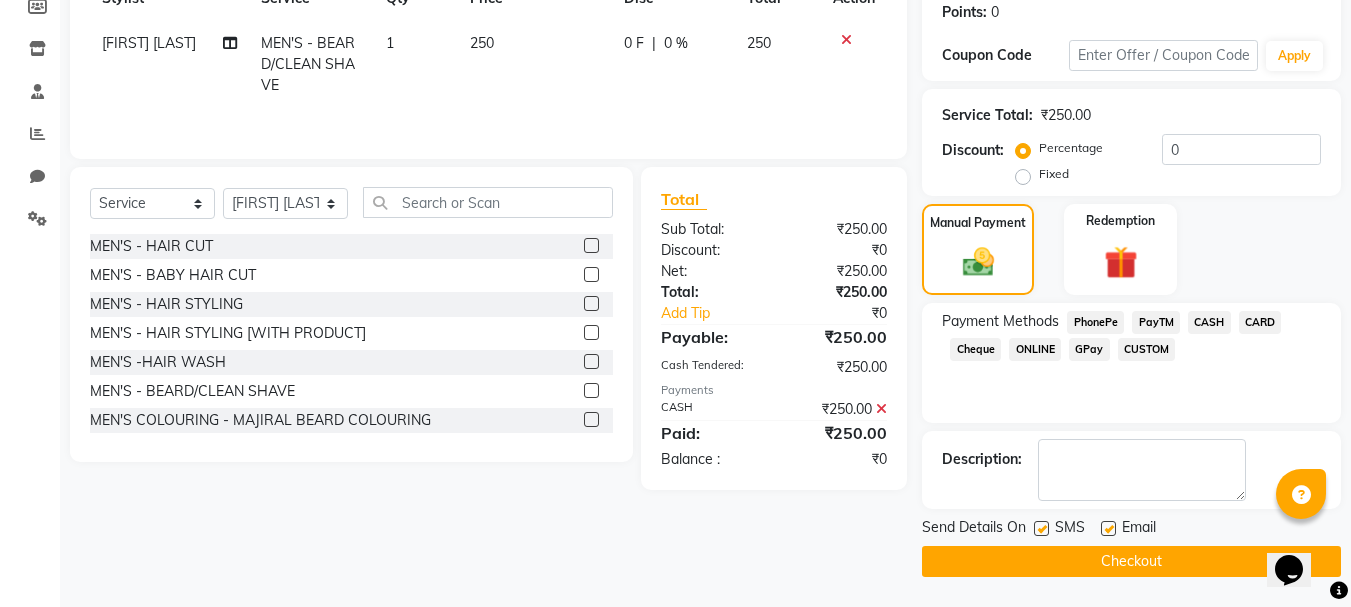 click on "Checkout" 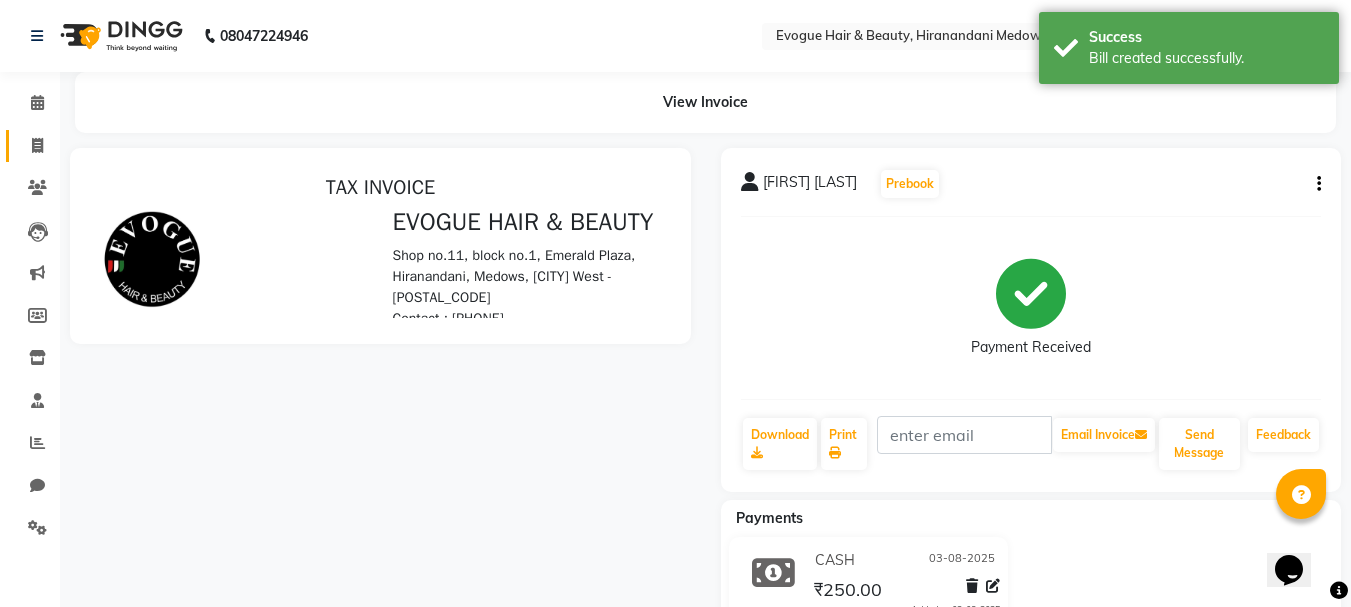 scroll, scrollTop: 0, scrollLeft: 0, axis: both 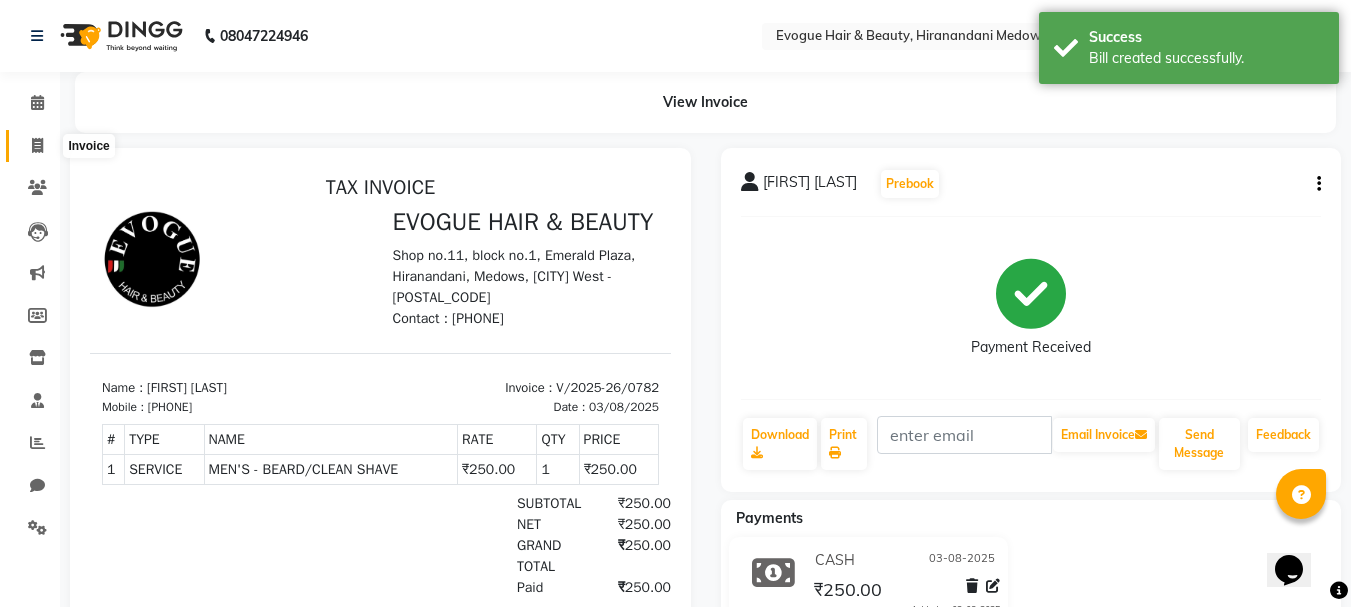 click 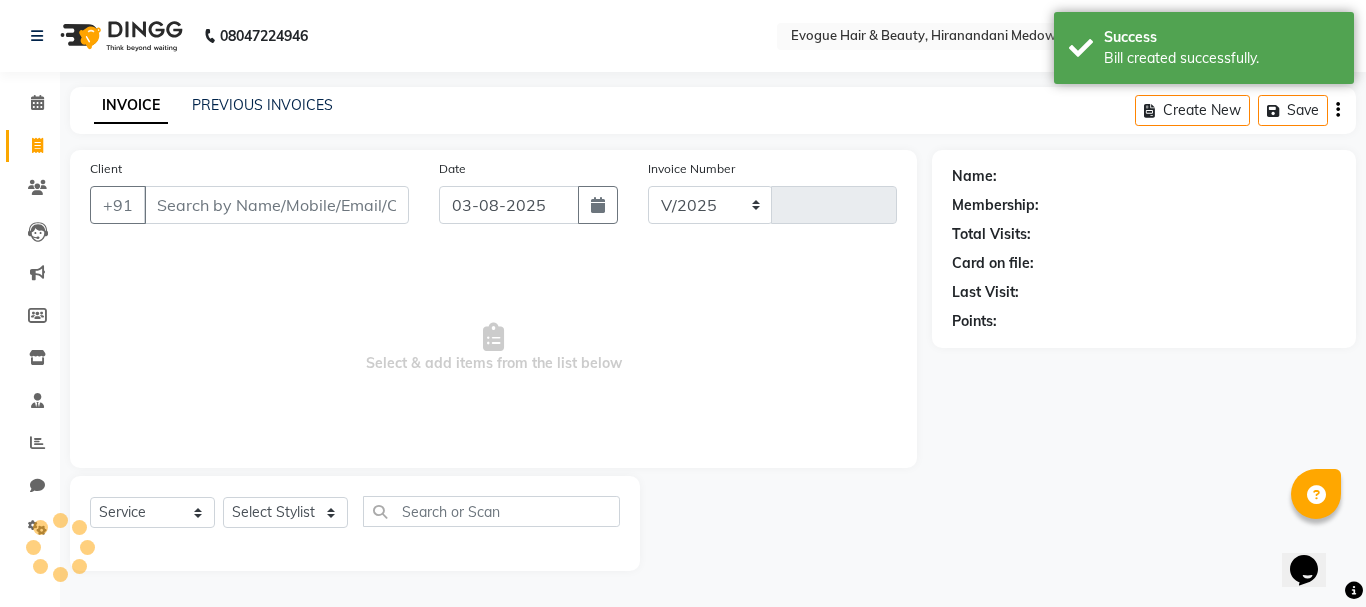 select on "746" 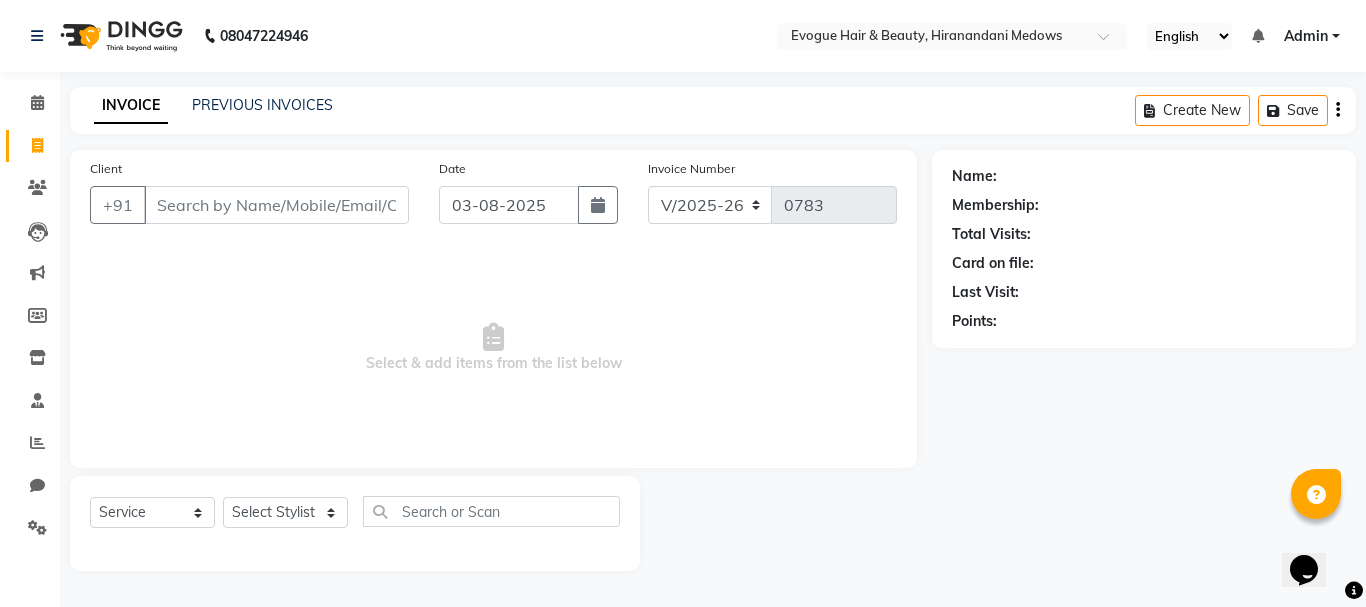 click on "Client" at bounding box center (276, 205) 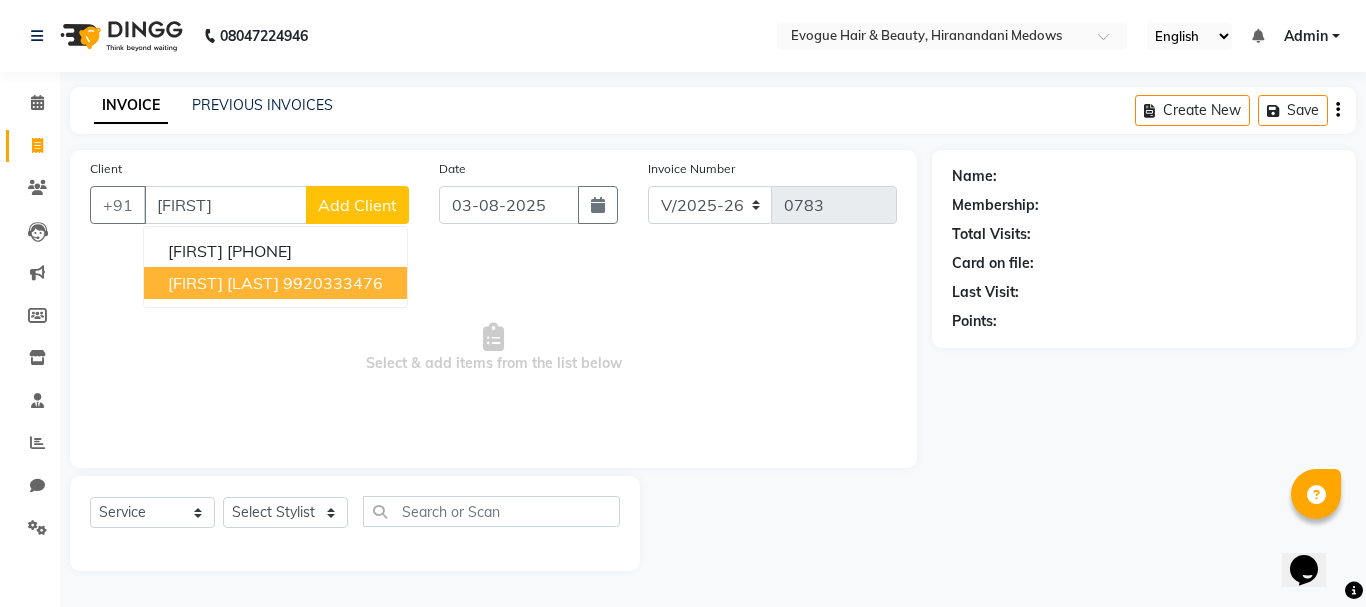 click on "[FIRST] [LAST]" at bounding box center (223, 283) 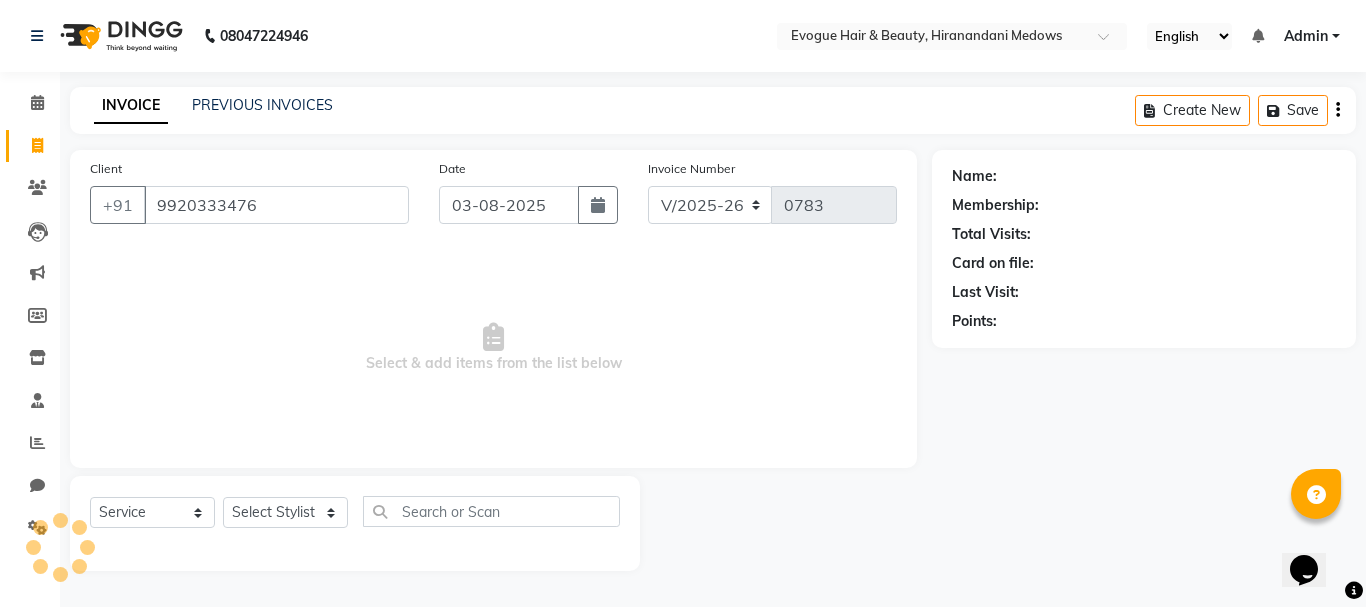 type on "9920333476" 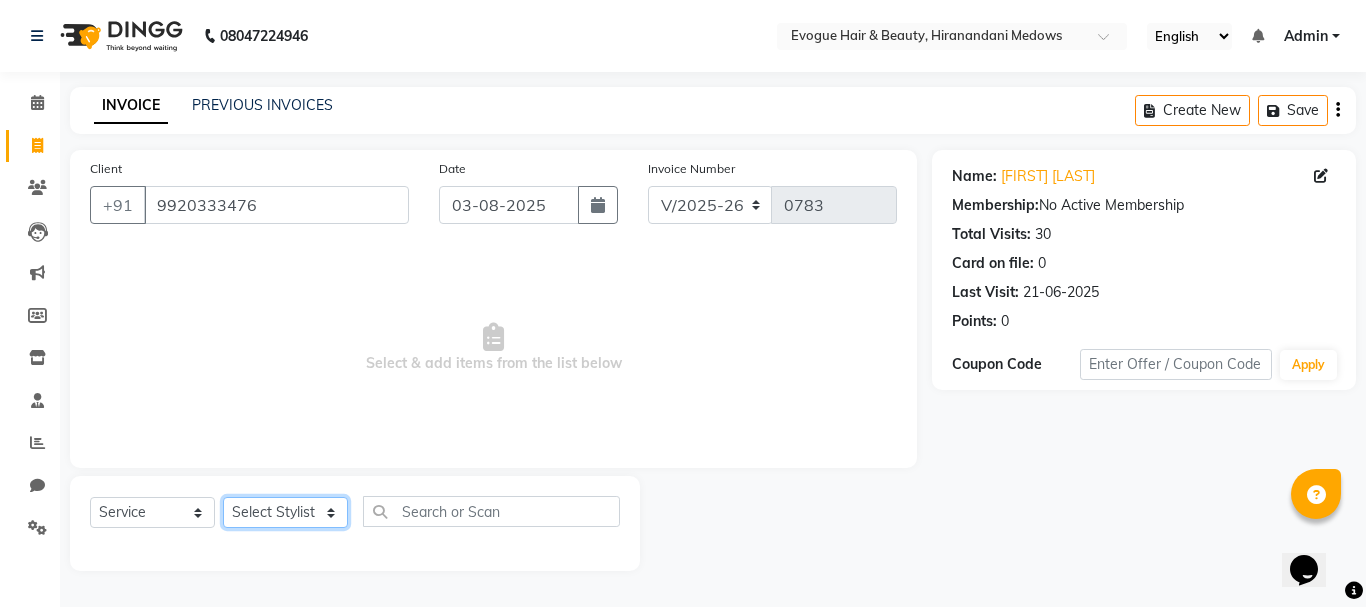 click on "Select Stylist [FIRST] [LAST] JYOTI LAYAL Manager [FIRST] [LAST] [FIRST] [LAST] [FIRST] [LAST]" 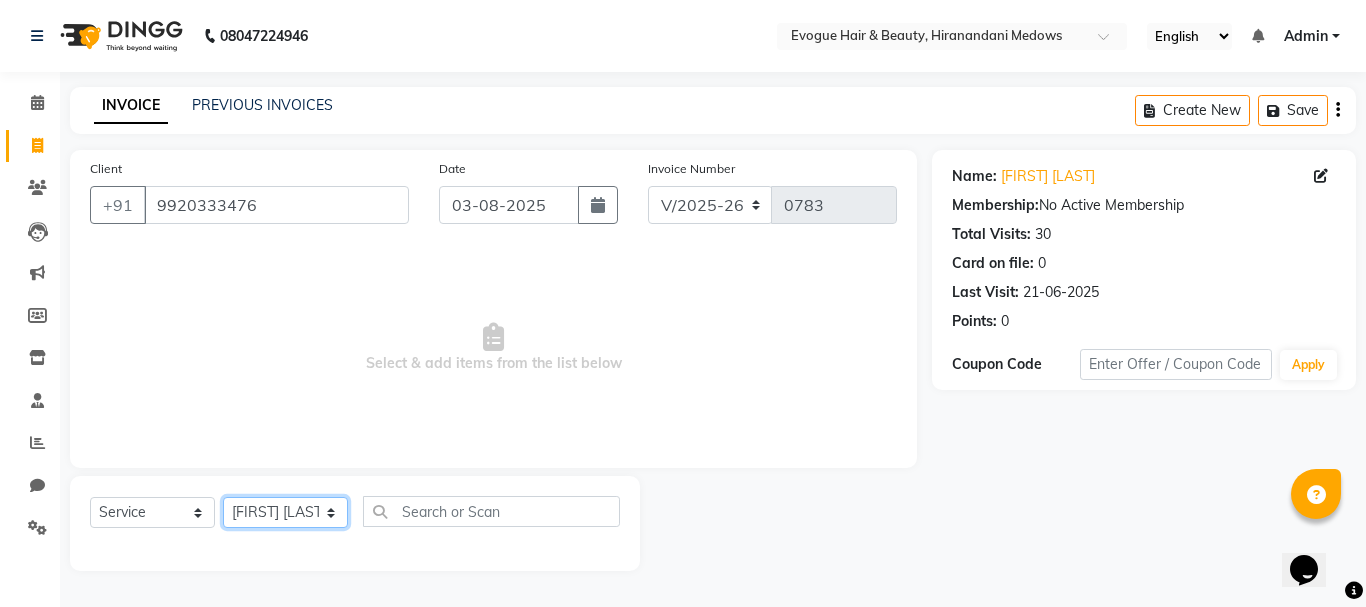 click on "Select Stylist [FIRST] [LAST] JYOTI LAYAL Manager [FIRST] [LAST] [FIRST] [LAST] [FIRST] [LAST]" 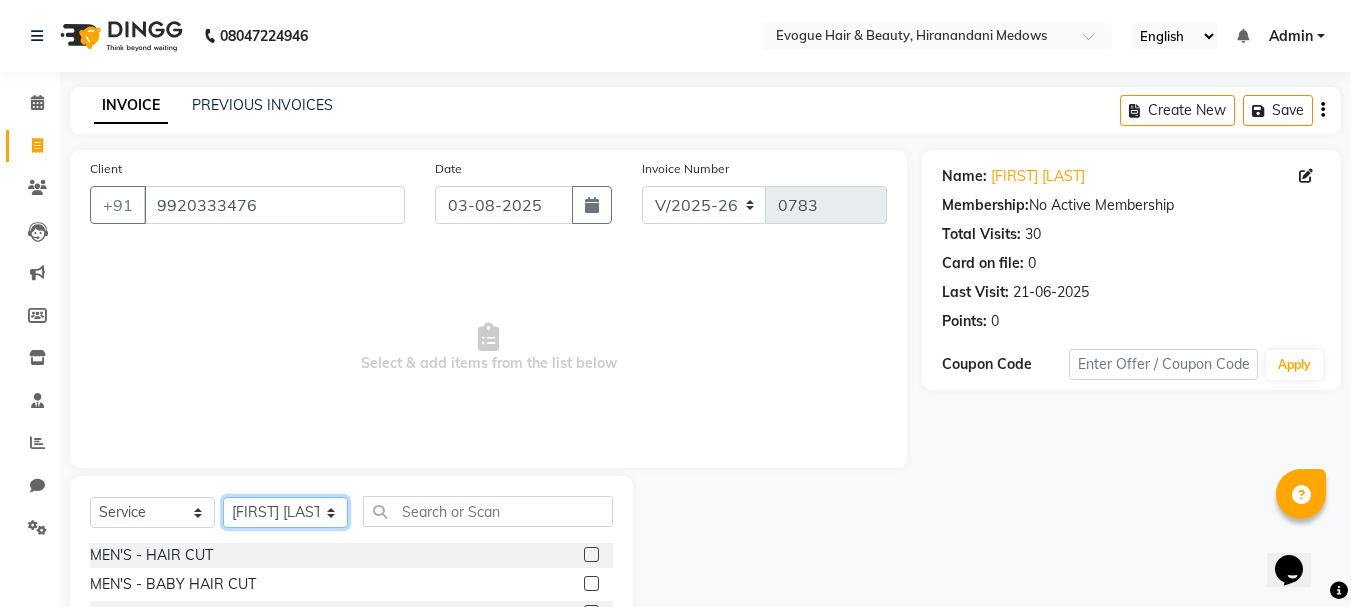 scroll, scrollTop: 100, scrollLeft: 0, axis: vertical 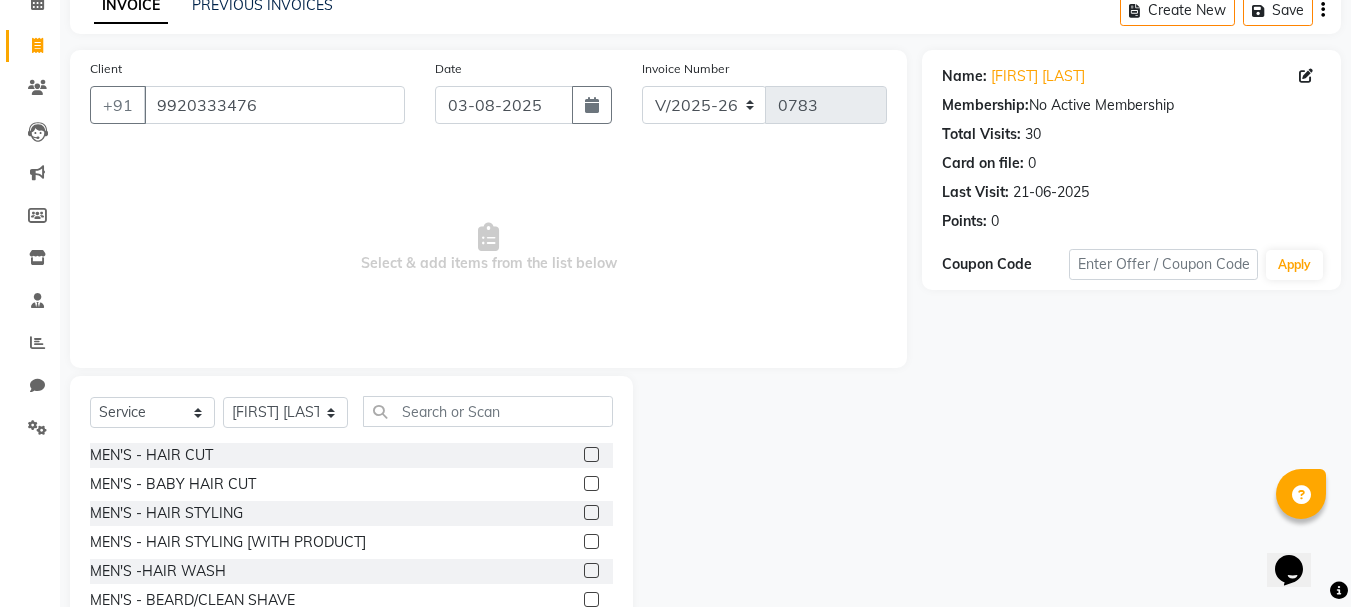 click 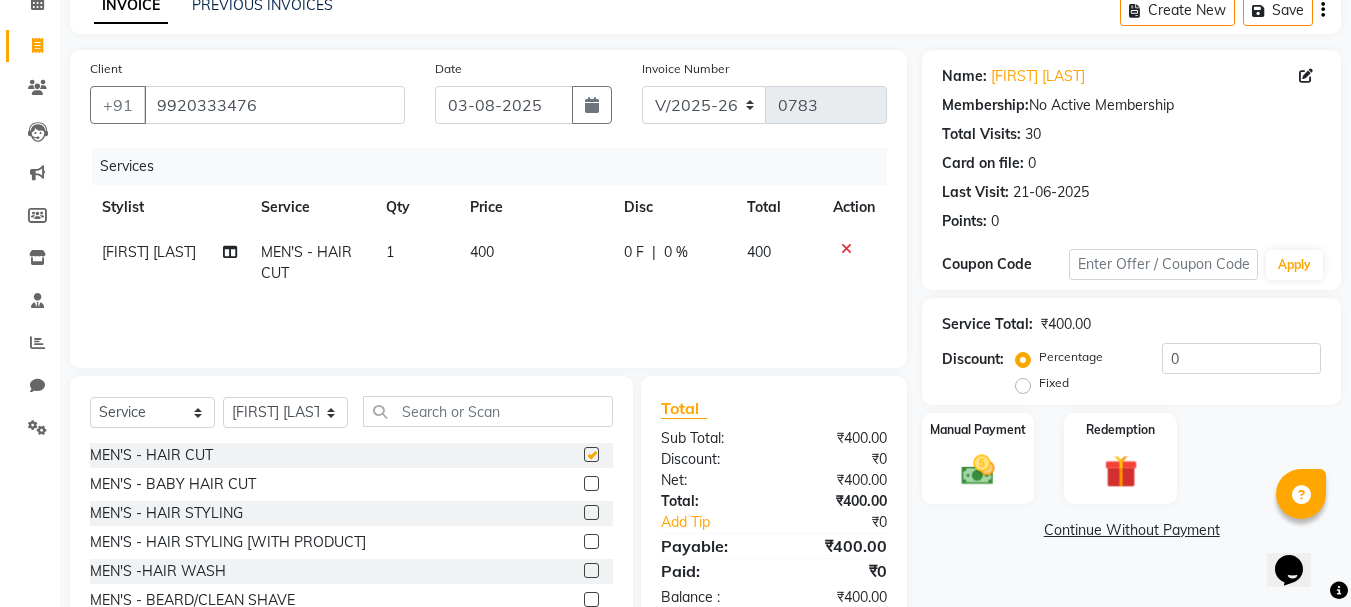 checkbox on "false" 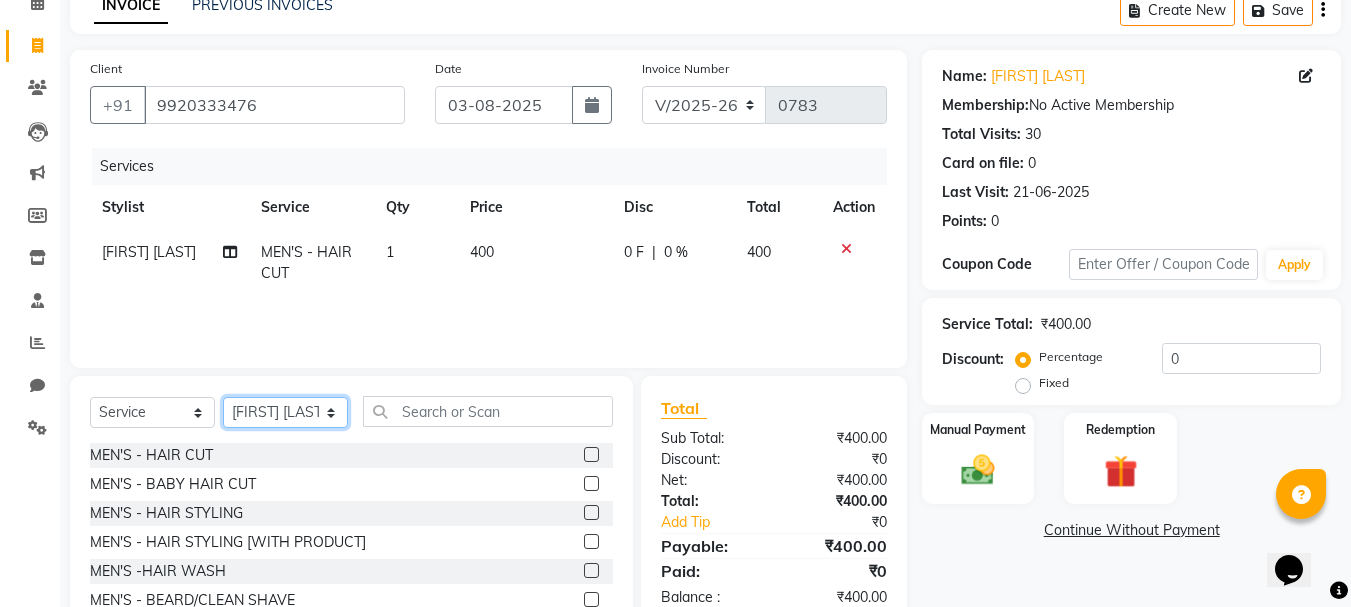 click on "Select Stylist [FIRST] [LAST] JYOTI LAYAL Manager [FIRST] [LAST] [FIRST] [LAST] [FIRST] [LAST]" 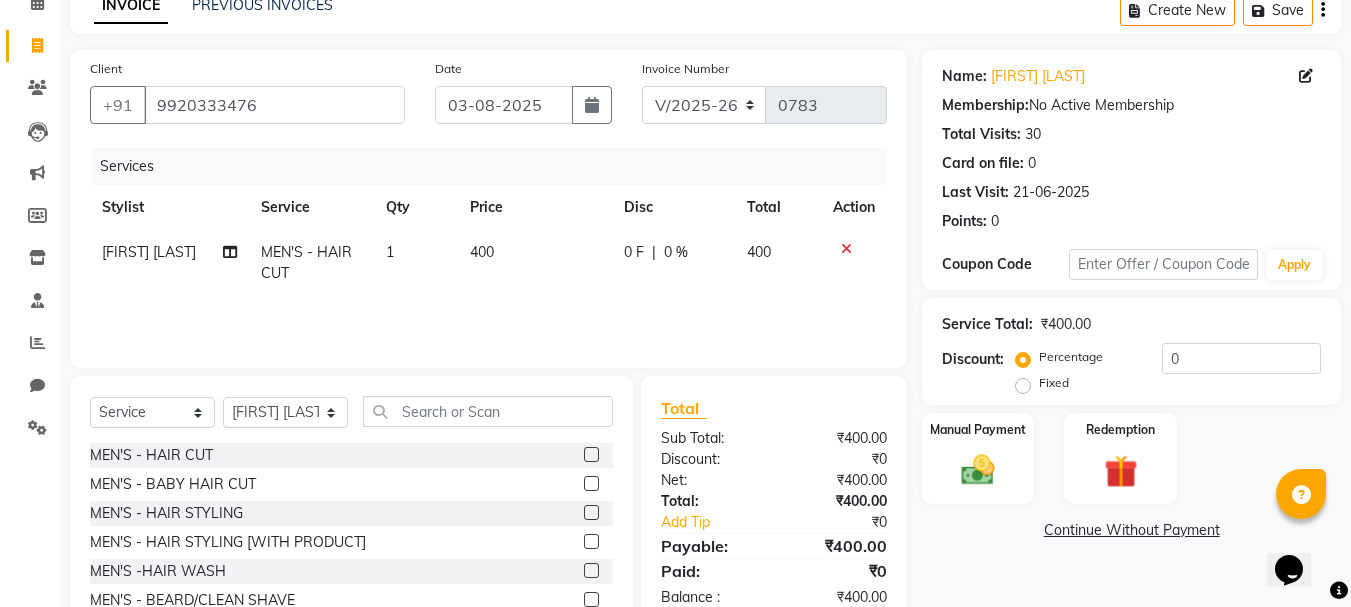 click 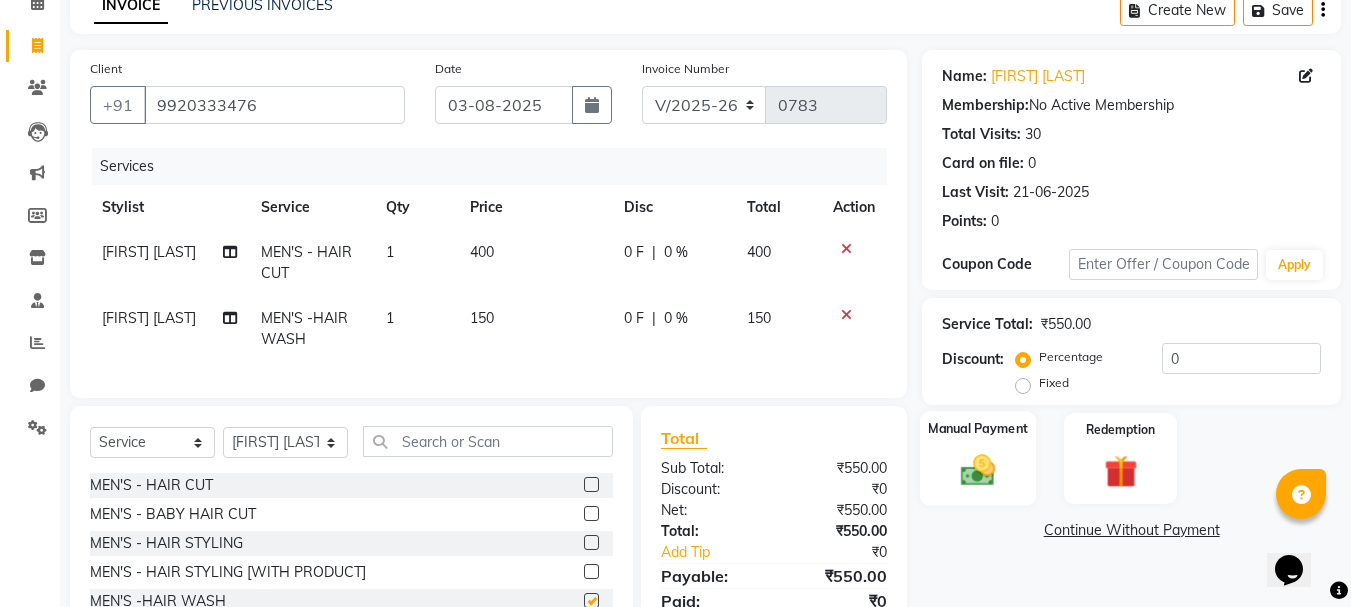 checkbox on "false" 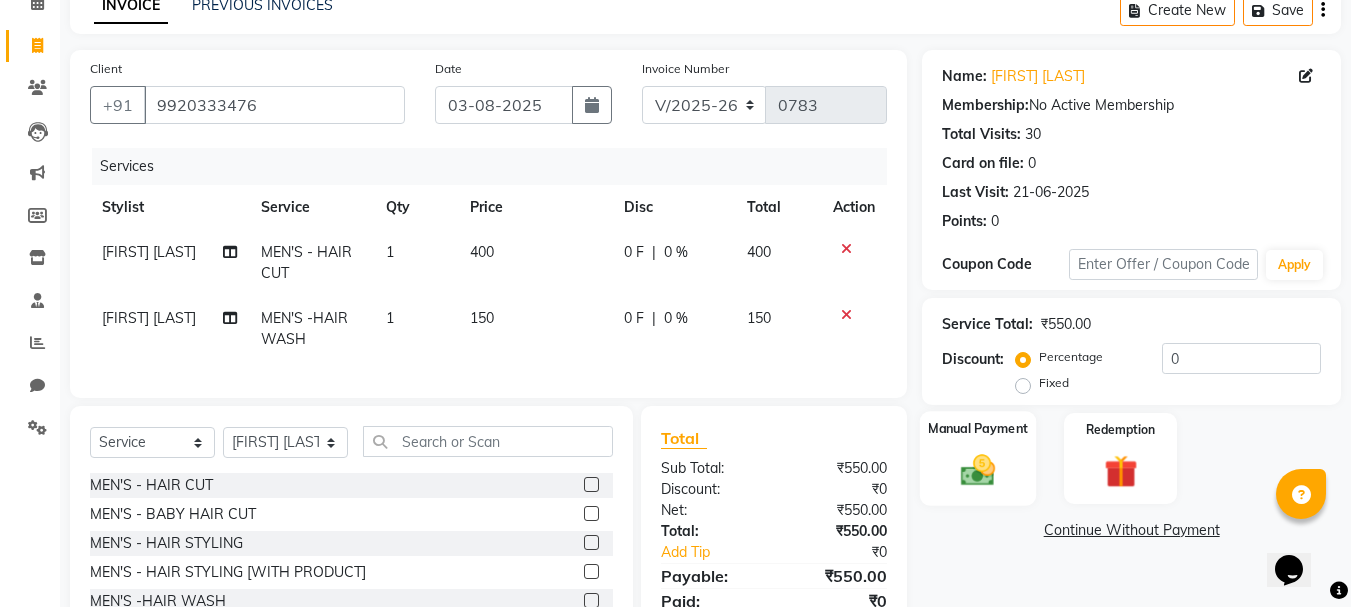 click 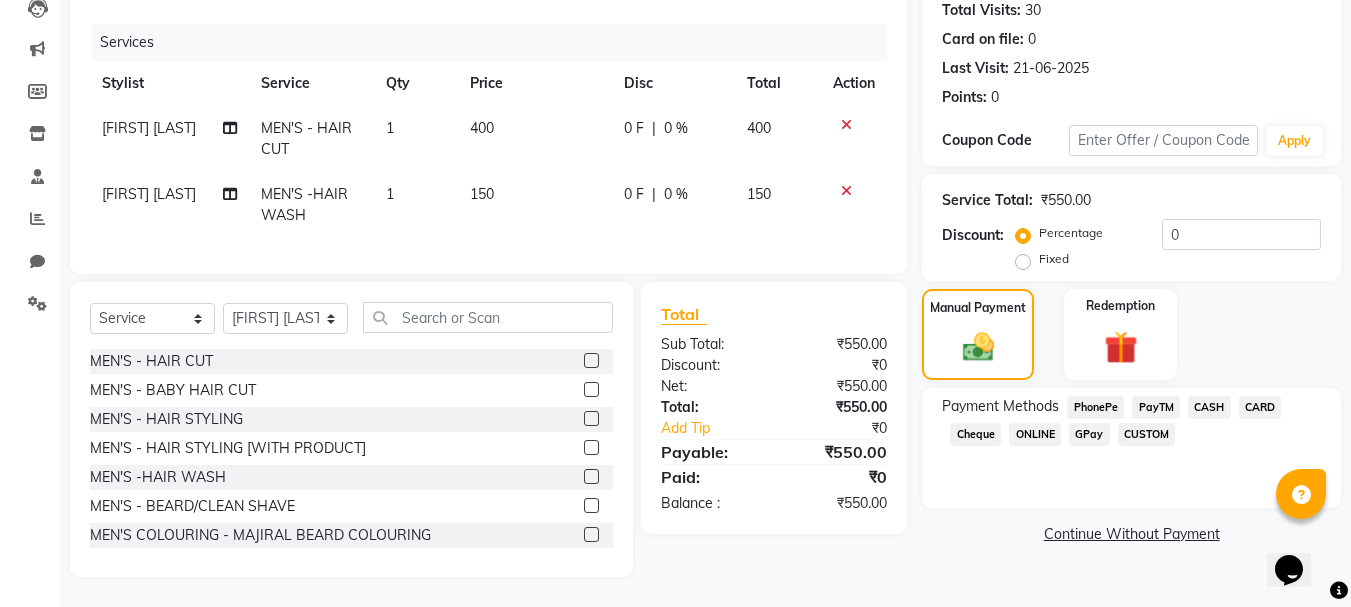 scroll, scrollTop: 239, scrollLeft: 0, axis: vertical 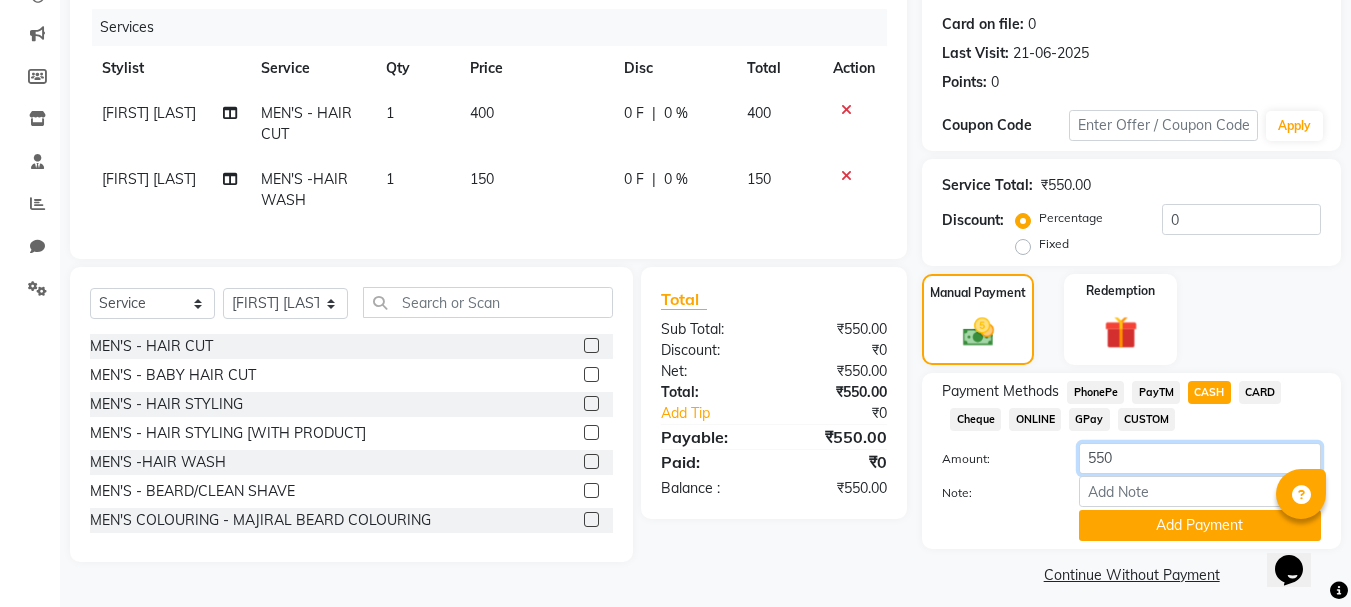 click on "550" 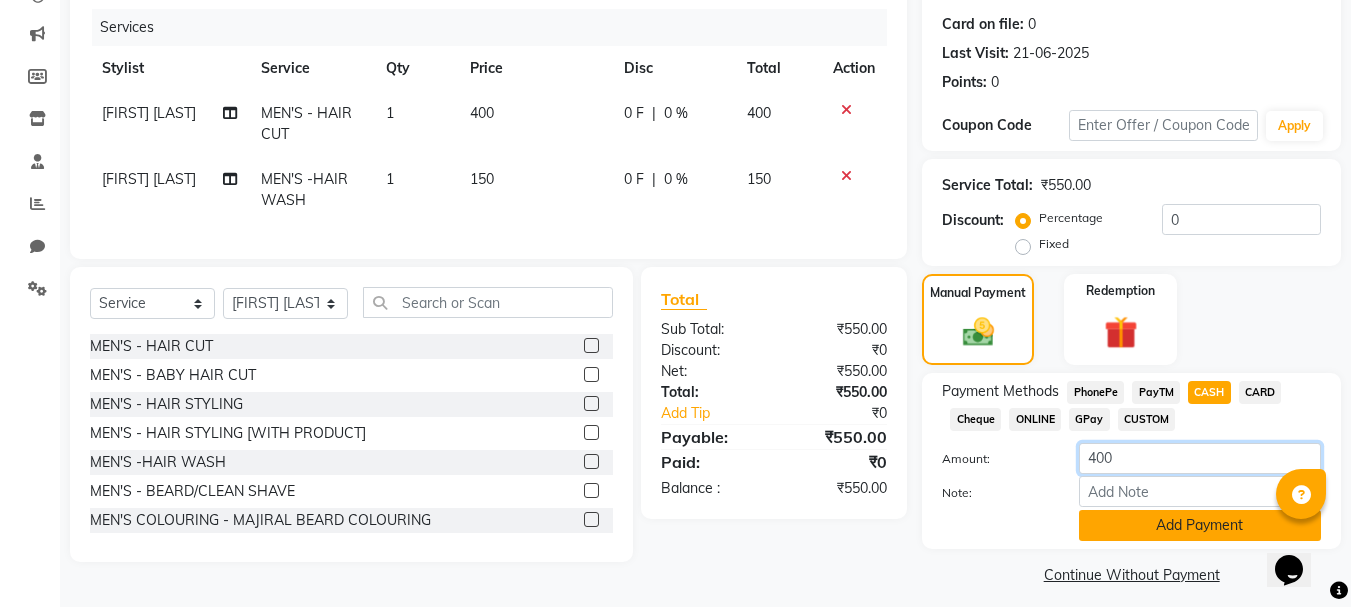 type on "400" 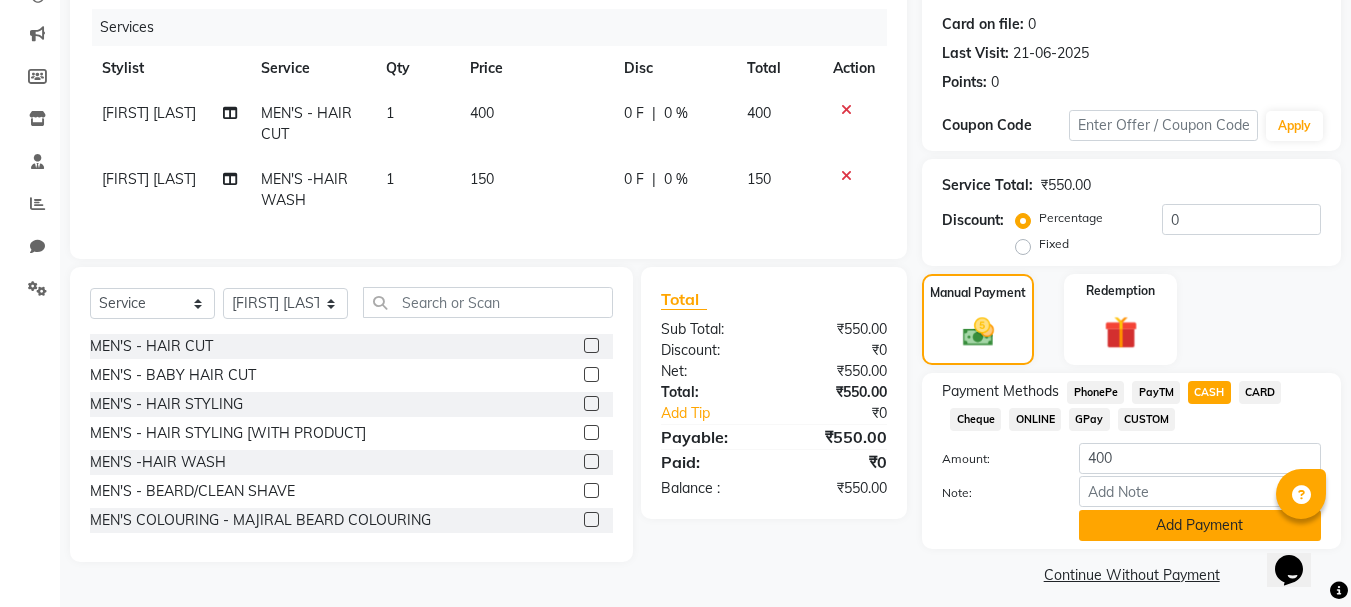 click on "Add Payment" 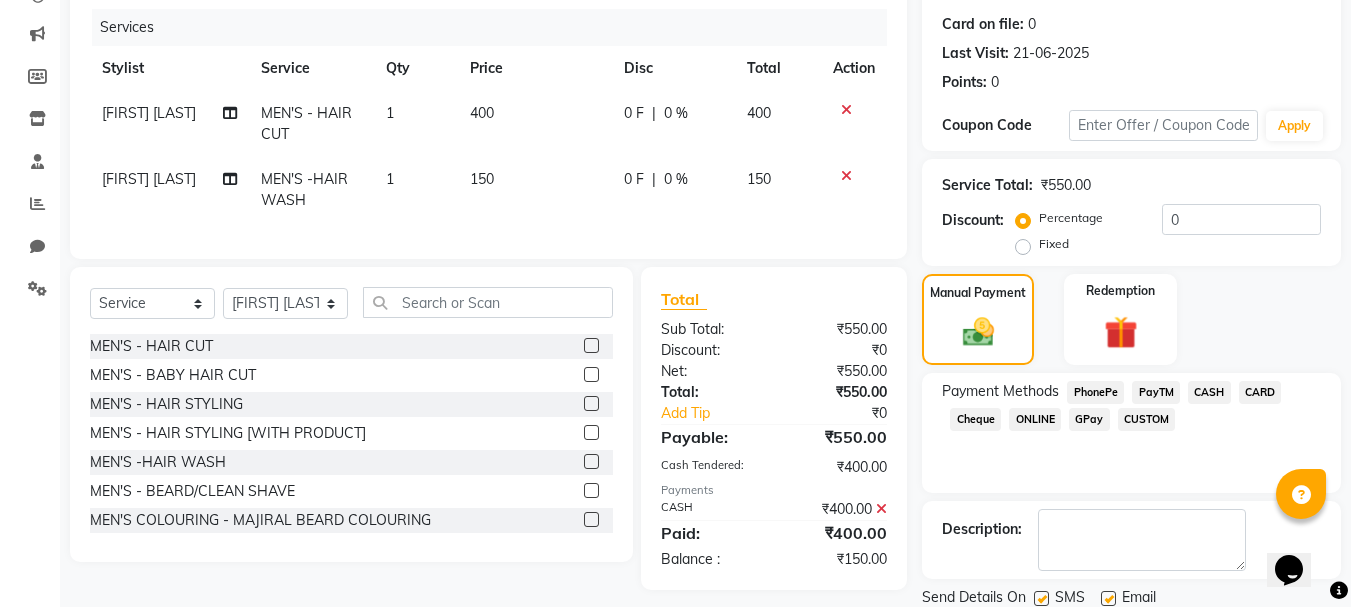 scroll, scrollTop: 309, scrollLeft: 0, axis: vertical 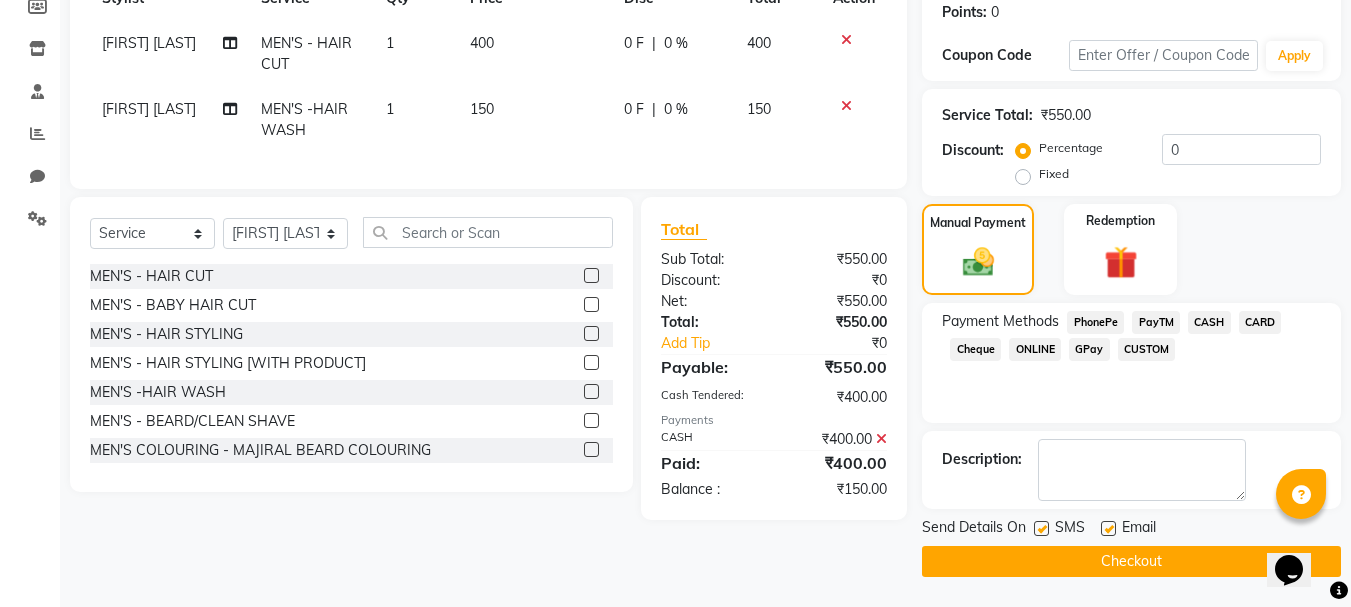 click on "Checkout" 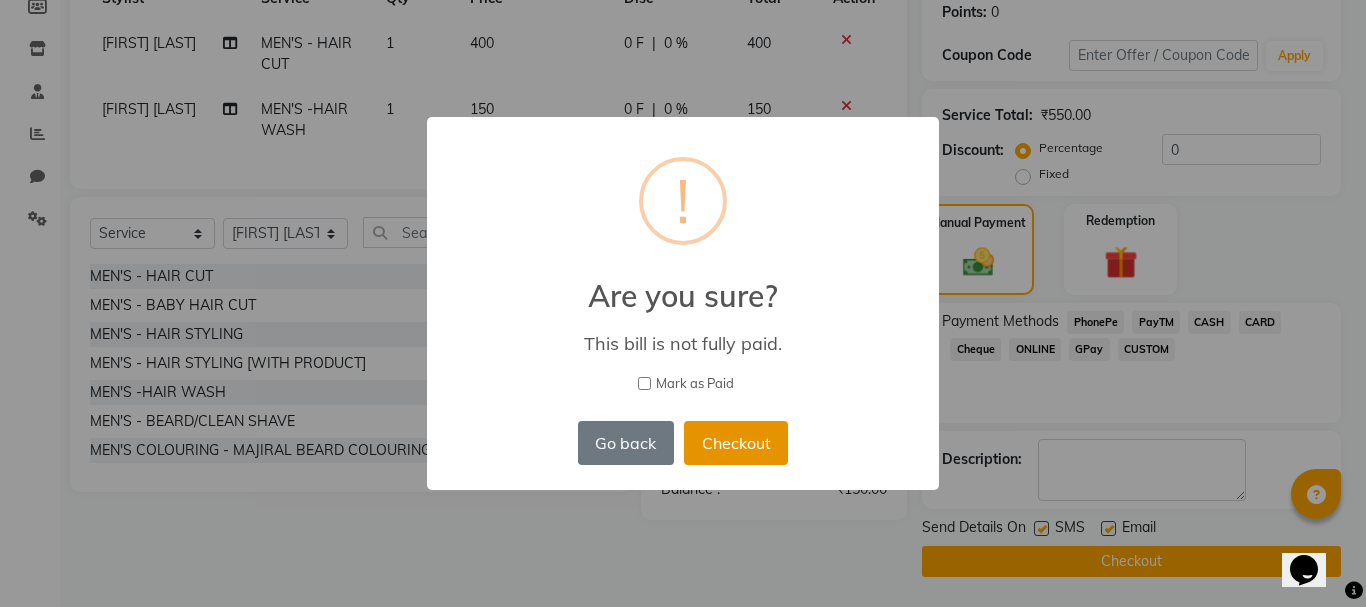 click on "Checkout" at bounding box center (736, 443) 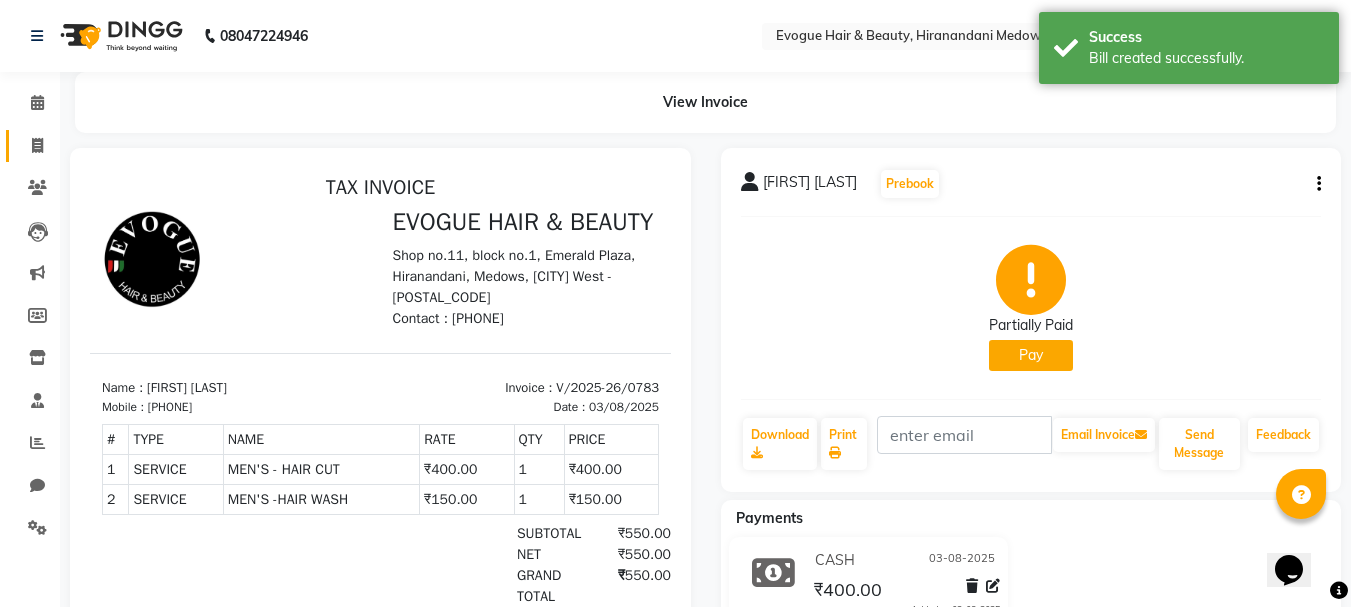 scroll, scrollTop: 0, scrollLeft: 0, axis: both 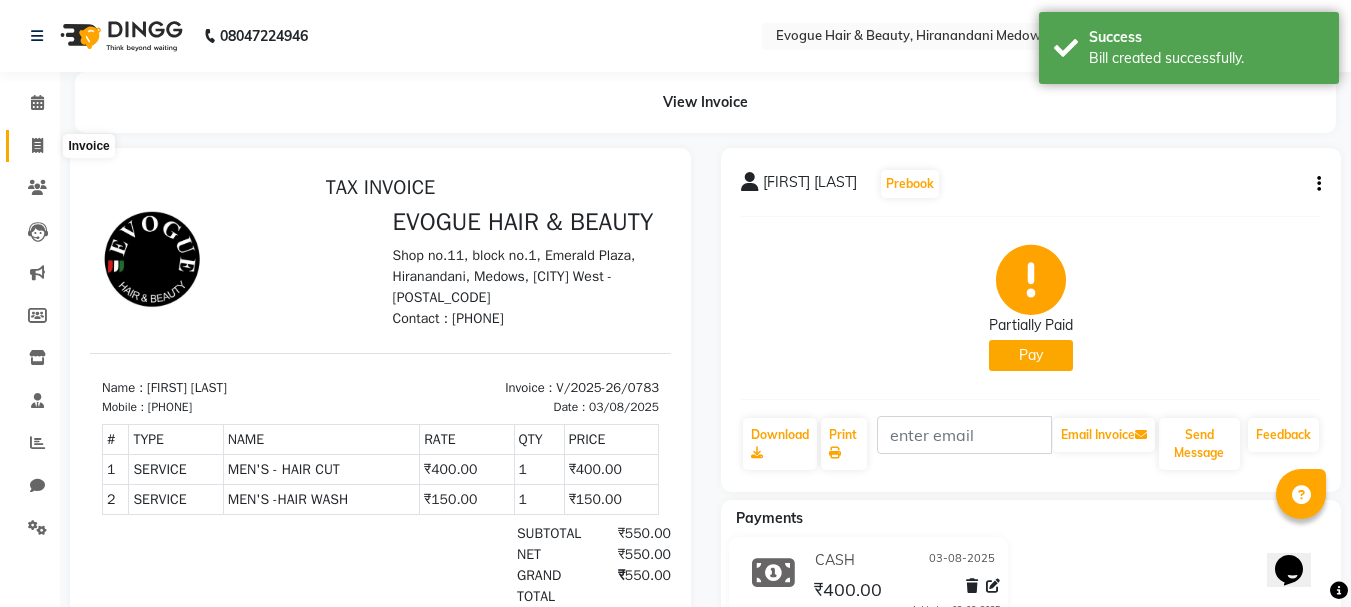 click 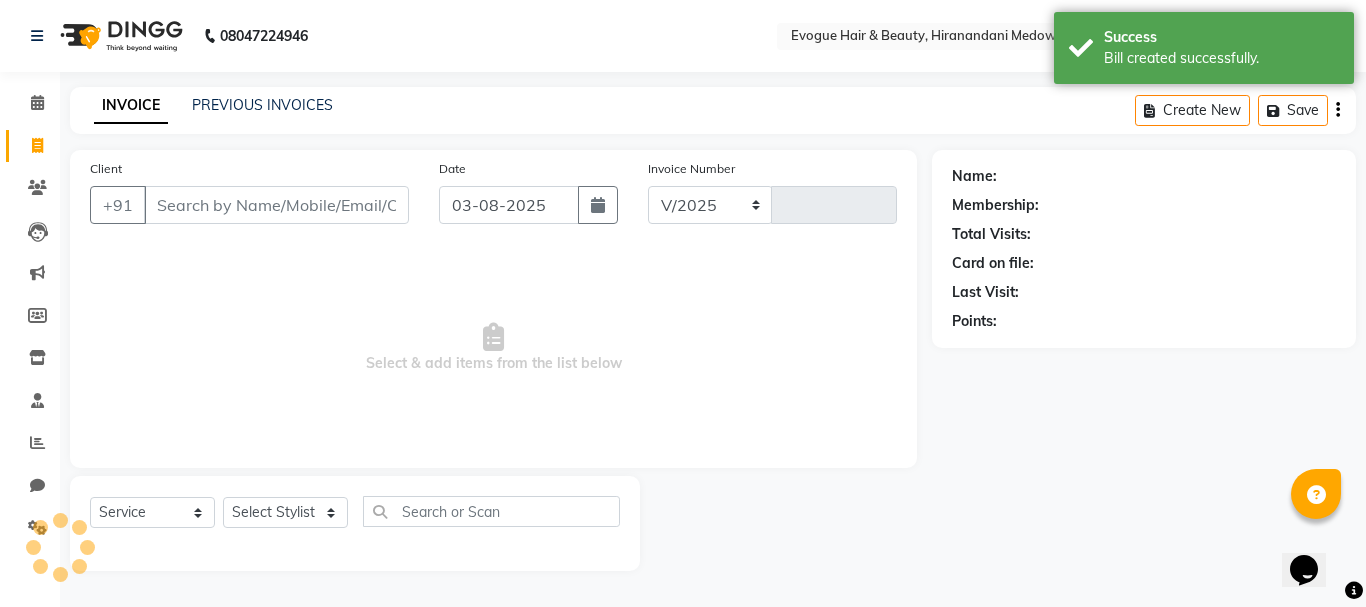 select on "746" 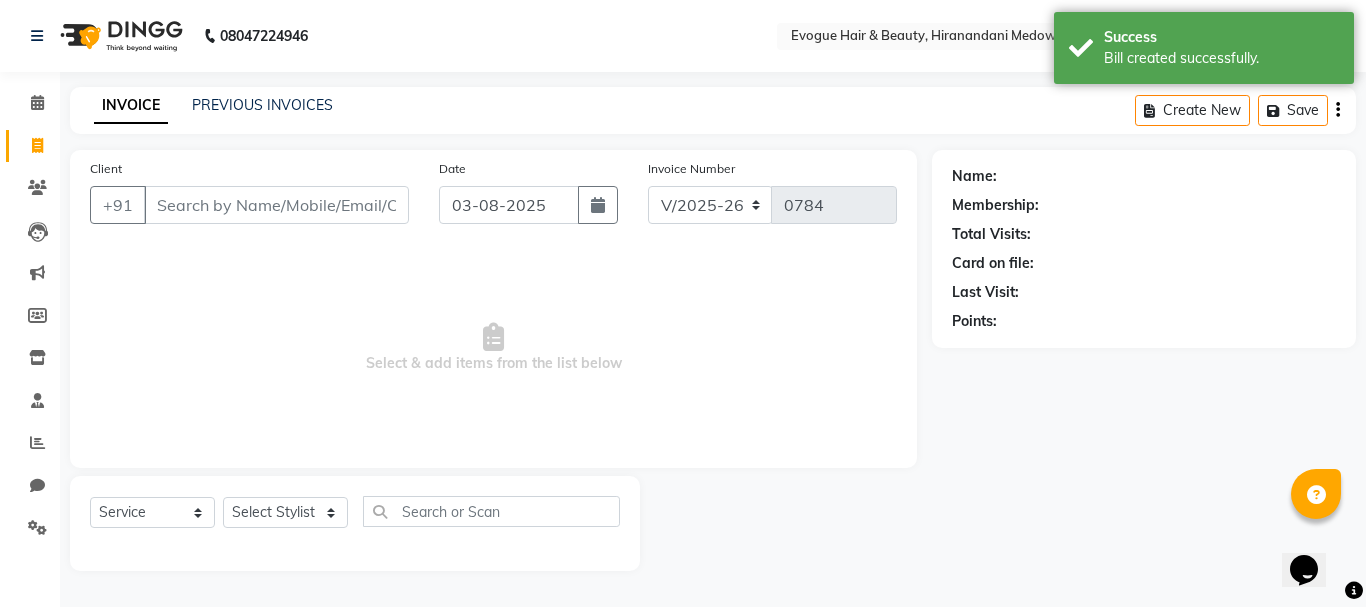 click on "Client" at bounding box center (276, 205) 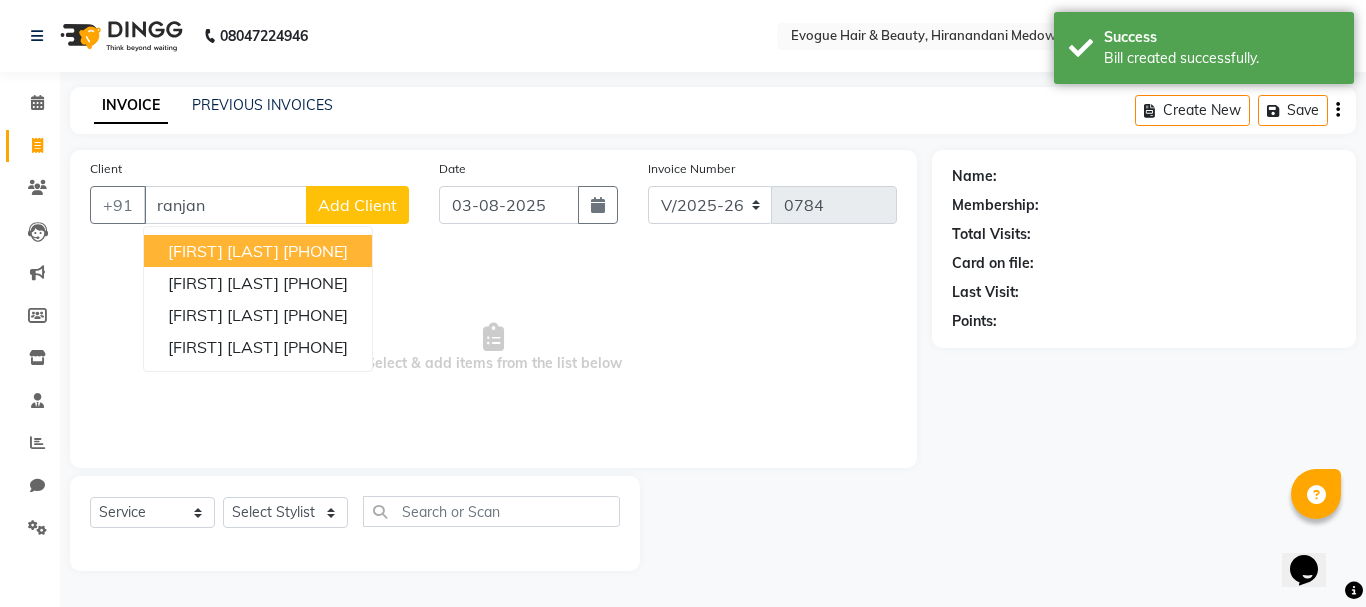 click on "[FIRST] [LAST]" at bounding box center (223, 251) 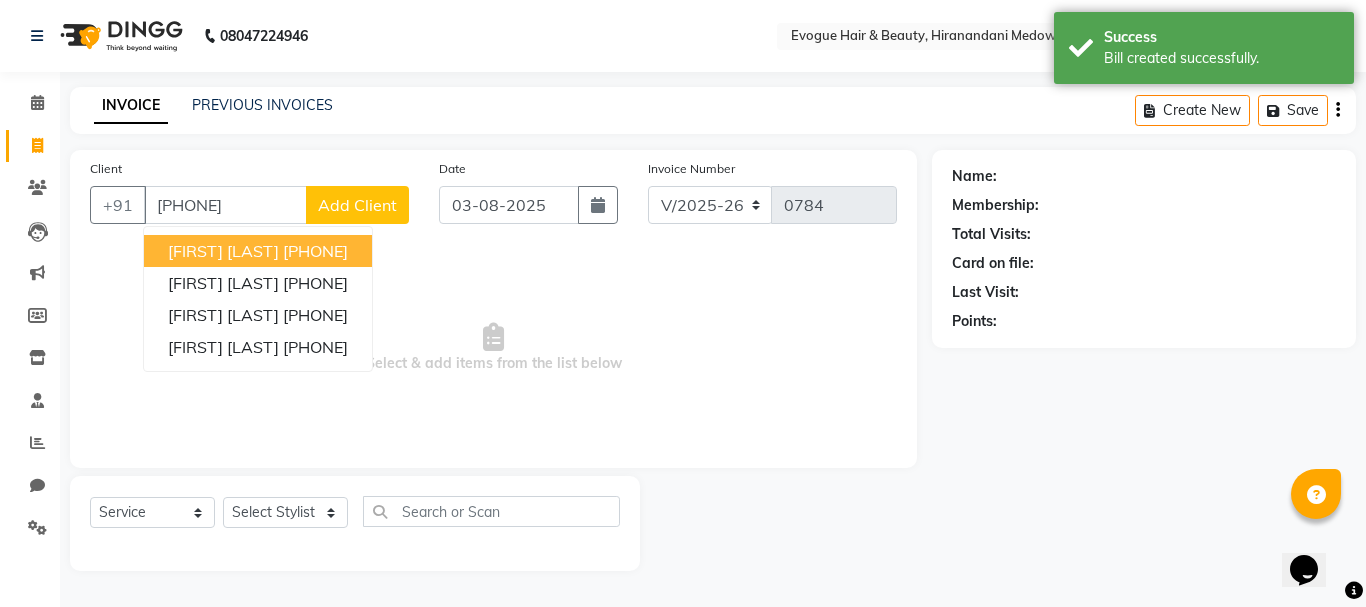 type on "[PHONE]" 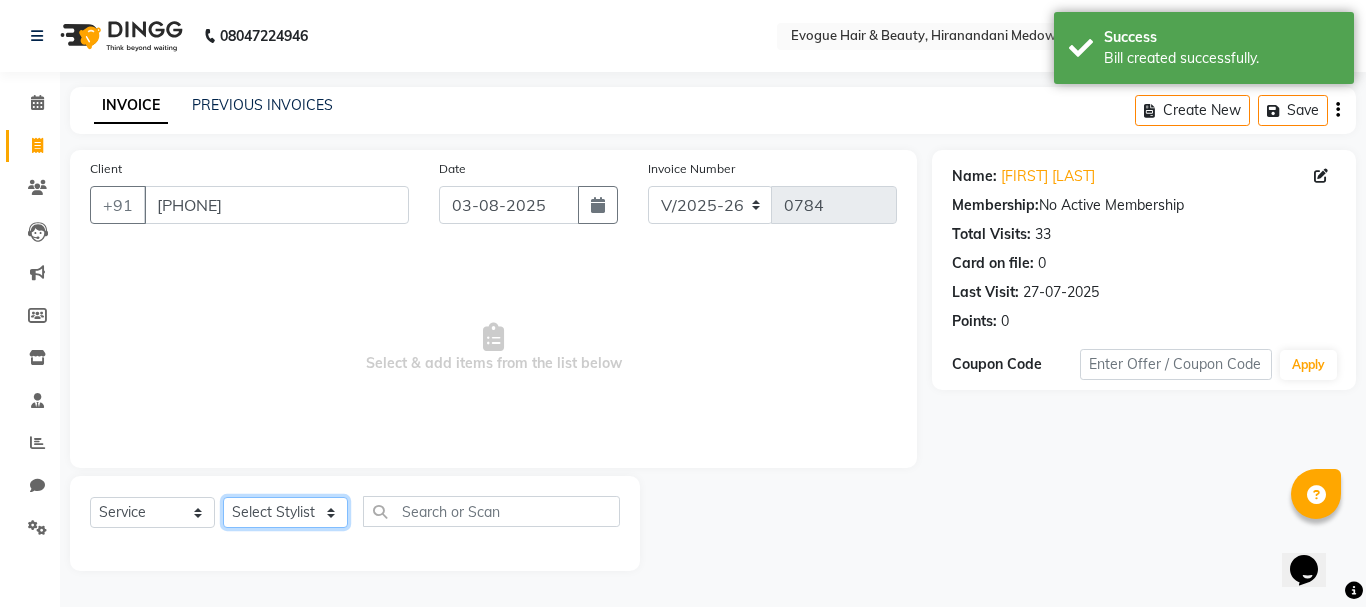 click on "Select Stylist [FIRST] [LAST] JYOTI LAYAL Manager [FIRST] [LAST] [FIRST] [LAST] [FIRST] [LAST]" 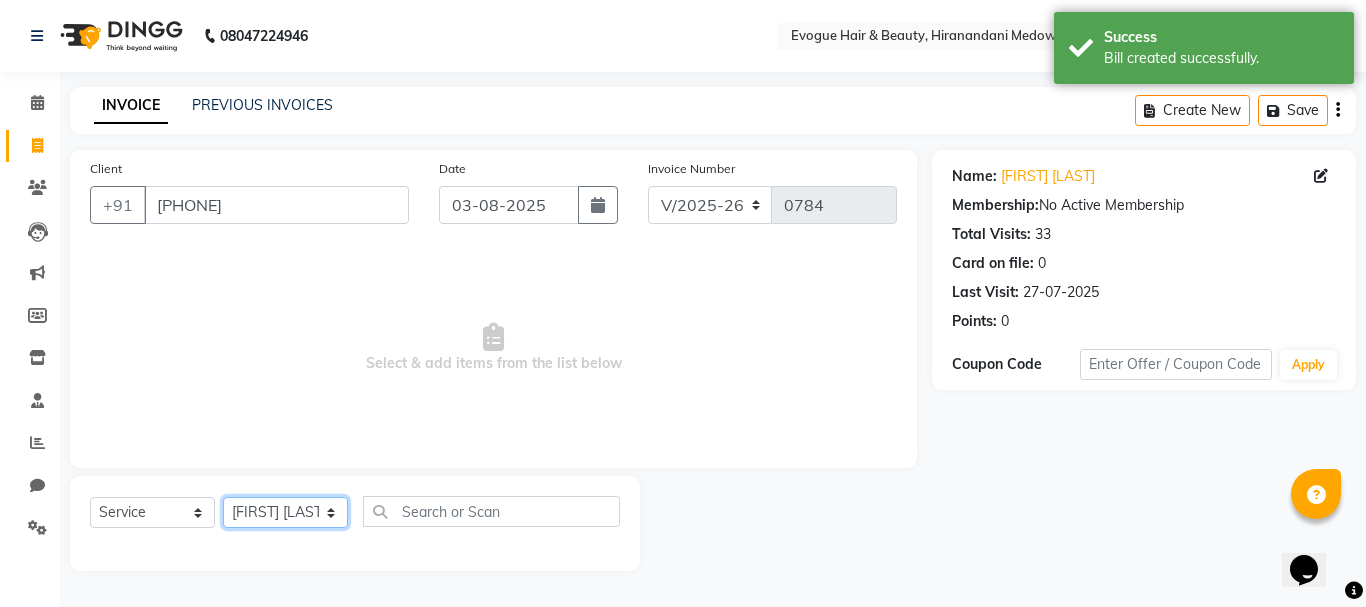 click on "Select Stylist [FIRST] [LAST] JYOTI LAYAL Manager [FIRST] [LAST] [FIRST] [LAST] [FIRST] [LAST]" 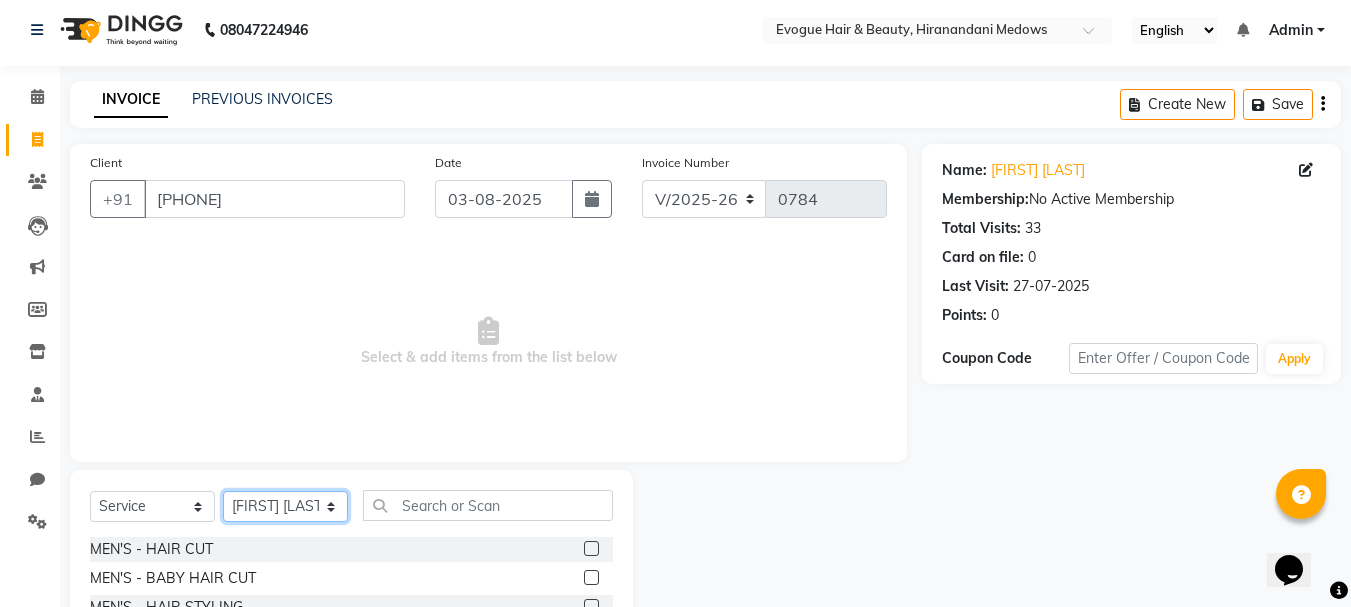 scroll, scrollTop: 100, scrollLeft: 0, axis: vertical 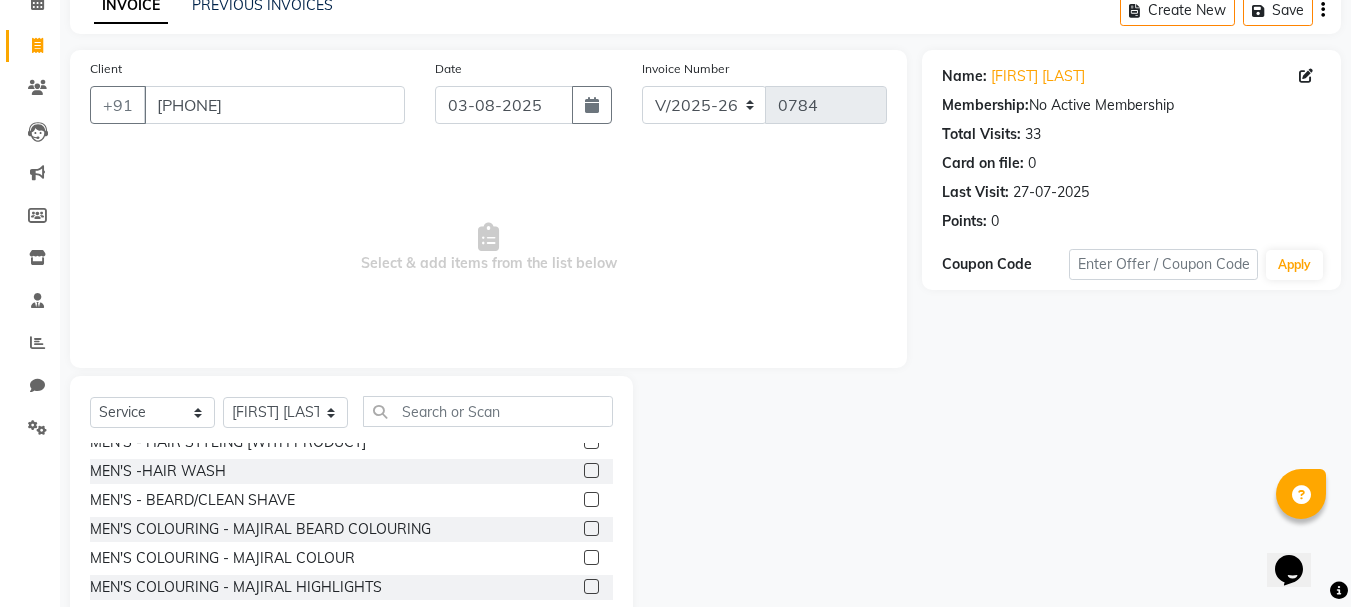 click 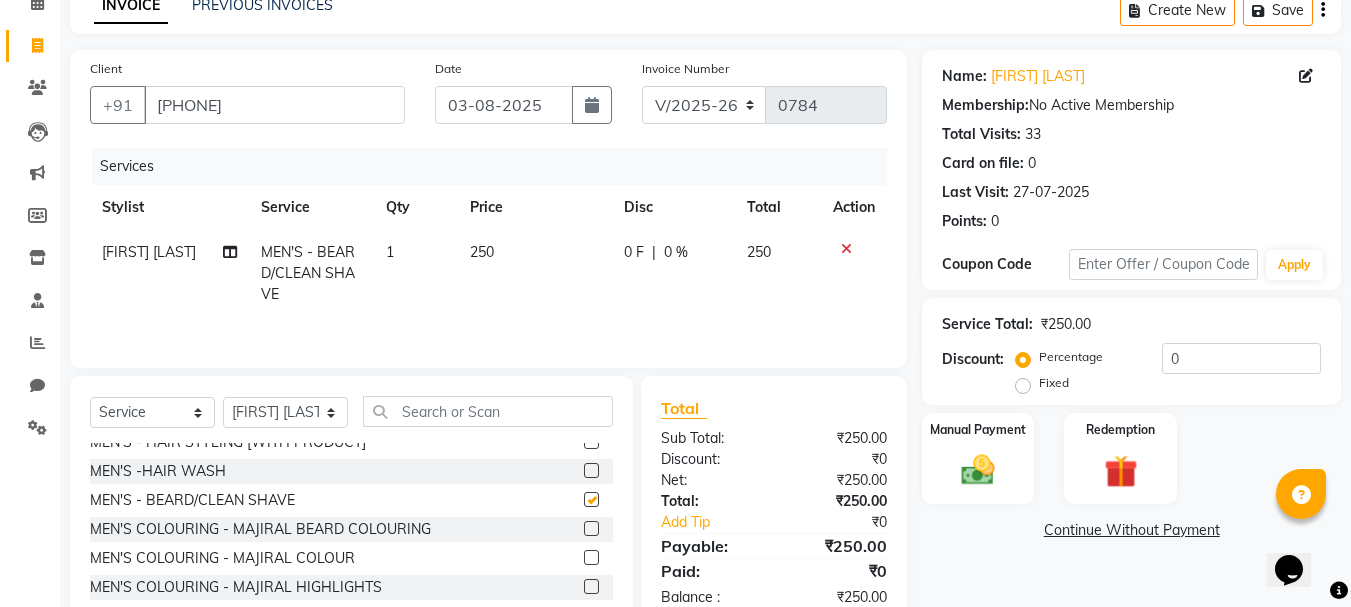 checkbox on "false" 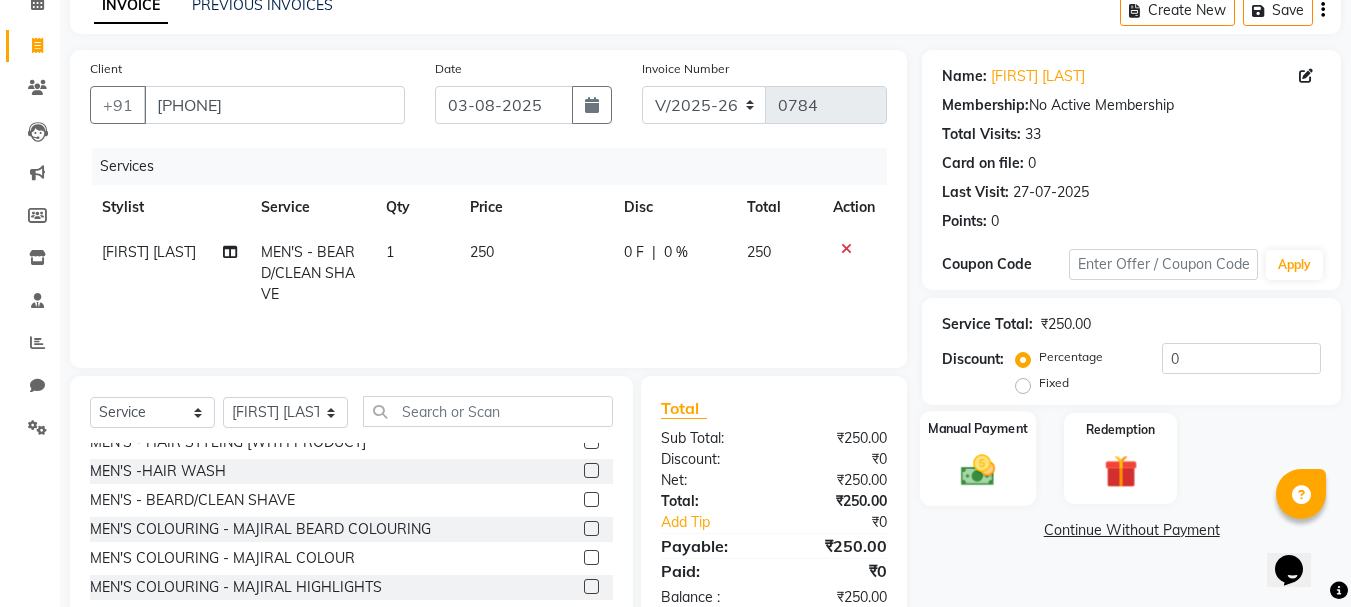click 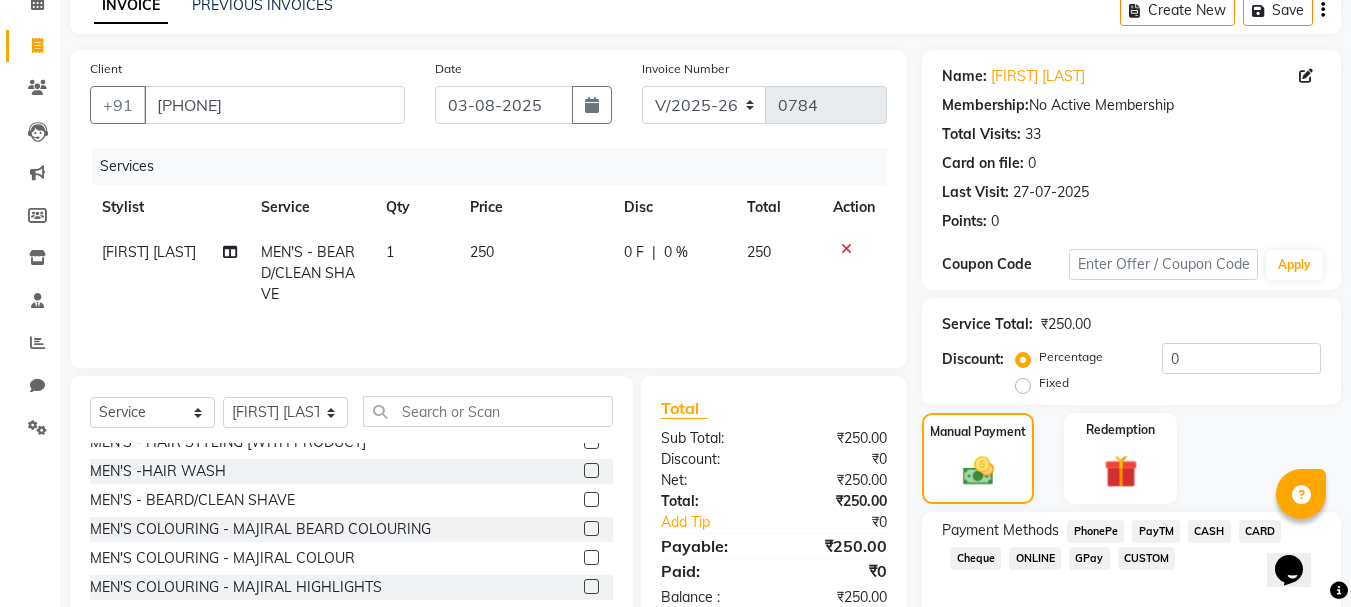 click on "ONLINE" 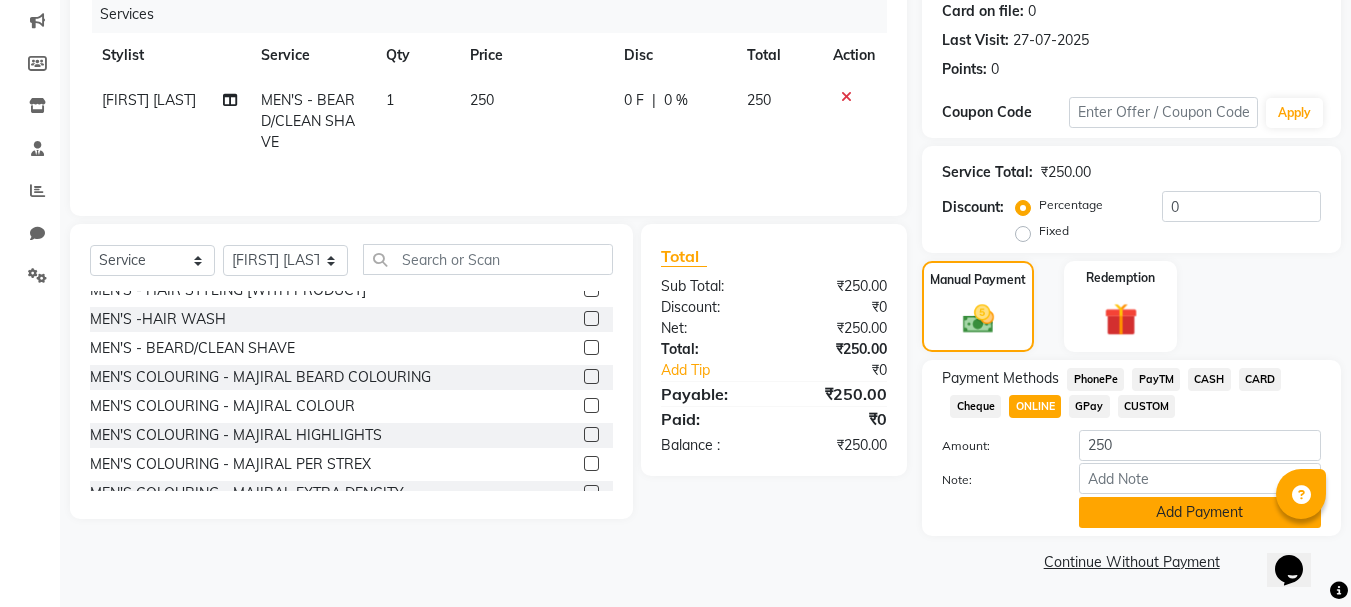 click on "Add Payment" 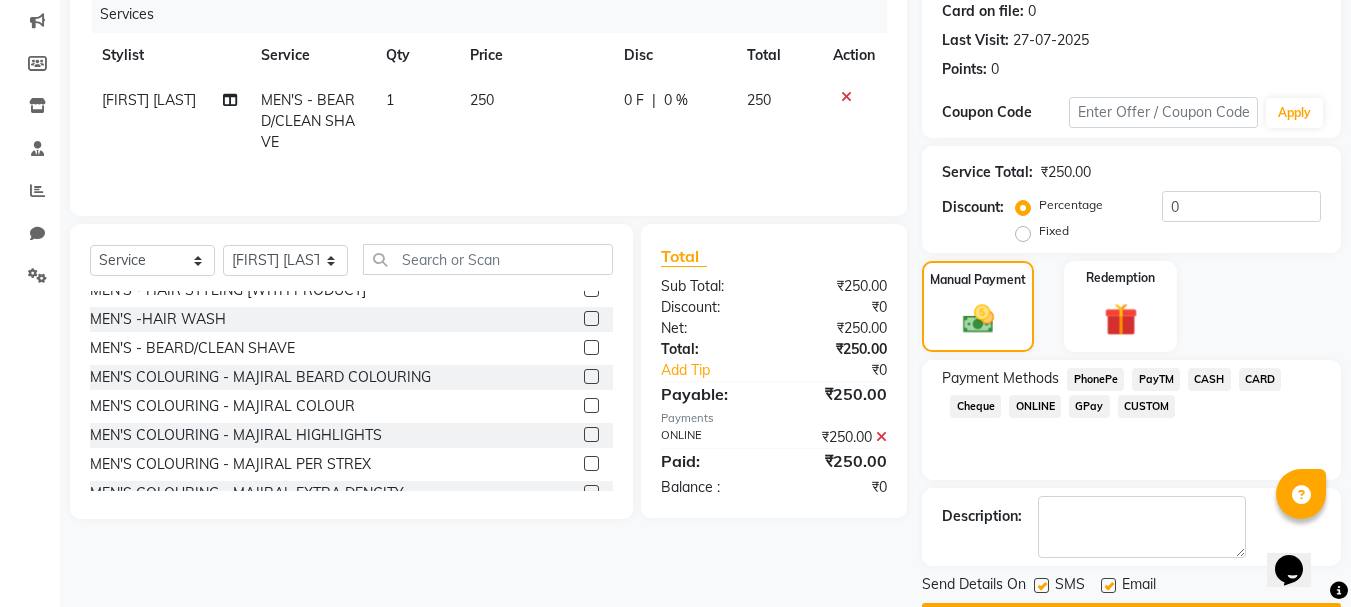 scroll, scrollTop: 309, scrollLeft: 0, axis: vertical 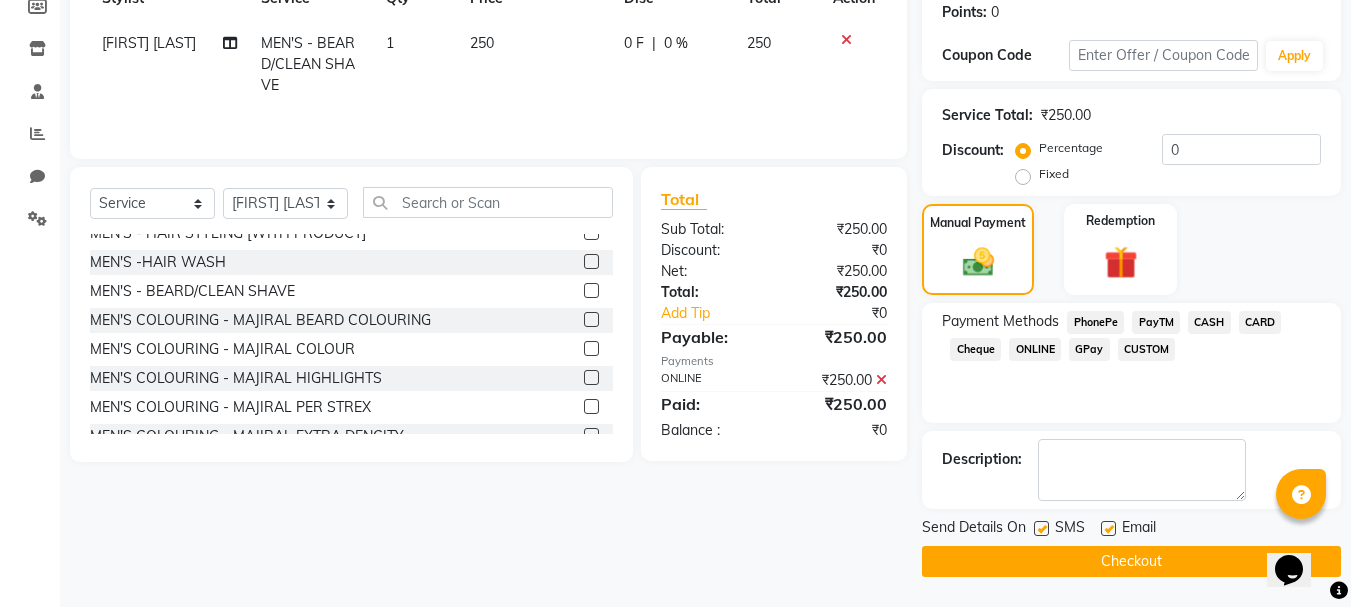 click on "Checkout" 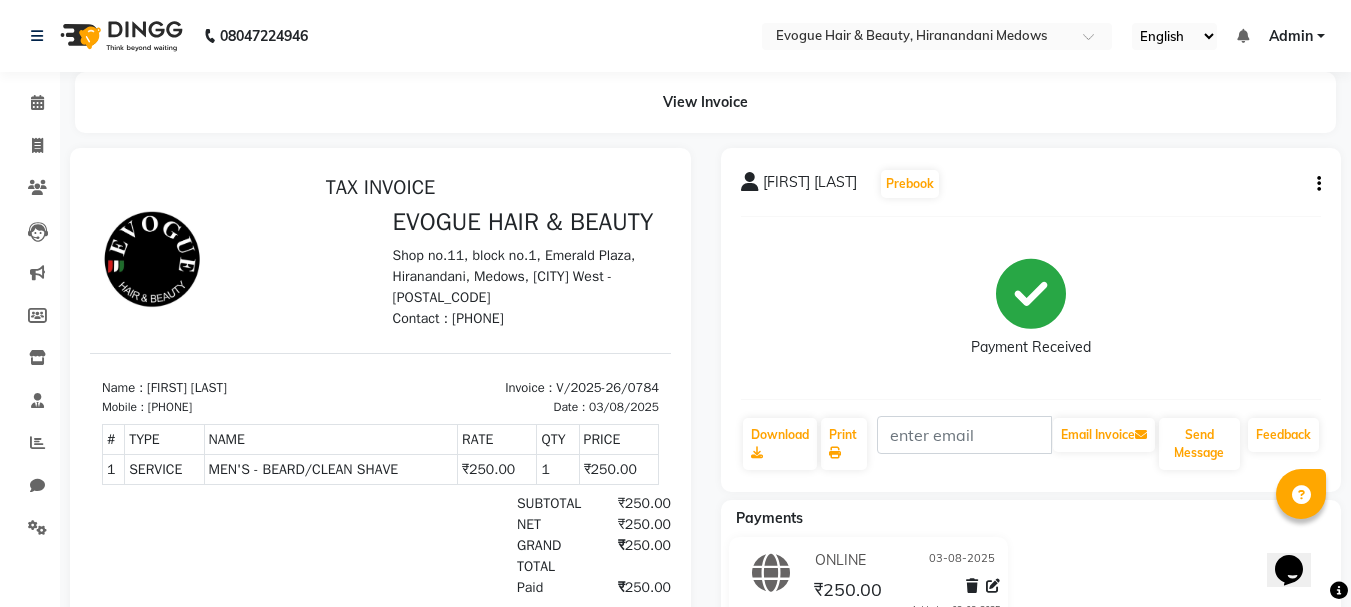 scroll, scrollTop: 0, scrollLeft: 0, axis: both 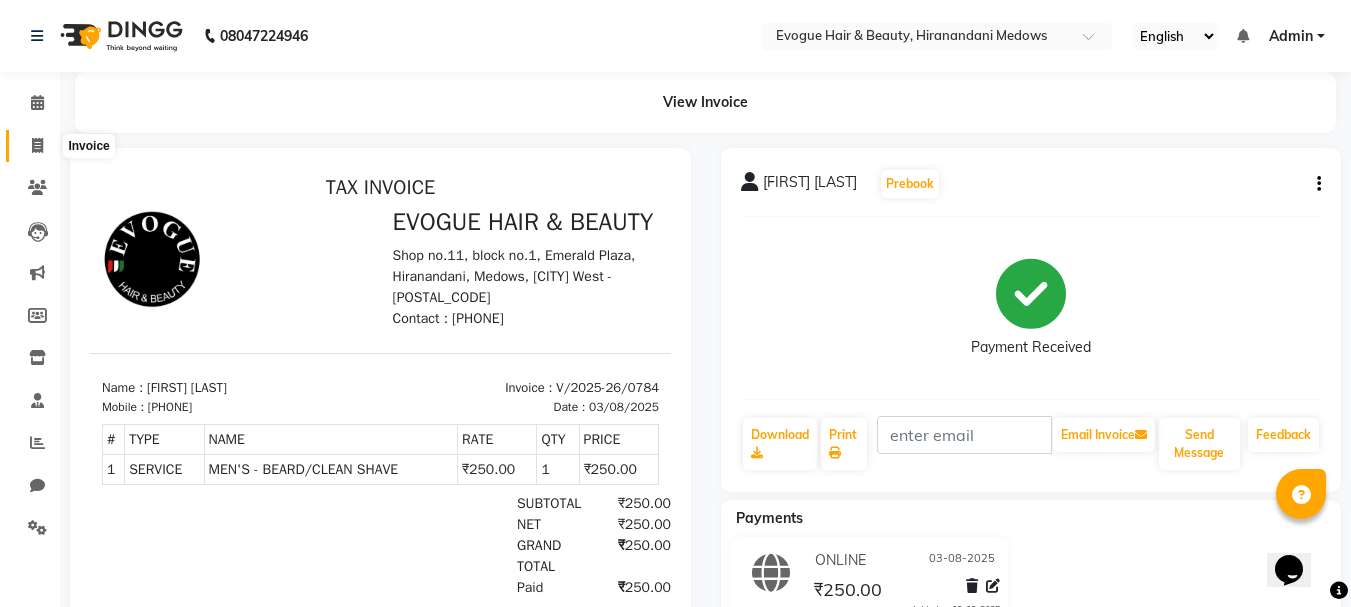 click 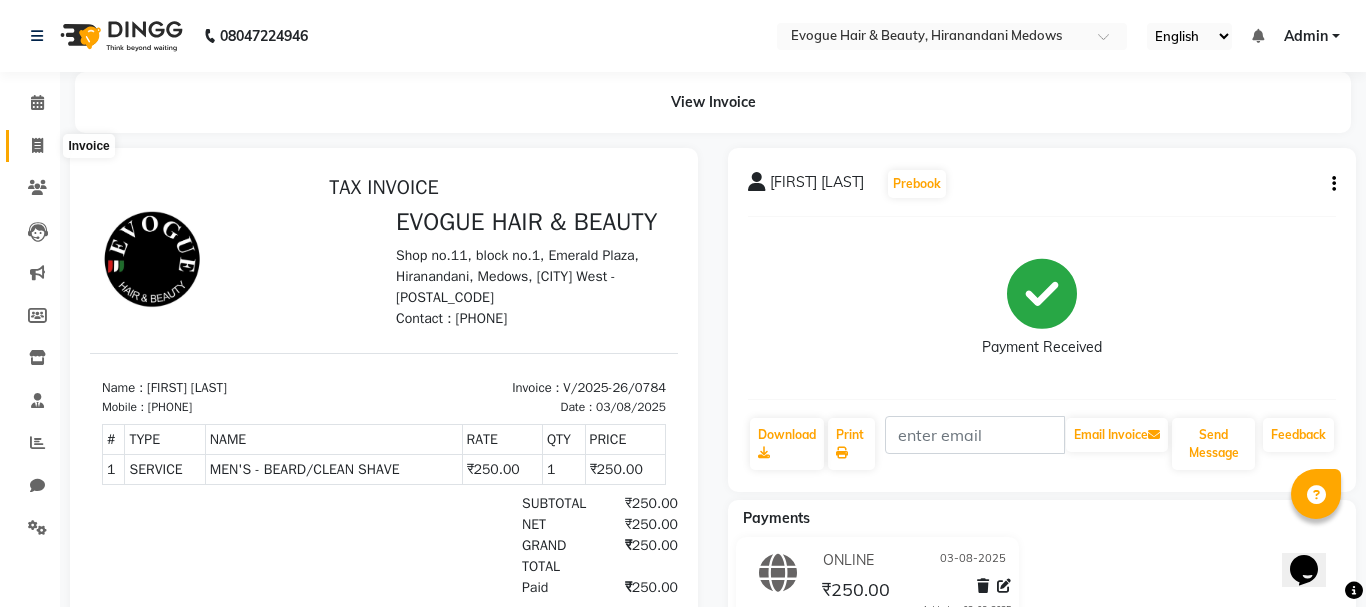 select on "746" 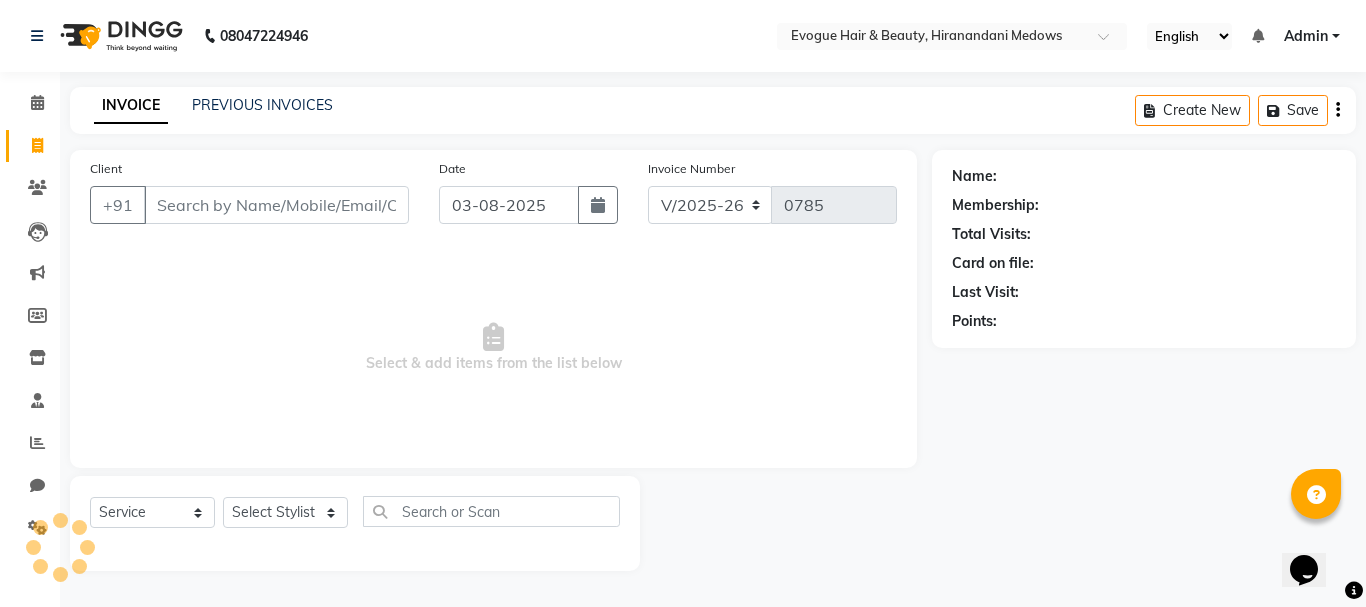 click on "Client" at bounding box center (276, 205) 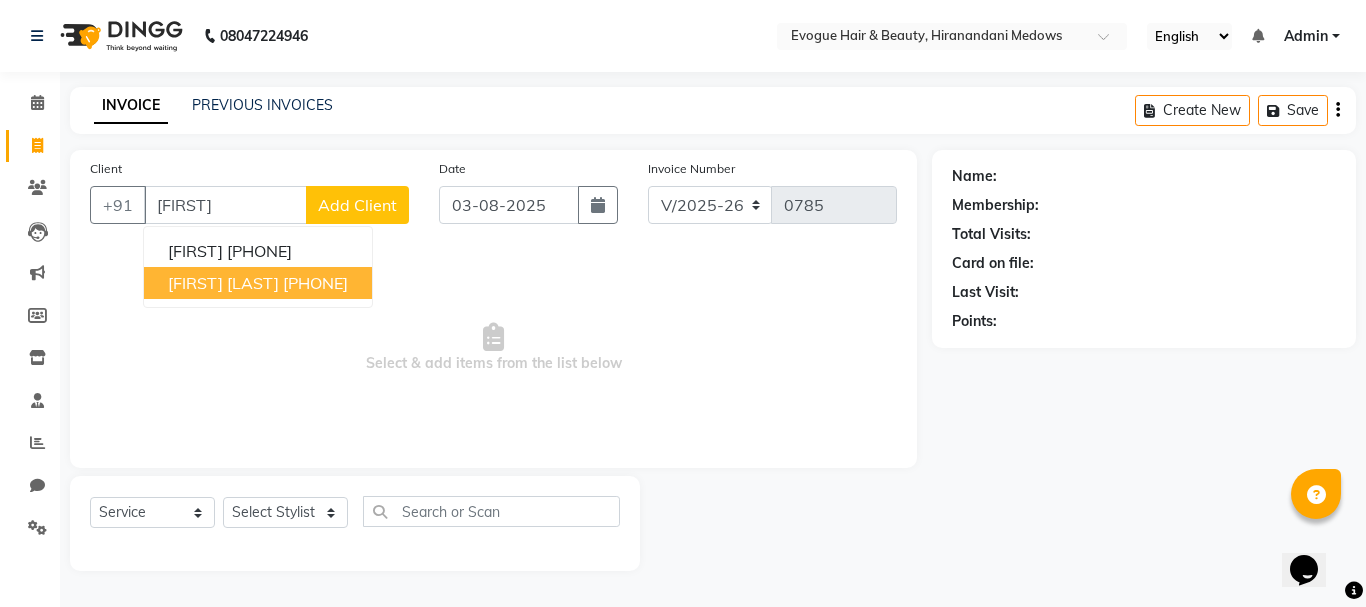 click on "[PHONE]" at bounding box center [315, 283] 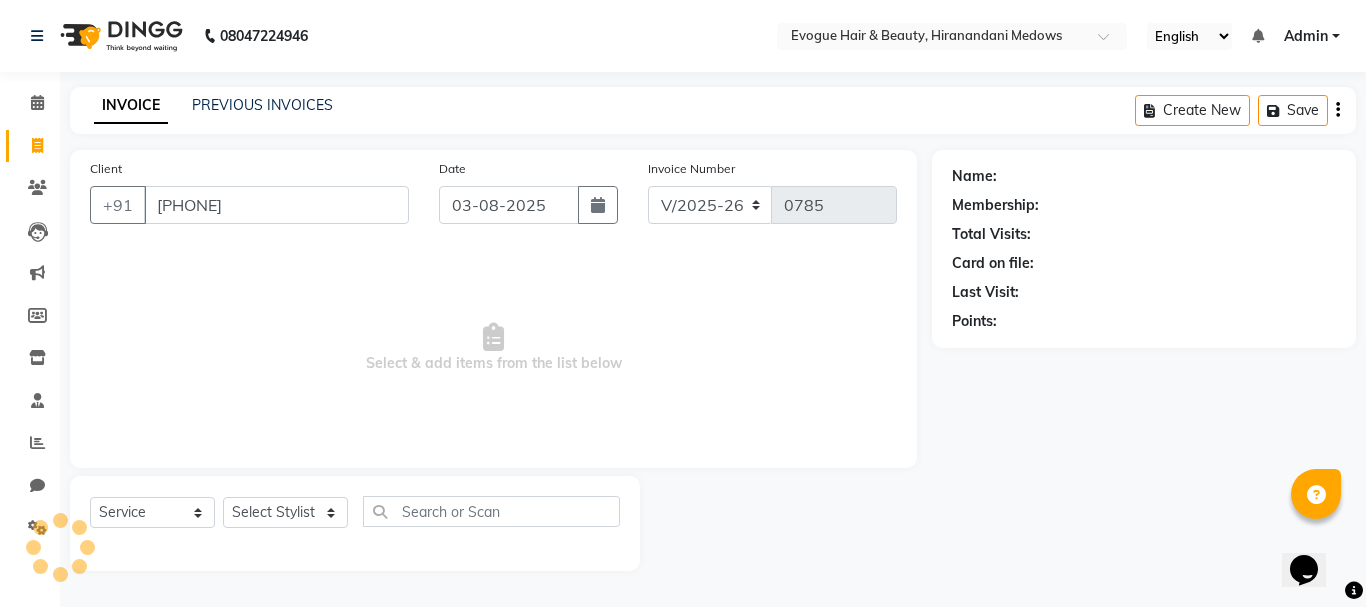 type on "[PHONE]" 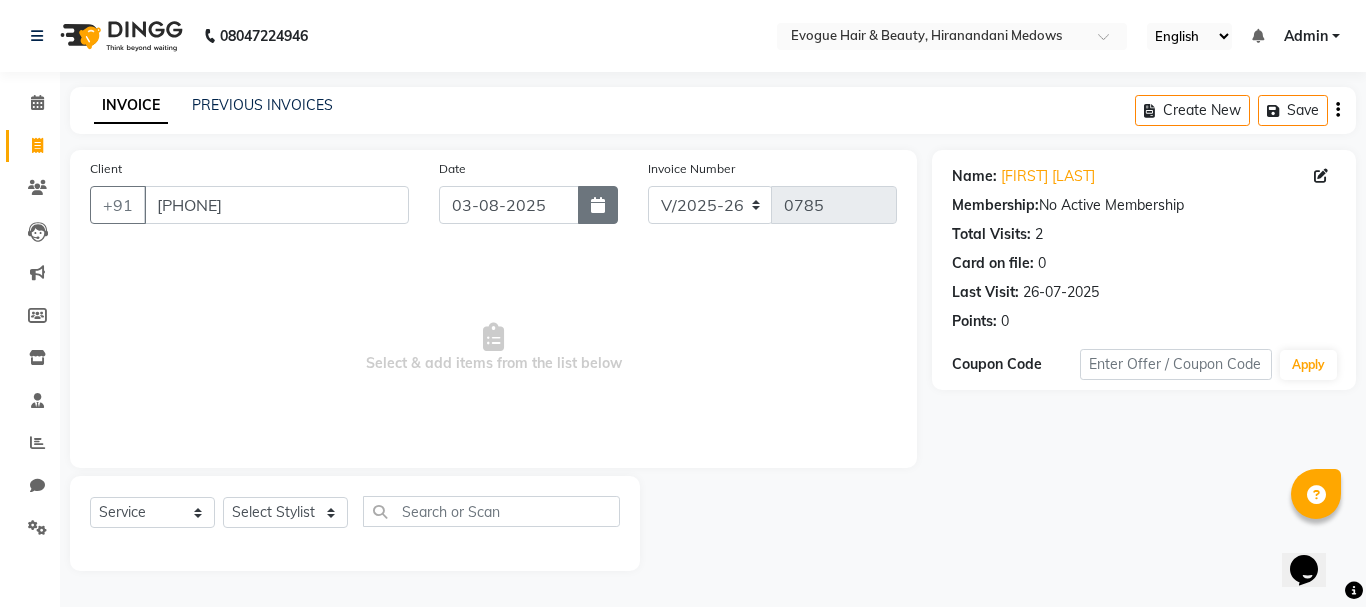 click 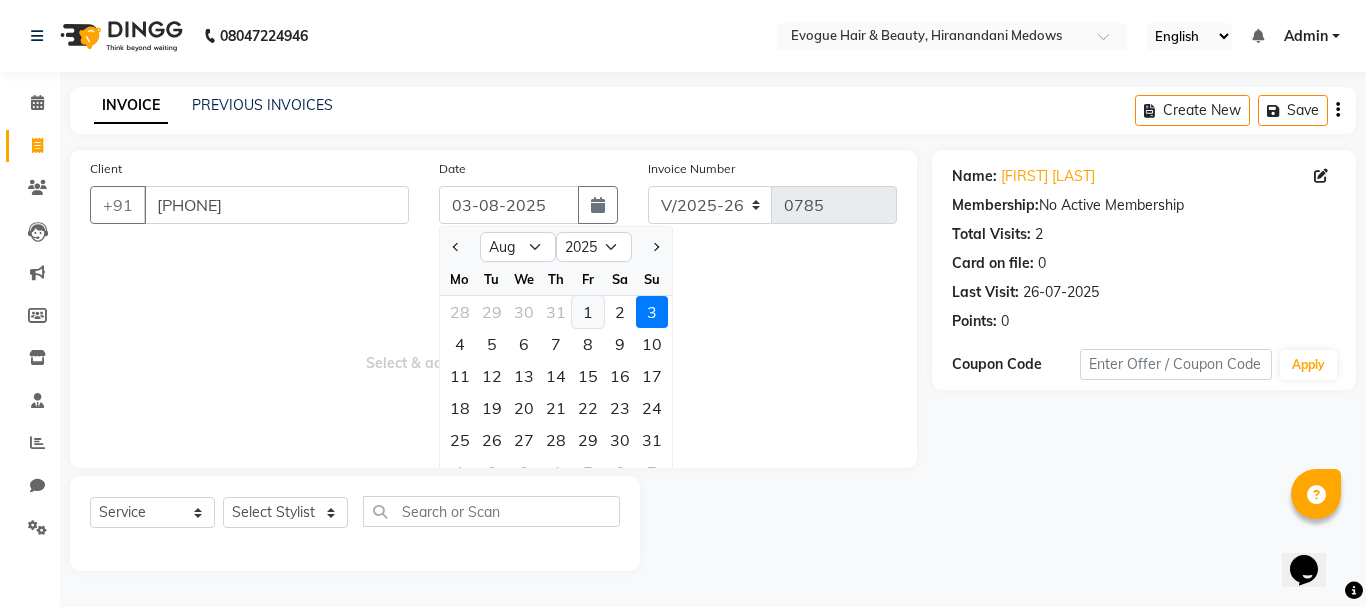 click on "1" 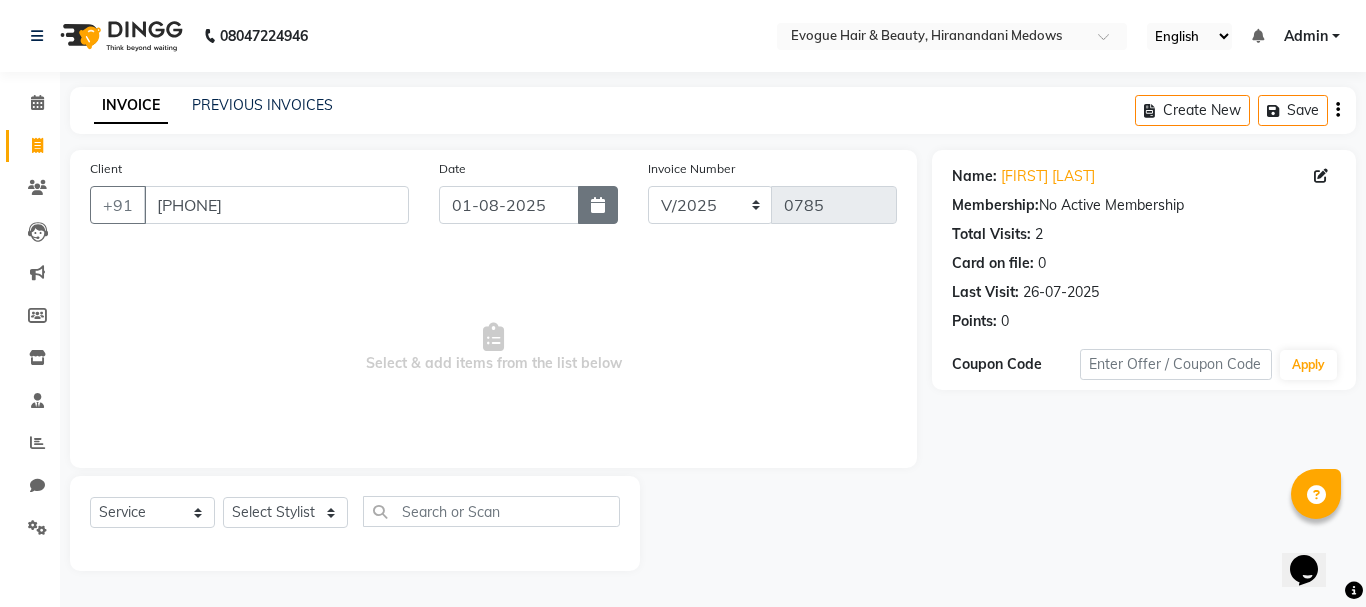 click 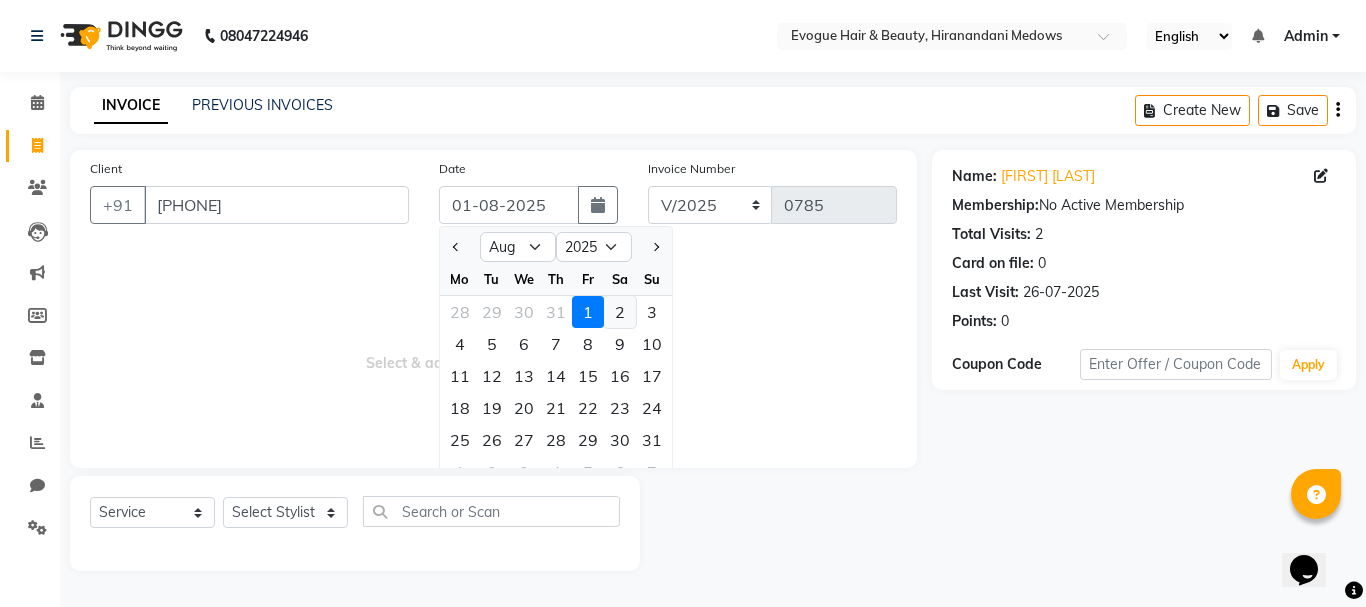 click on "2" 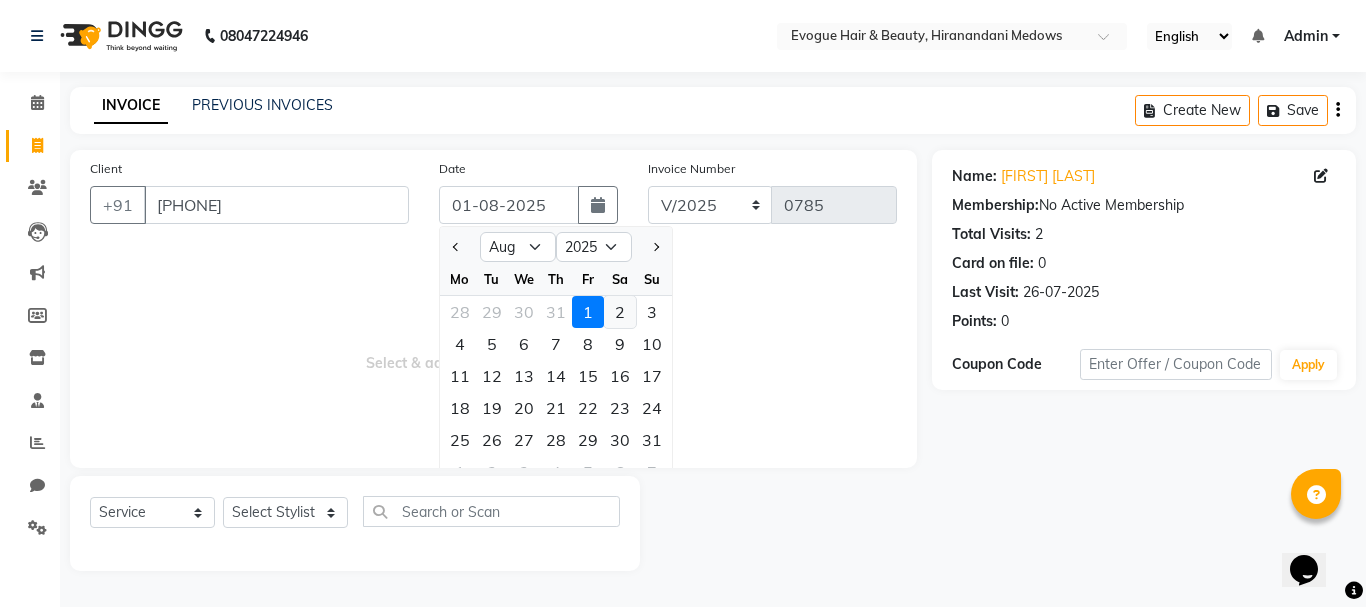 type on "02-08-2025" 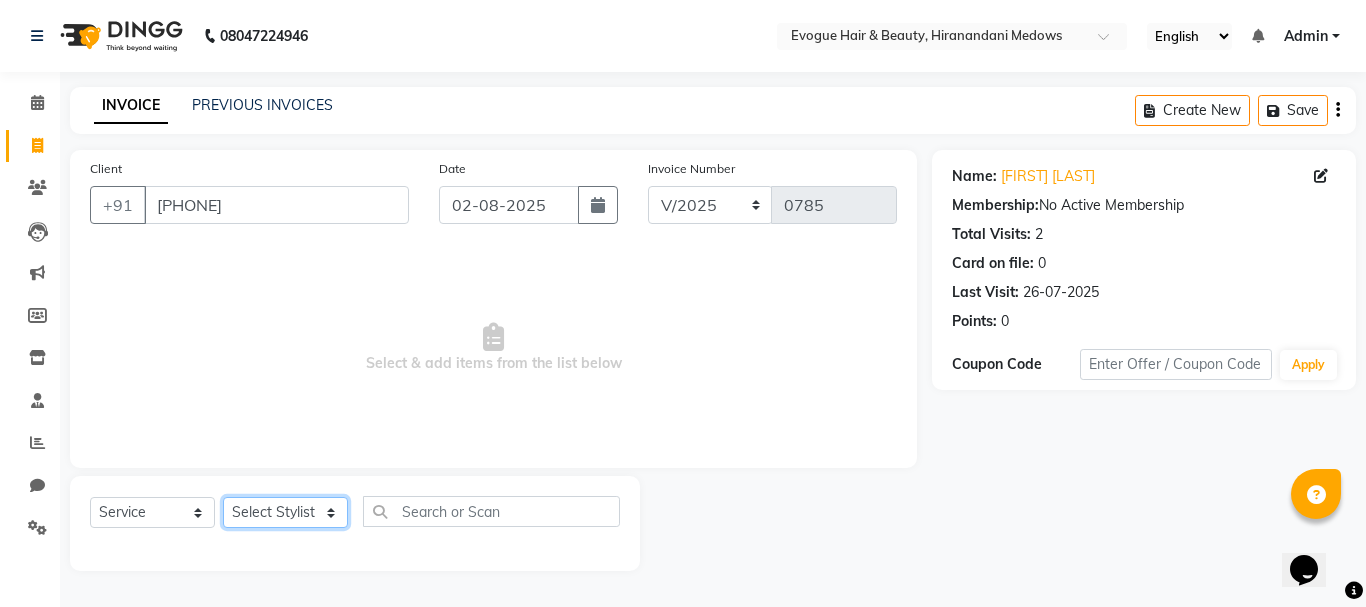 click on "Select Stylist [FIRST] [LAST] JYOTI LAYAL Manager [FIRST] [LAST] [FIRST] [LAST] [FIRST] [LAST]" 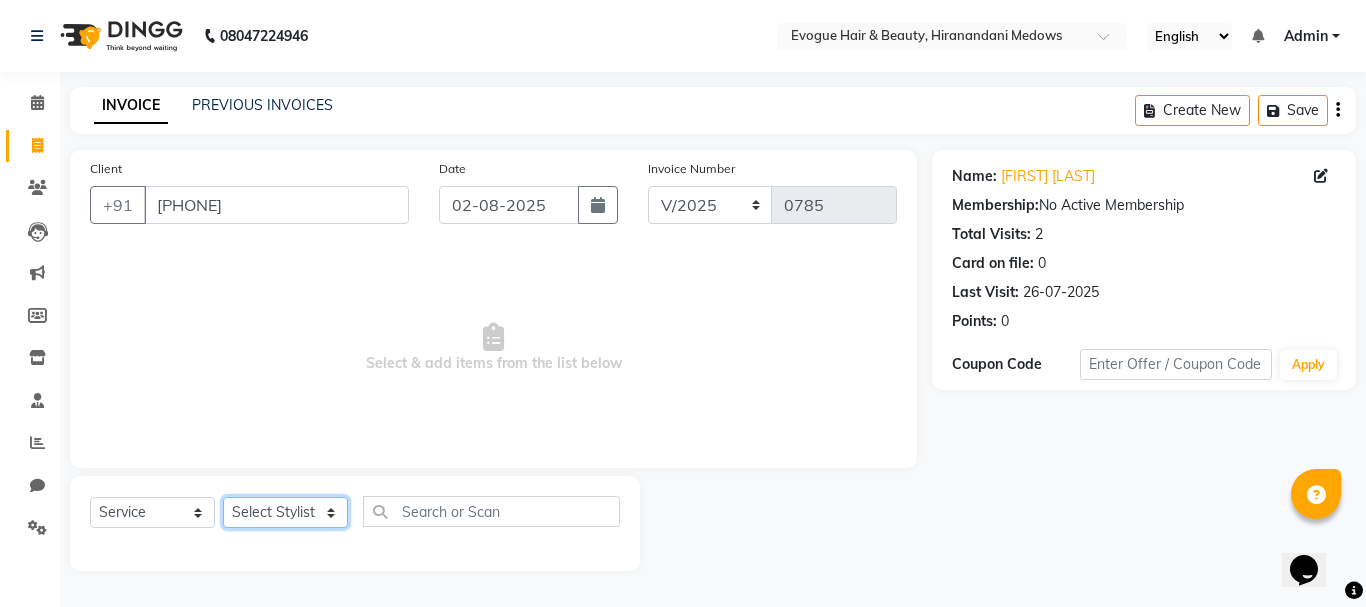 select on "70843" 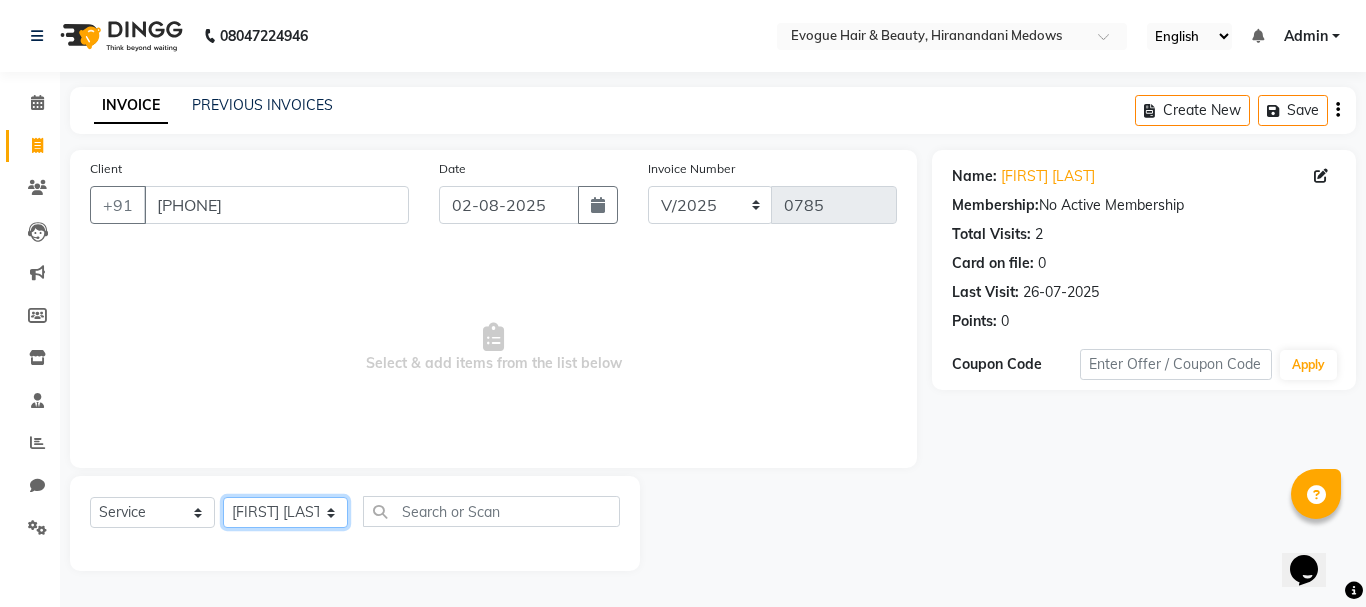 click on "Select Stylist [FIRST] [LAST] JYOTI LAYAL Manager [FIRST] [LAST] [FIRST] [LAST] [FIRST] [LAST]" 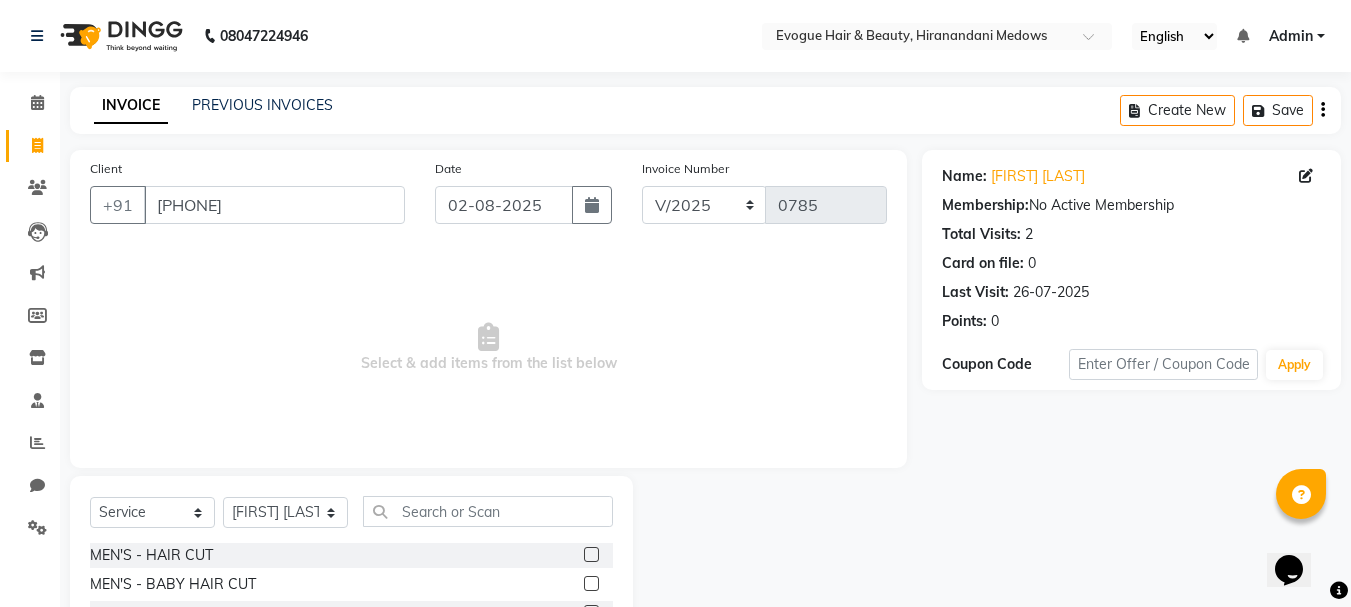 click 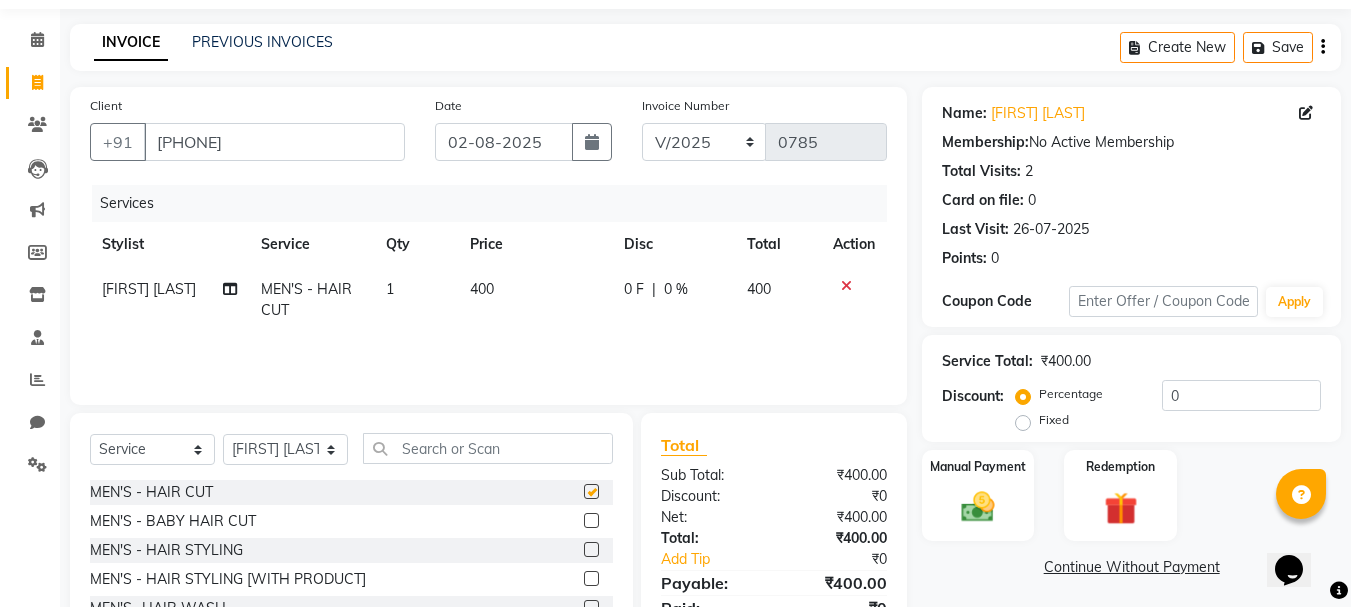 checkbox on "false" 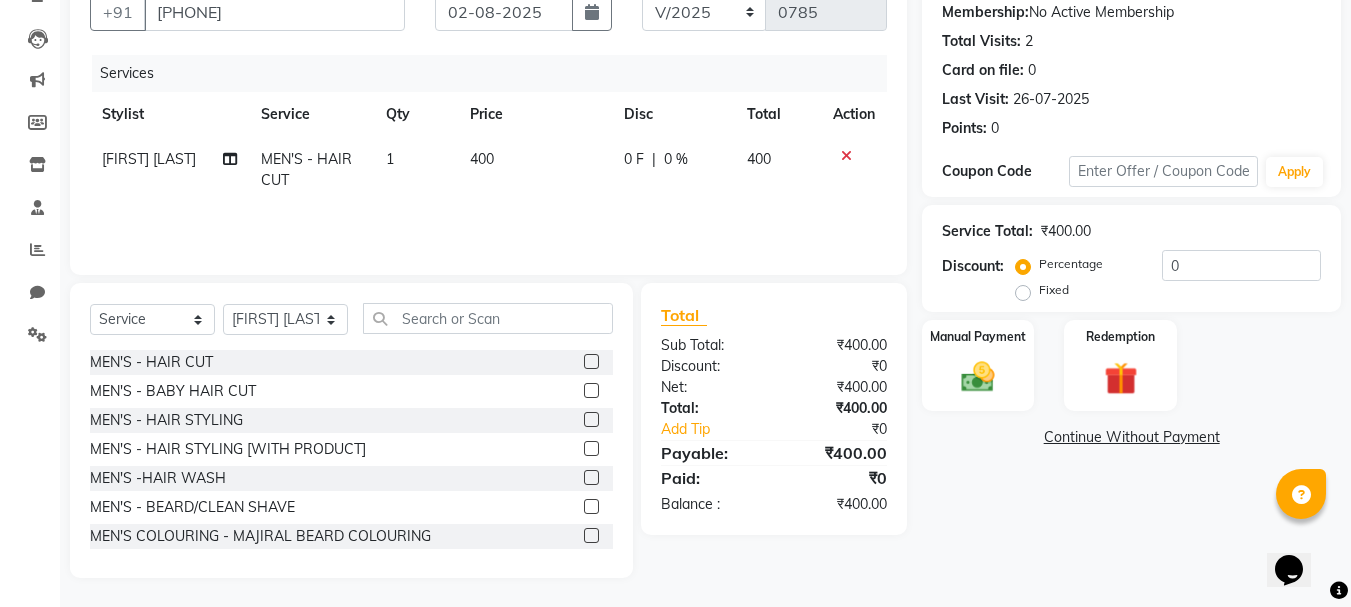 scroll, scrollTop: 194, scrollLeft: 0, axis: vertical 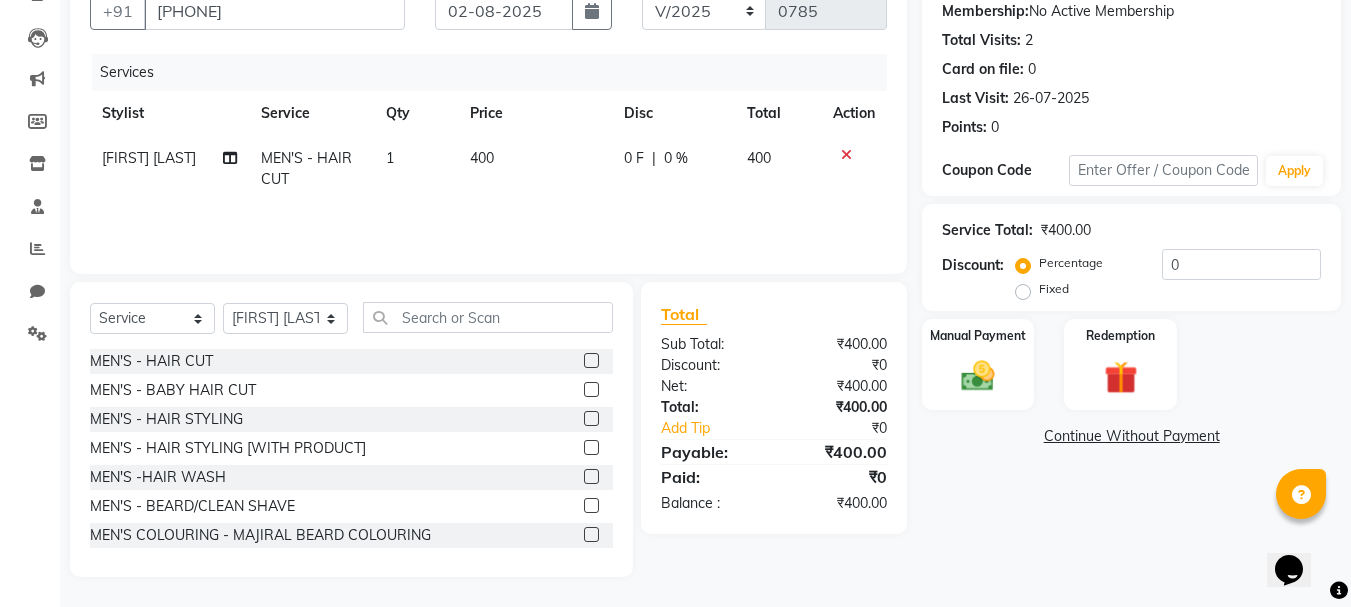 click 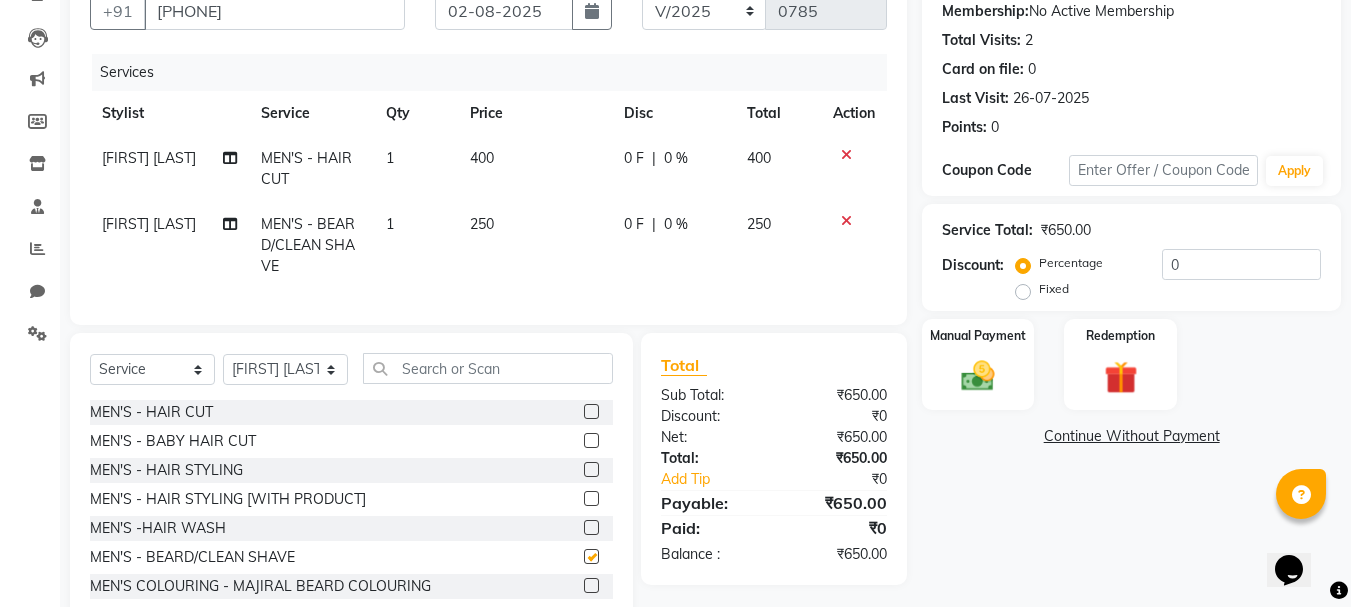 checkbox on "false" 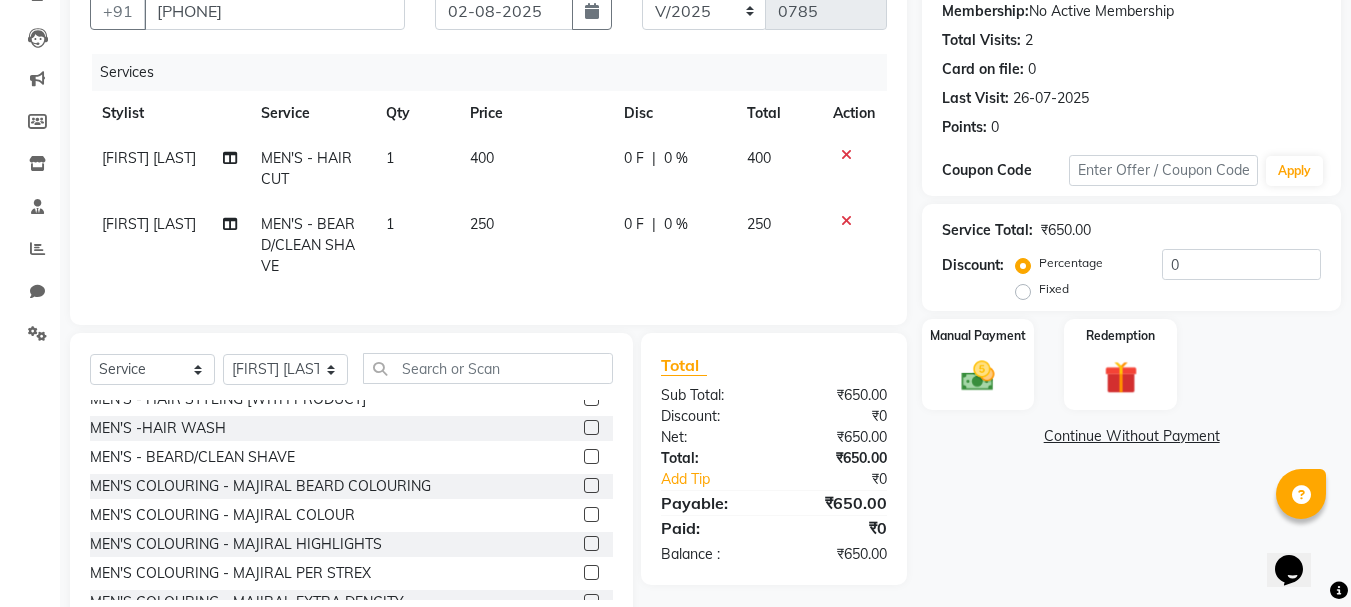 scroll, scrollTop: 0, scrollLeft: 0, axis: both 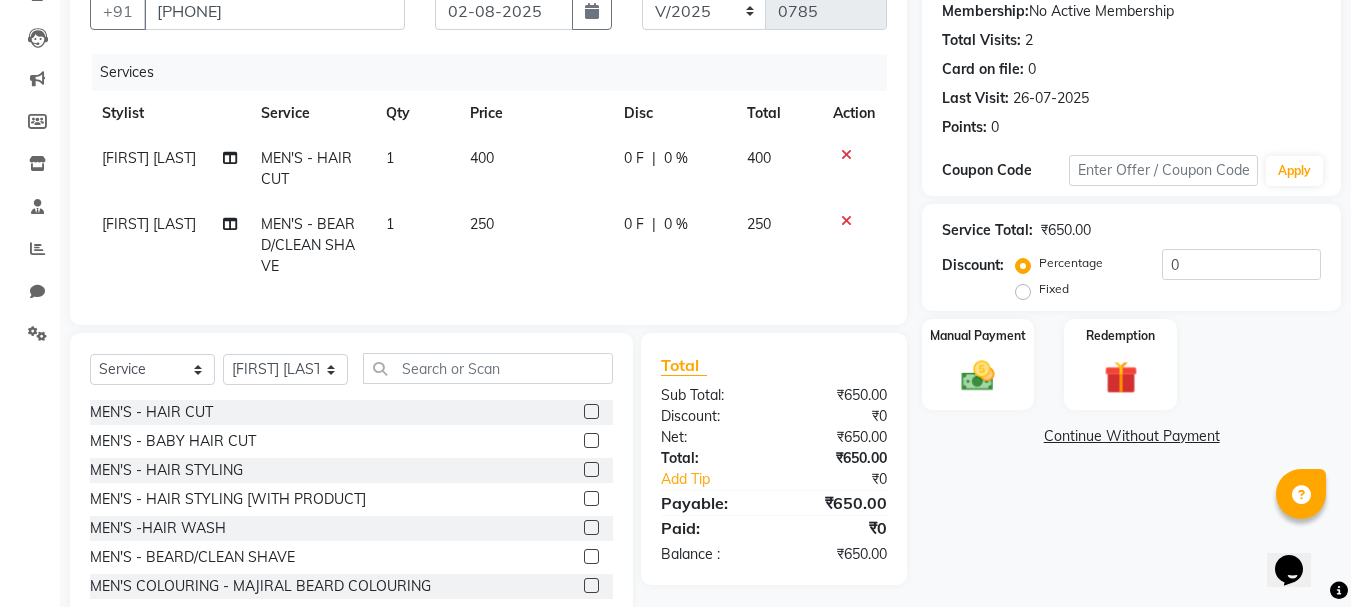 click on "250" 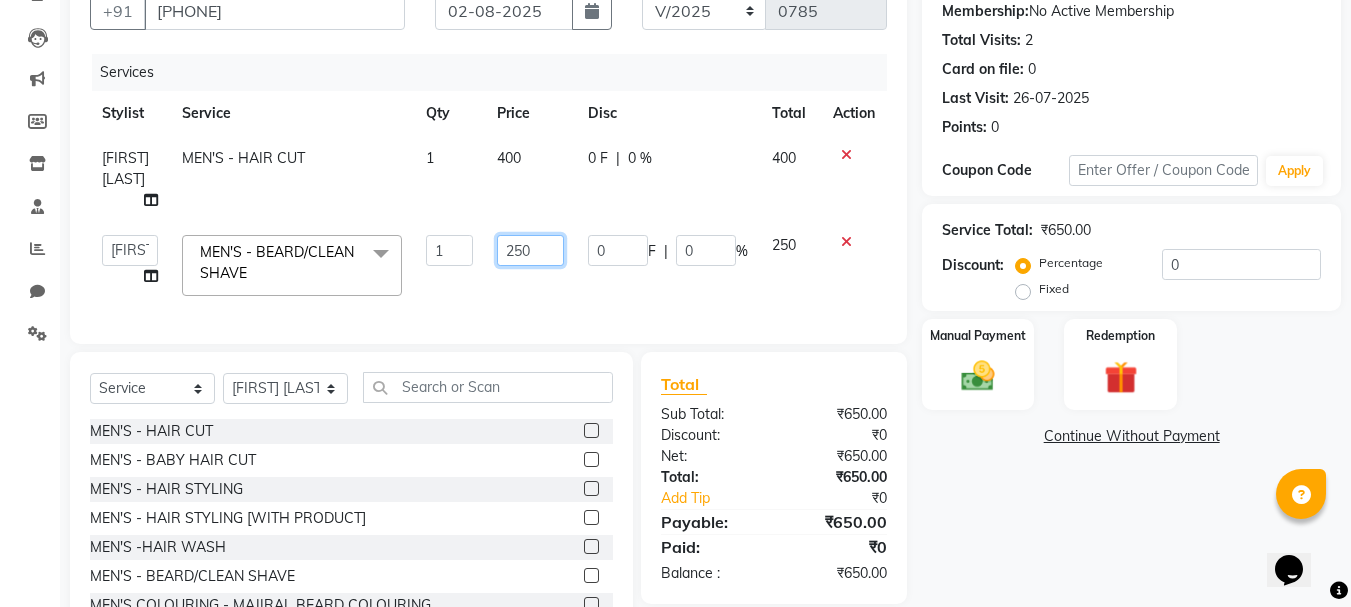 click on "250" 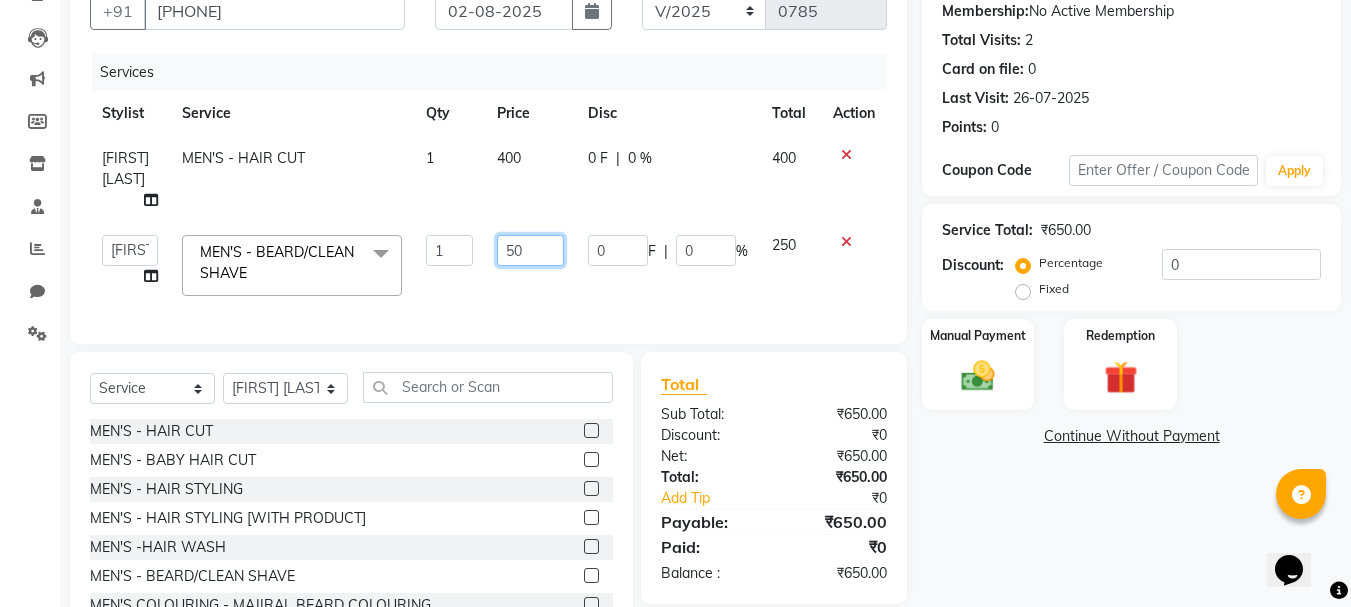type on "350" 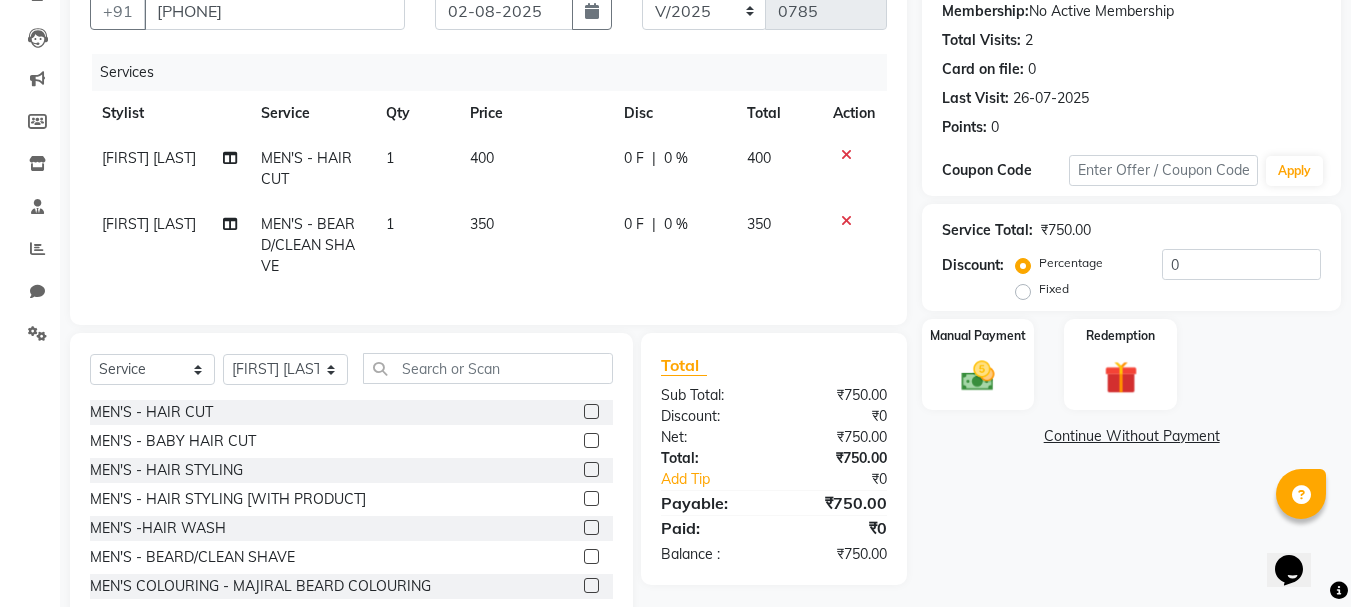 click on "Services Stylist Service Qty Price Disc Total Action [FIRST] [LAST] MEN'S  - HAIR CUT 1 400 0 F | 0 % 400 [FIRST] [LAST] MEN'S - BEARD/CLEAN SHAVE 1 350 0 F | 0 % 350" 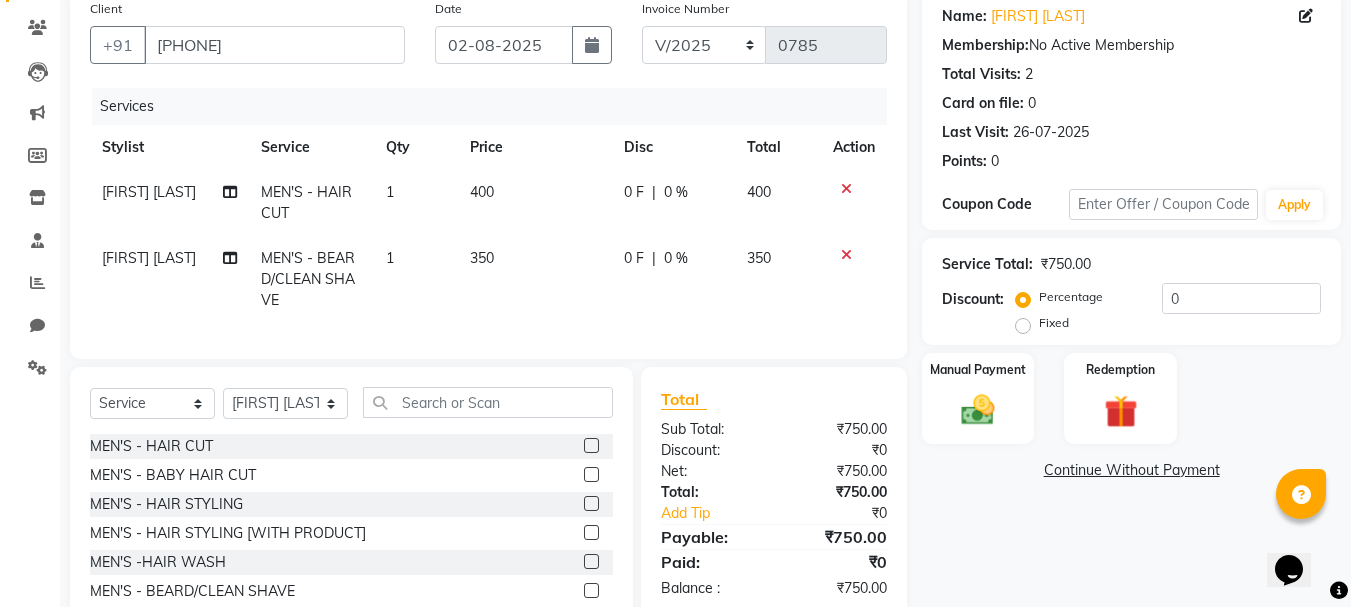 scroll, scrollTop: 260, scrollLeft: 0, axis: vertical 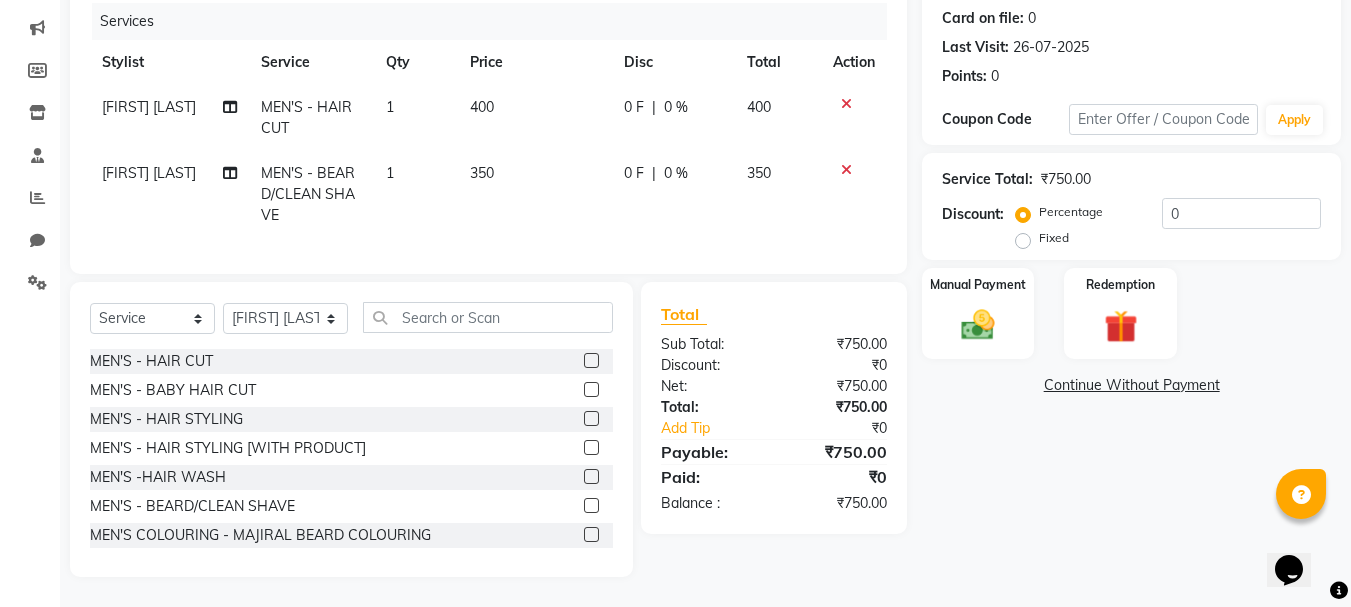 click on "Continue Without Payment" 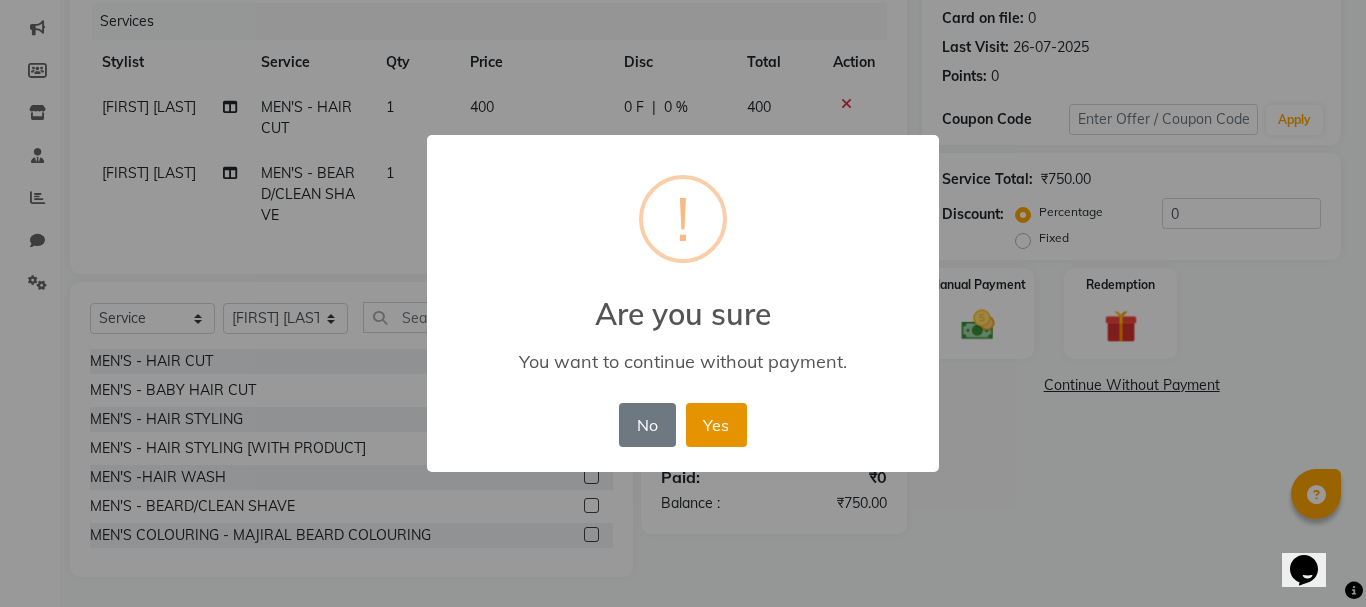 click on "Yes" at bounding box center (716, 425) 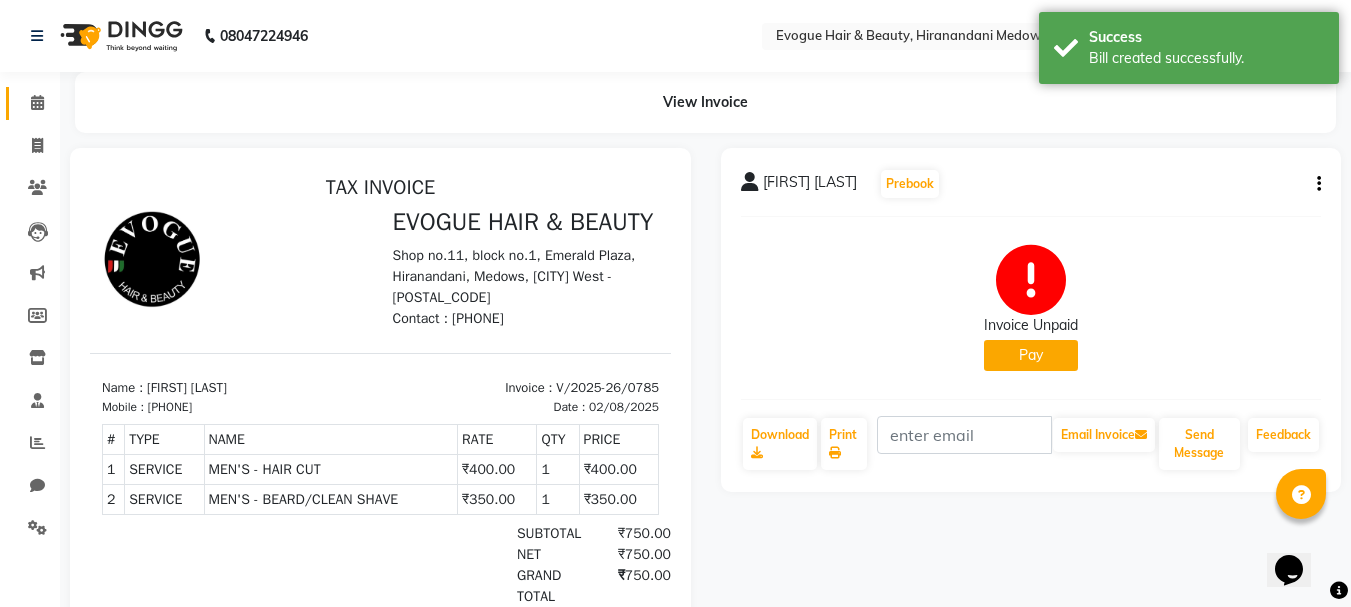 scroll, scrollTop: 0, scrollLeft: 0, axis: both 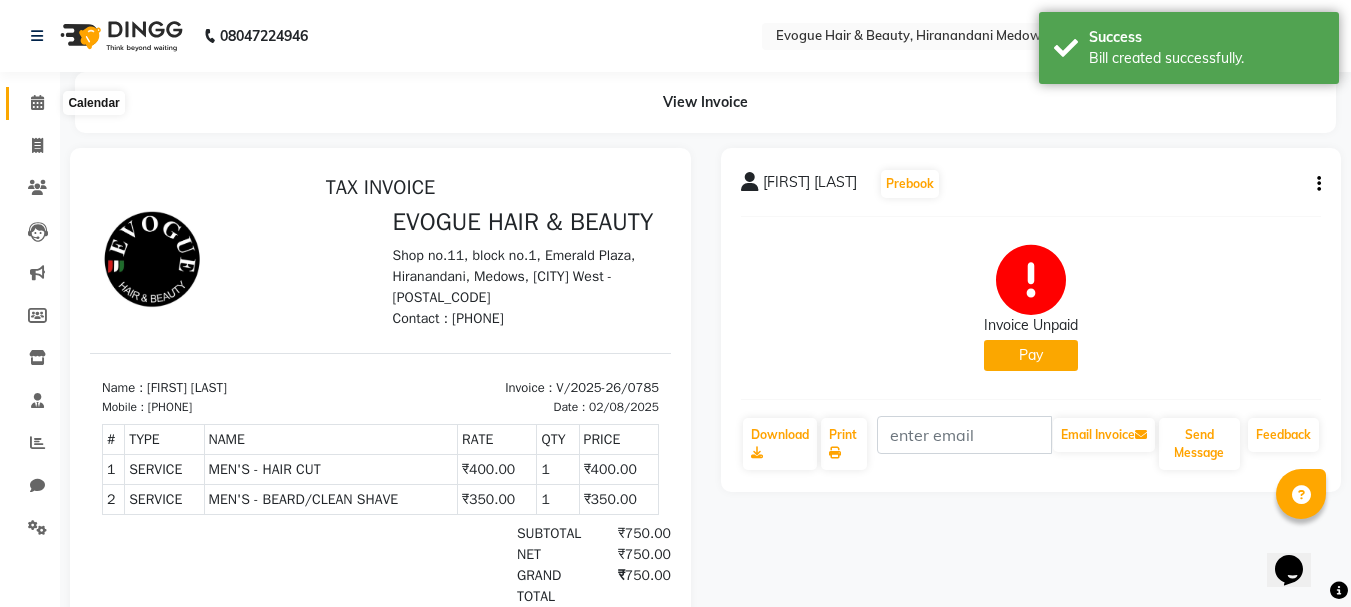 click 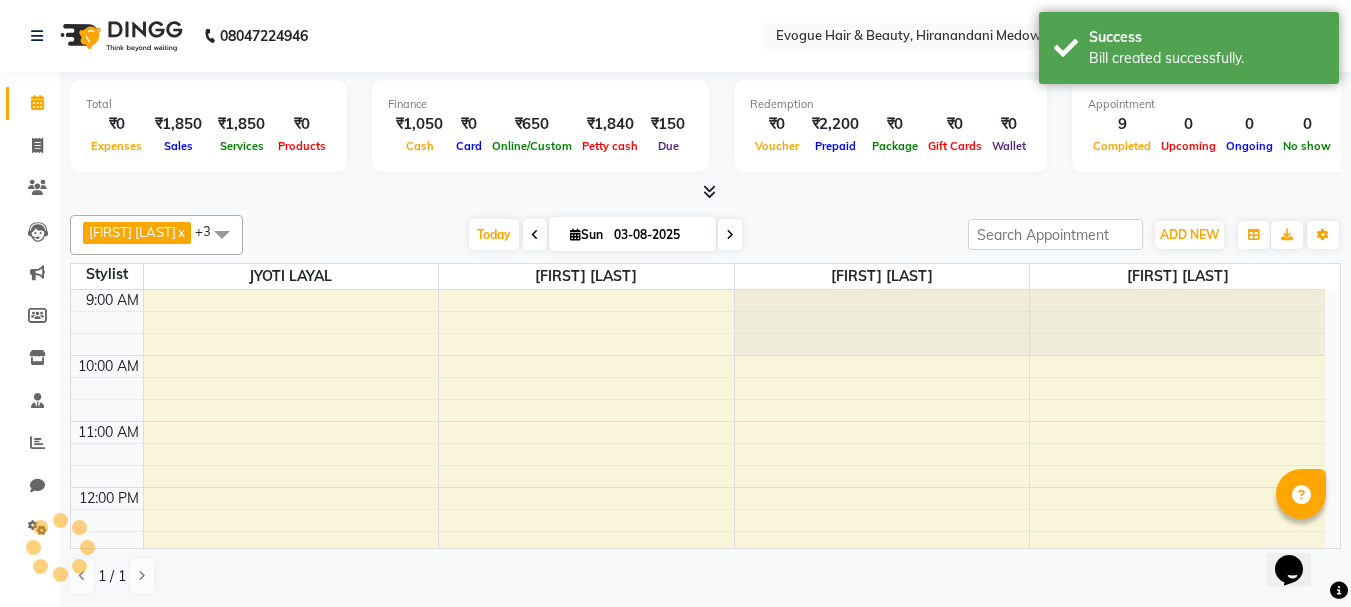 scroll, scrollTop: 0, scrollLeft: 0, axis: both 